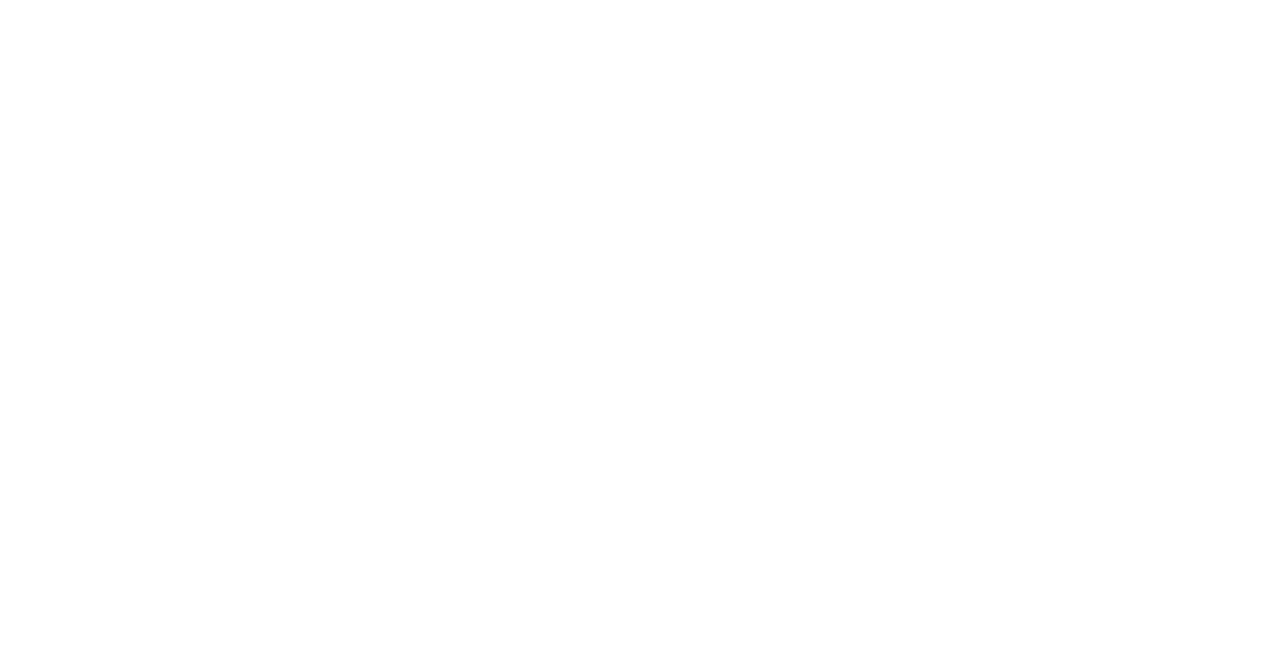 scroll, scrollTop: 0, scrollLeft: 0, axis: both 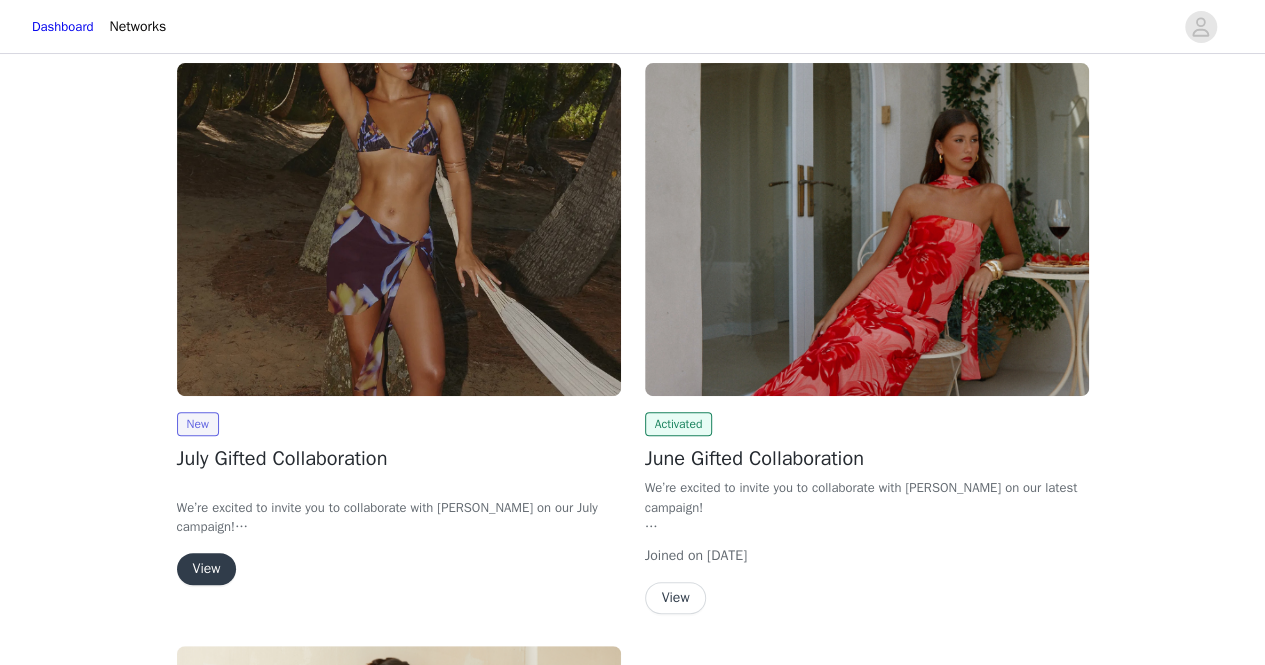 click on "View" at bounding box center (207, 569) 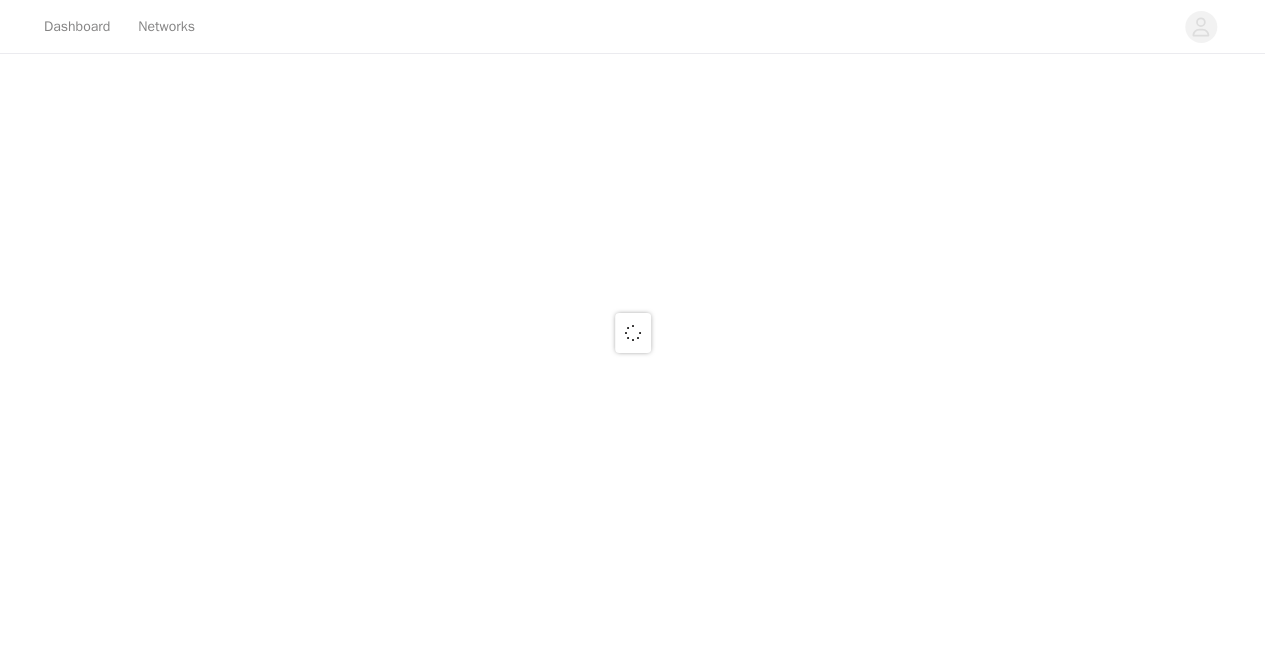 scroll, scrollTop: 0, scrollLeft: 0, axis: both 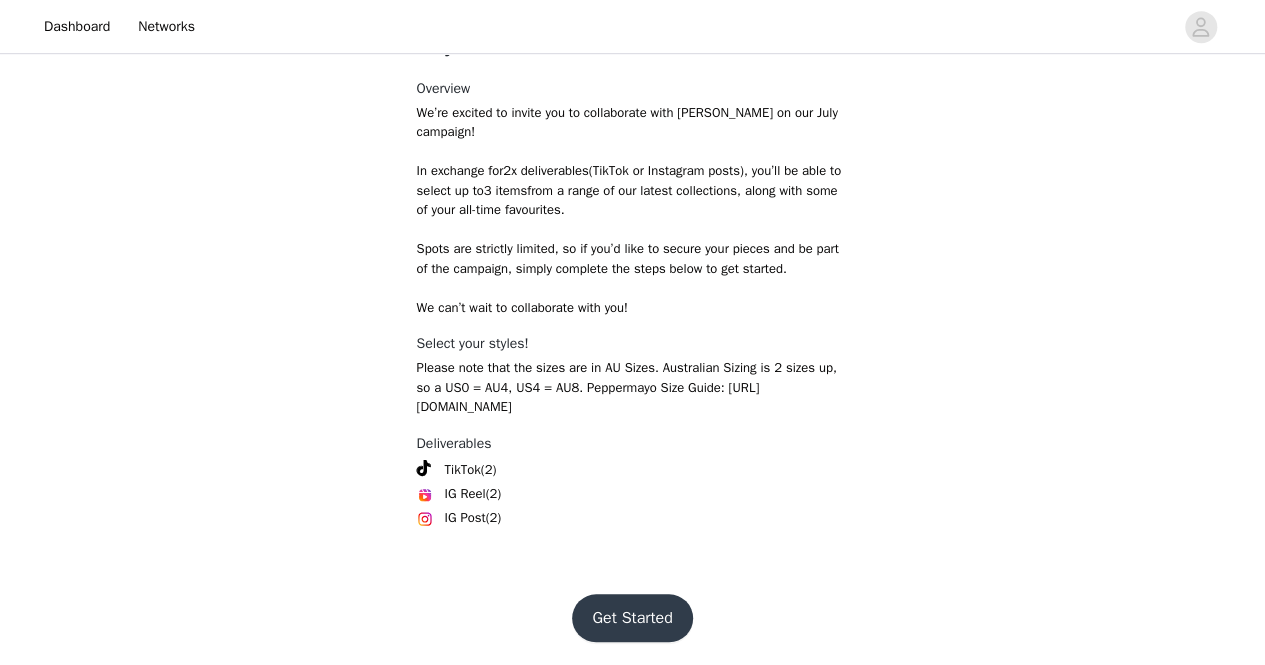 click on "Get Started" at bounding box center [632, 618] 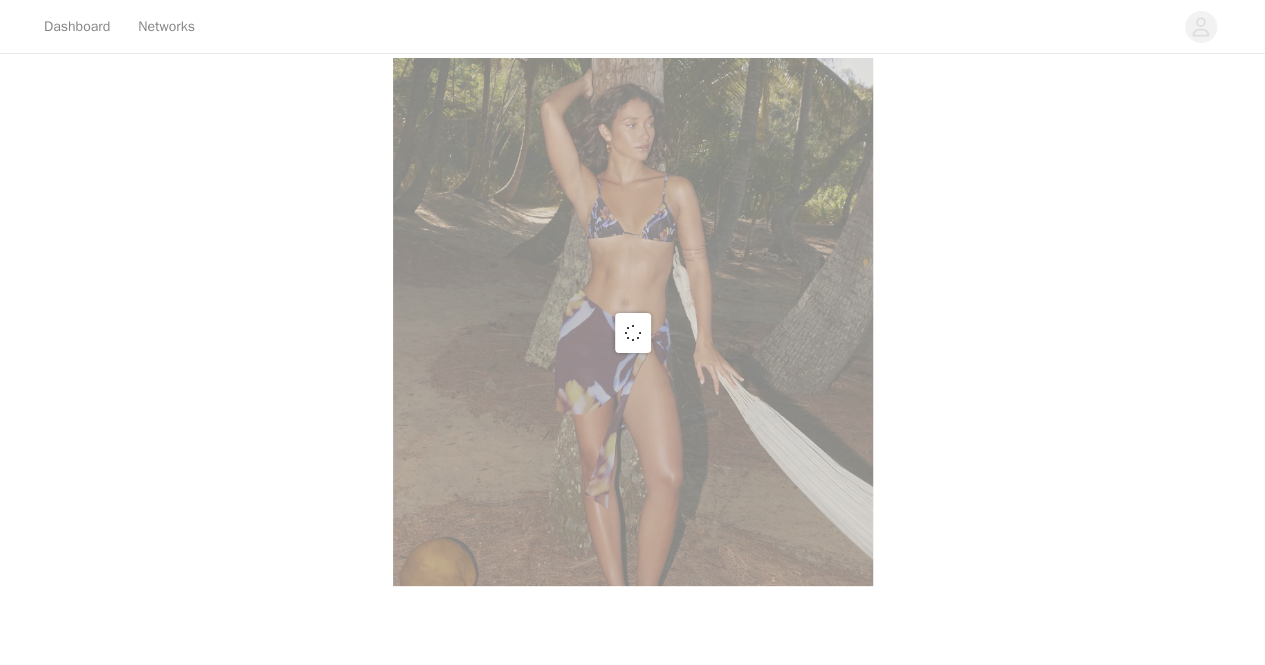 scroll, scrollTop: 0, scrollLeft: 0, axis: both 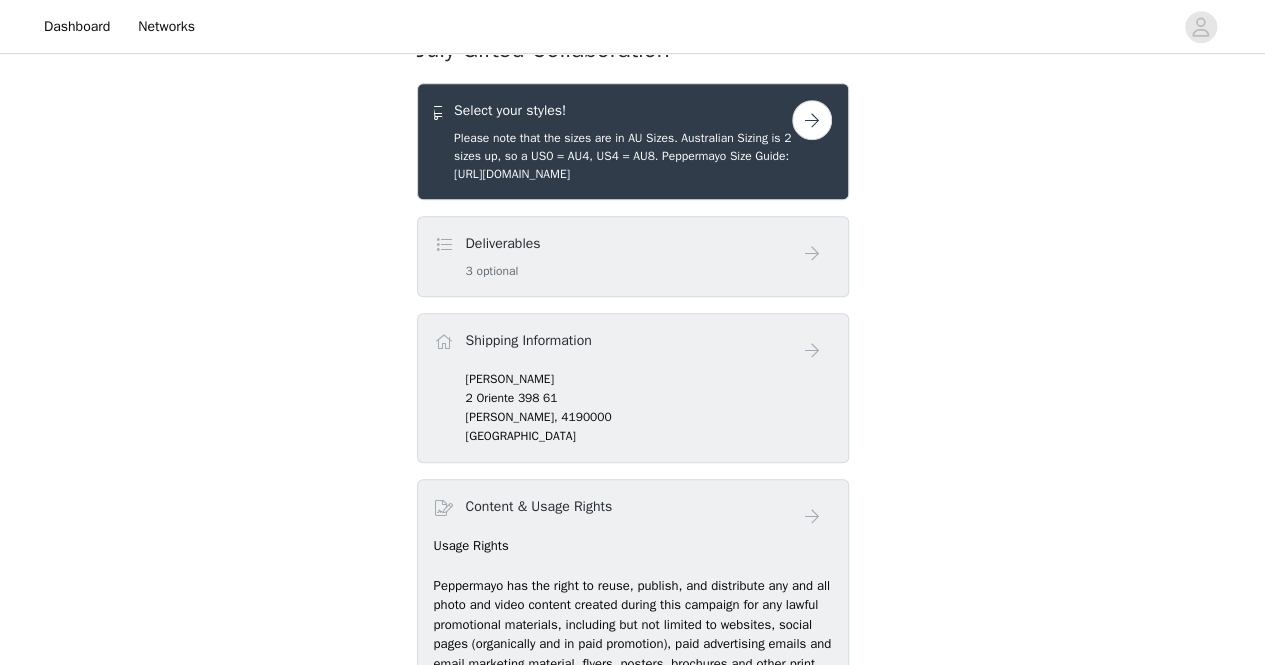 click at bounding box center (812, 120) 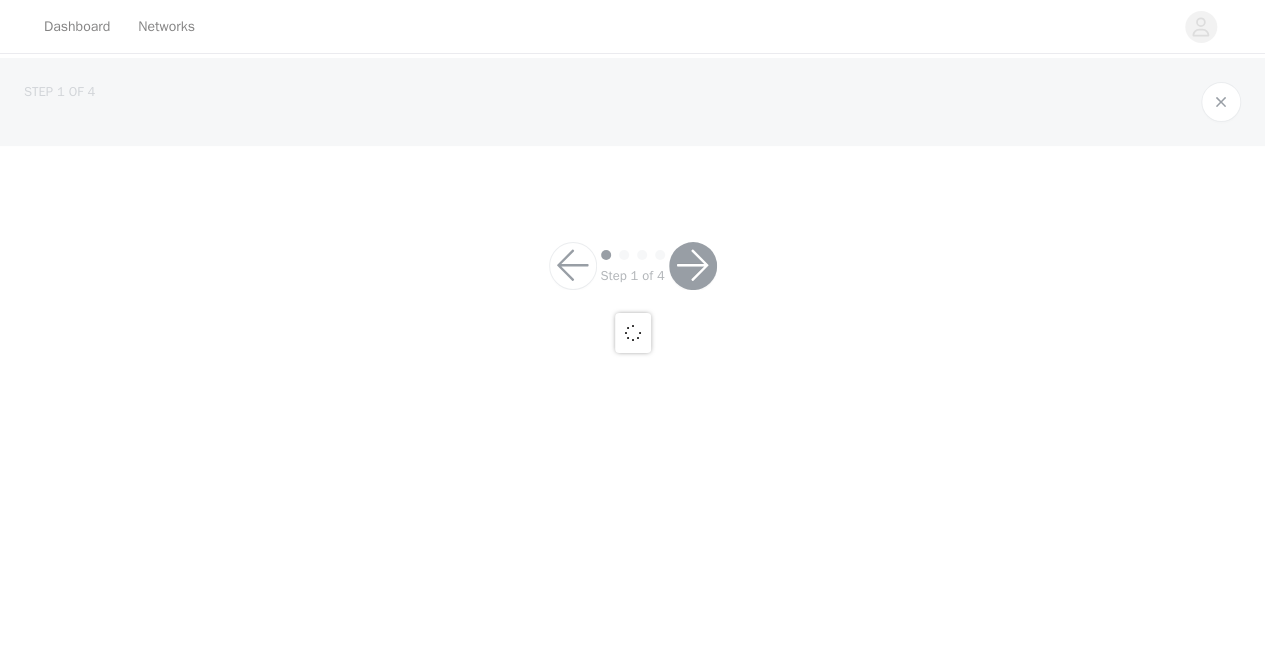 scroll, scrollTop: 0, scrollLeft: 0, axis: both 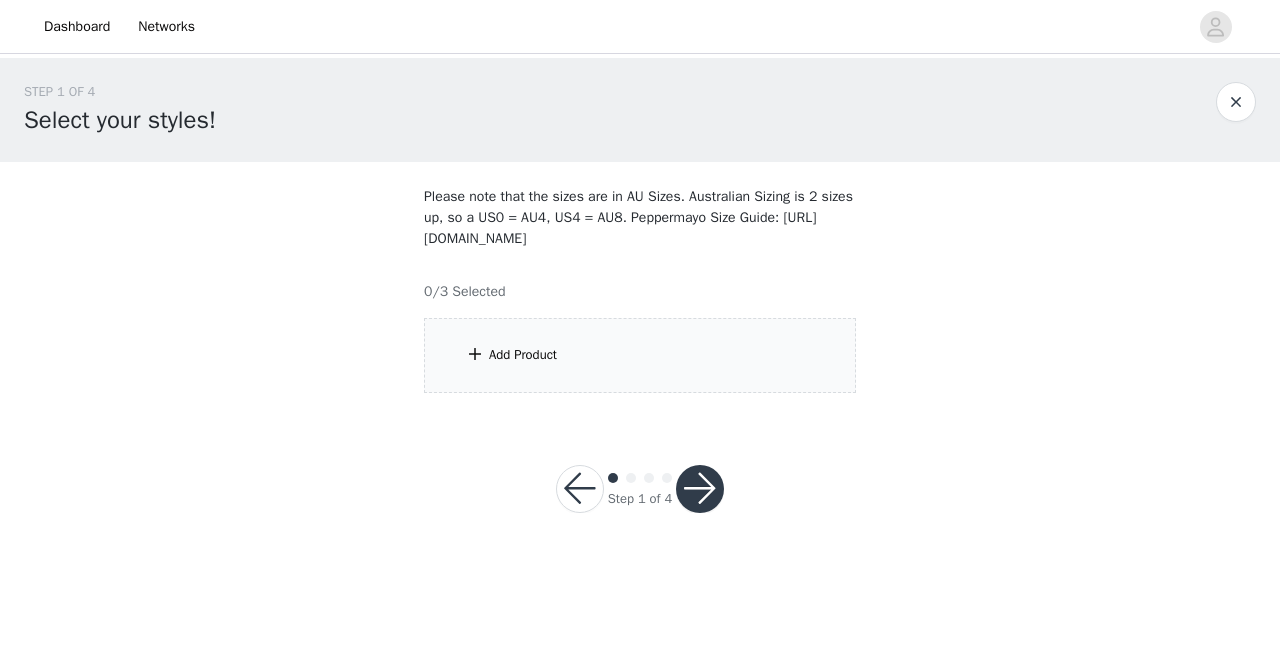 click on "Add Product" at bounding box center (640, 355) 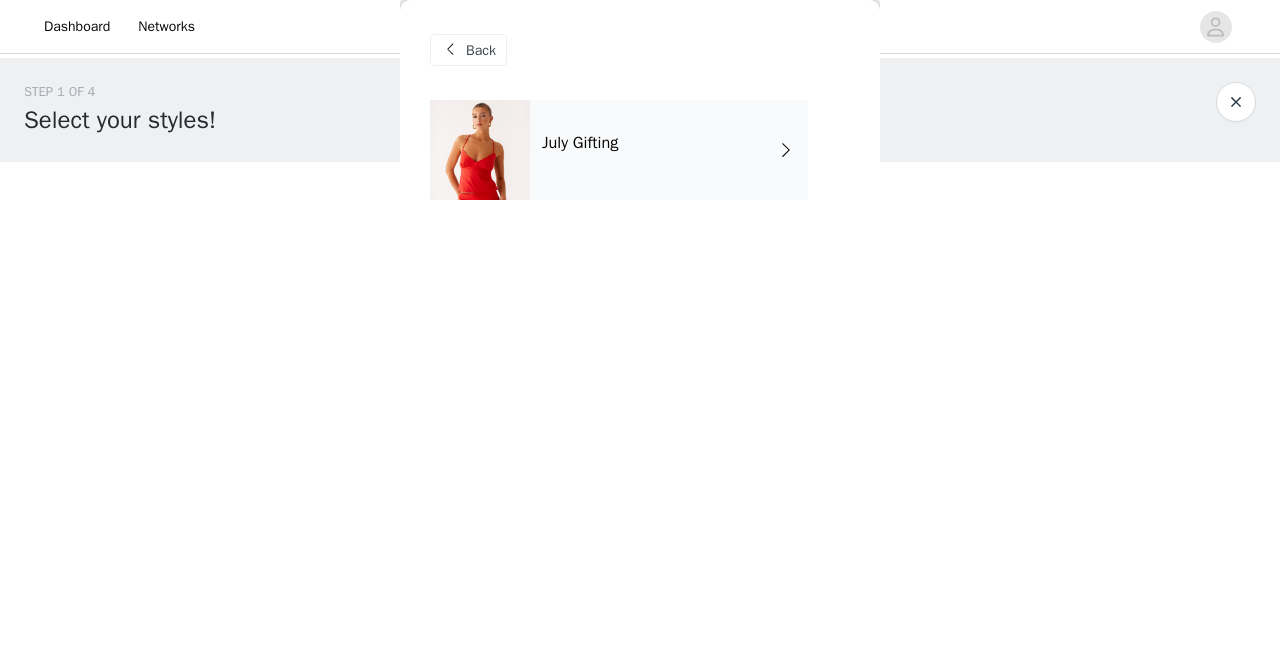 click on "July Gifting" at bounding box center [669, 150] 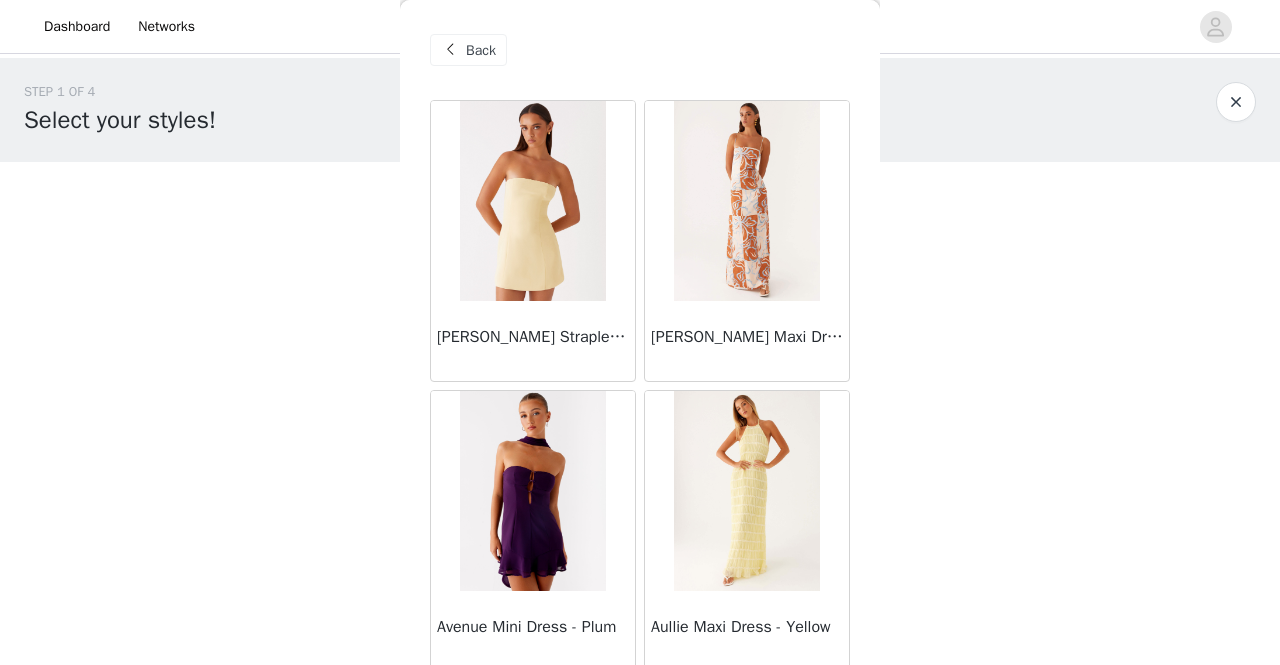 click at bounding box center [450, 50] 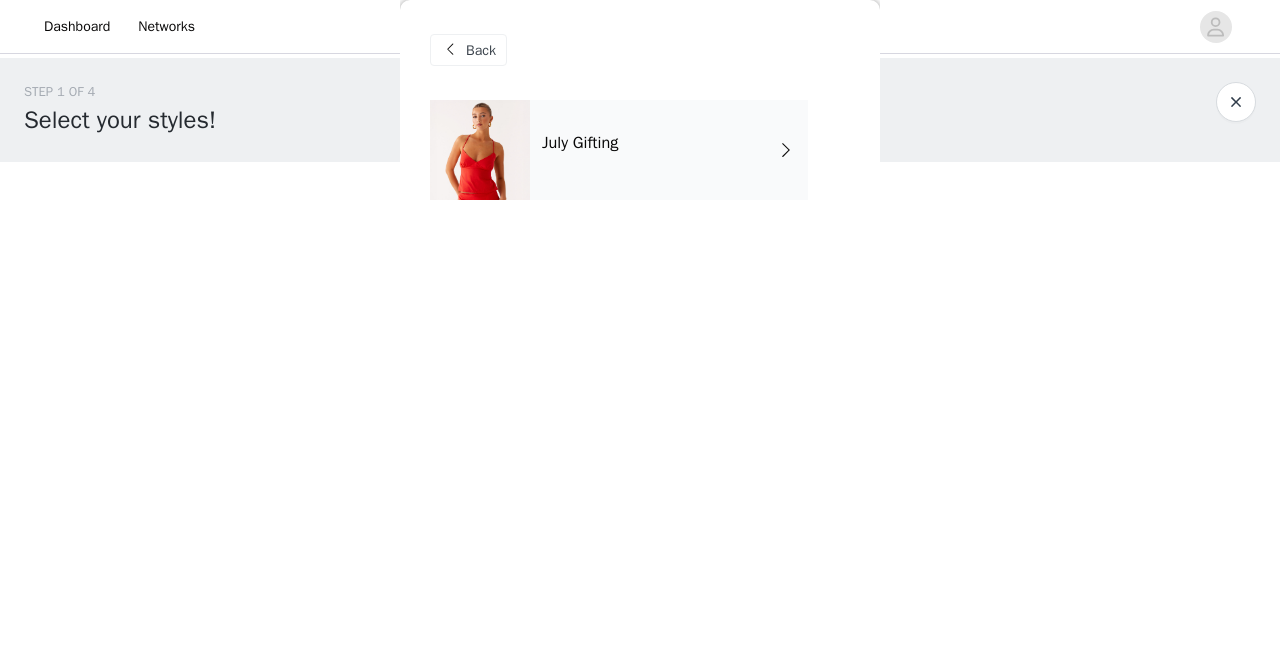 click at bounding box center (450, 50) 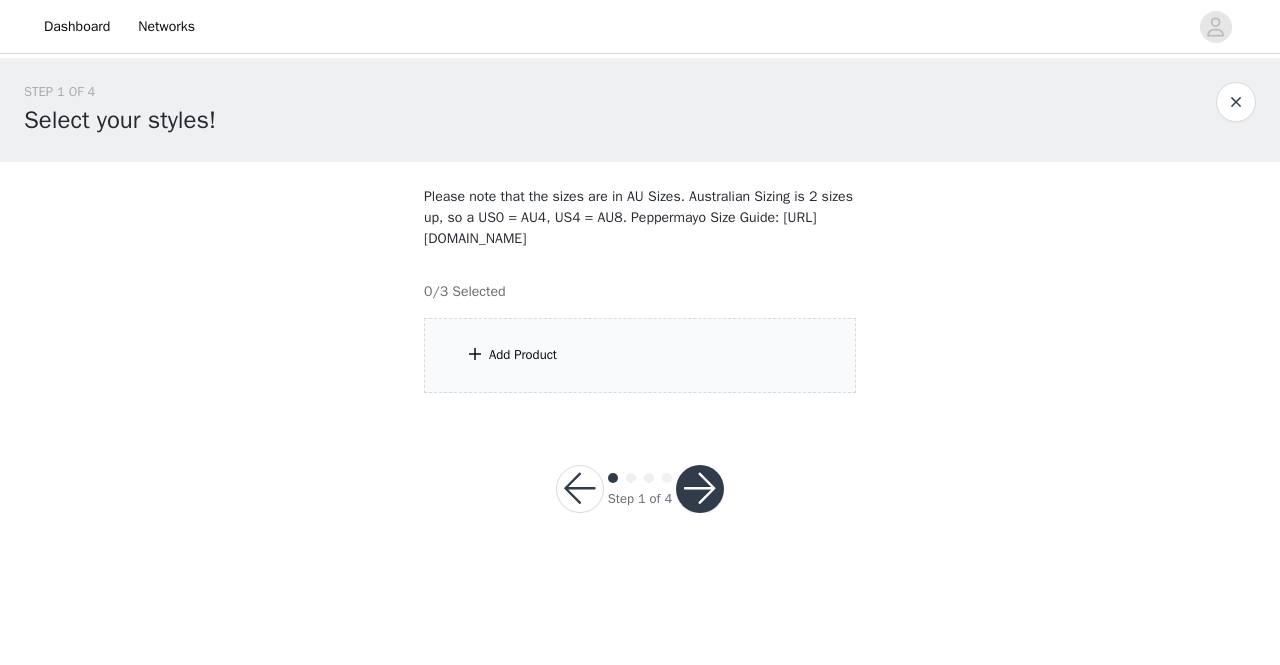 click on "Add Product" at bounding box center (640, 355) 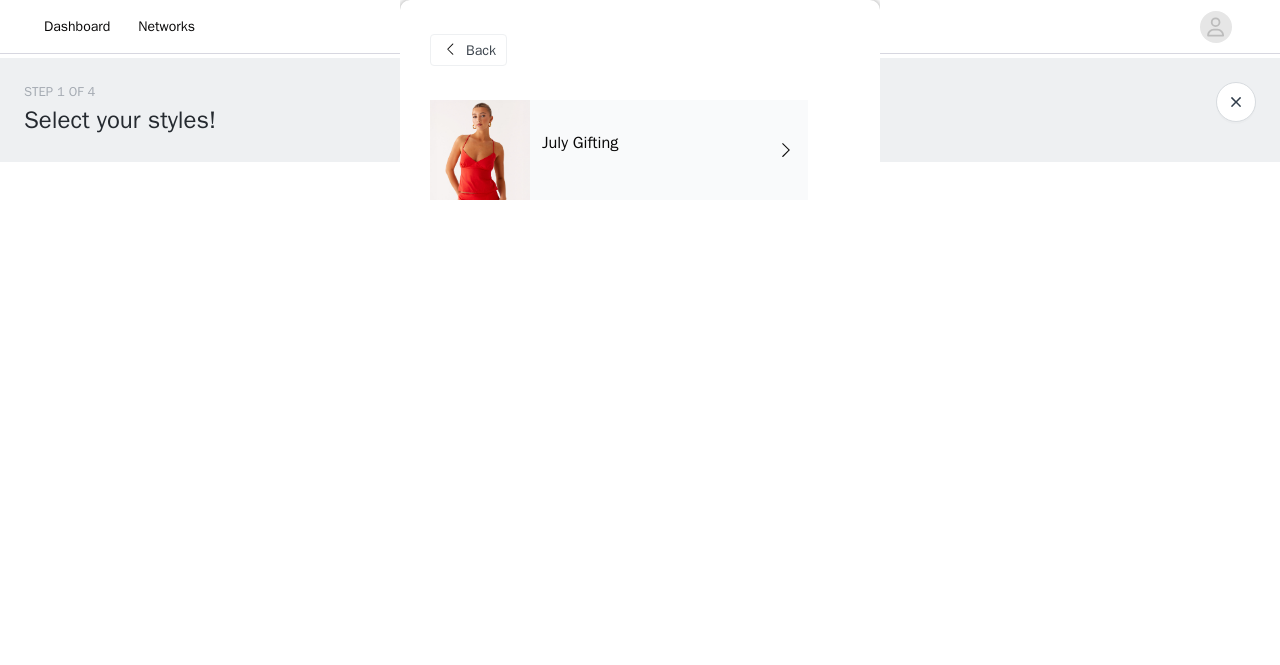 click at bounding box center [450, 50] 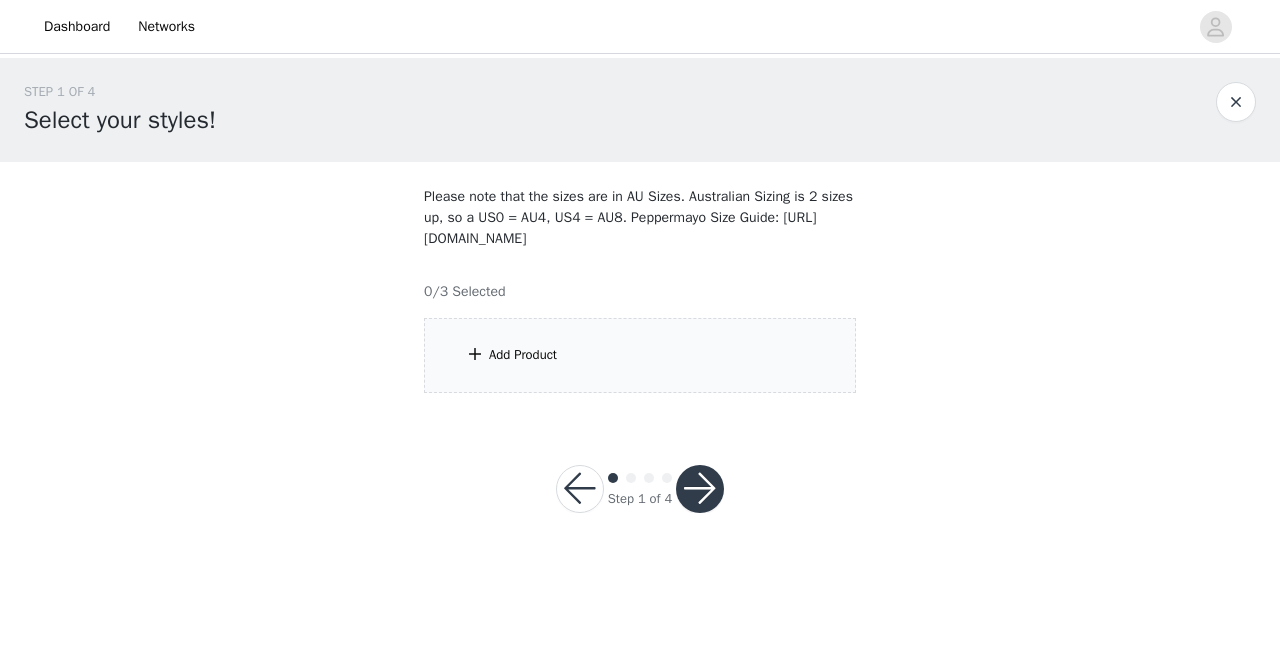click at bounding box center (580, 489) 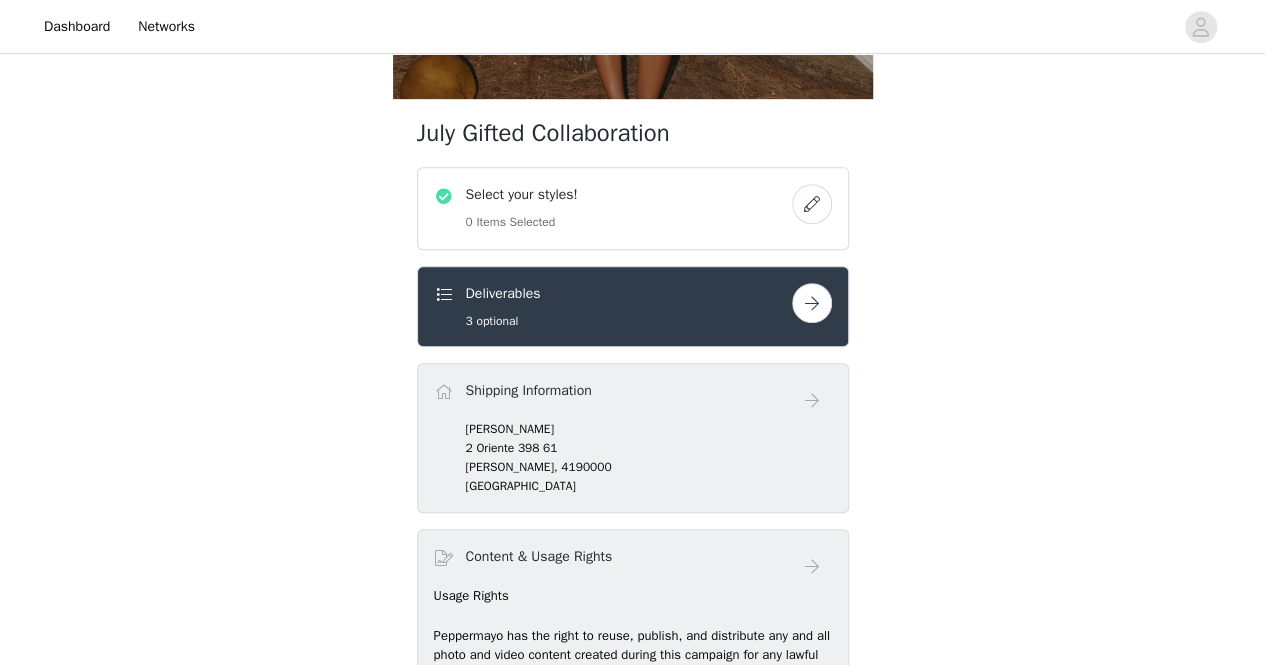 scroll, scrollTop: 476, scrollLeft: 0, axis: vertical 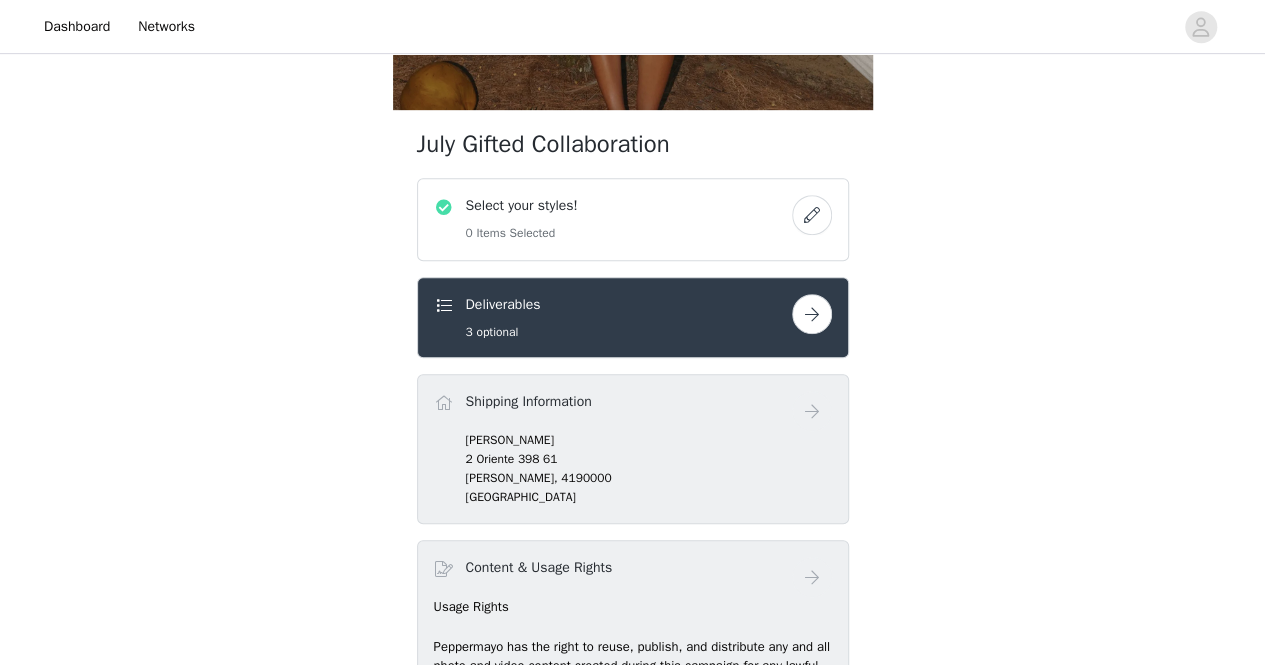 click at bounding box center [812, 314] 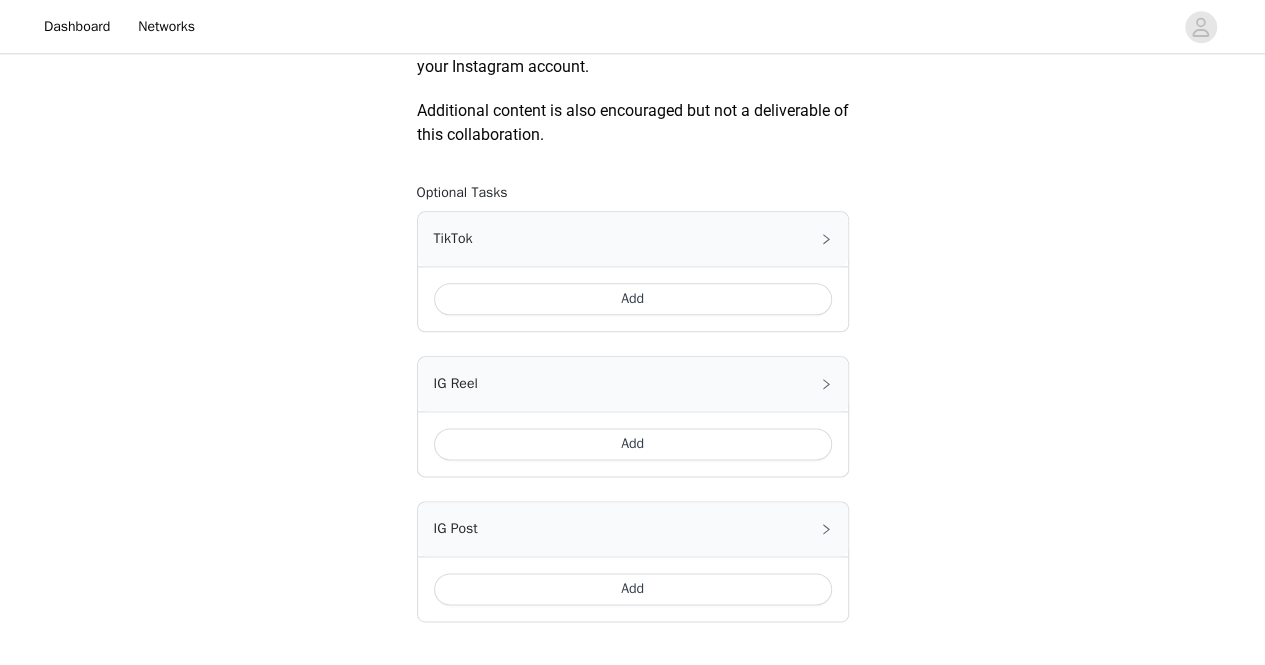 scroll, scrollTop: 1178, scrollLeft: 0, axis: vertical 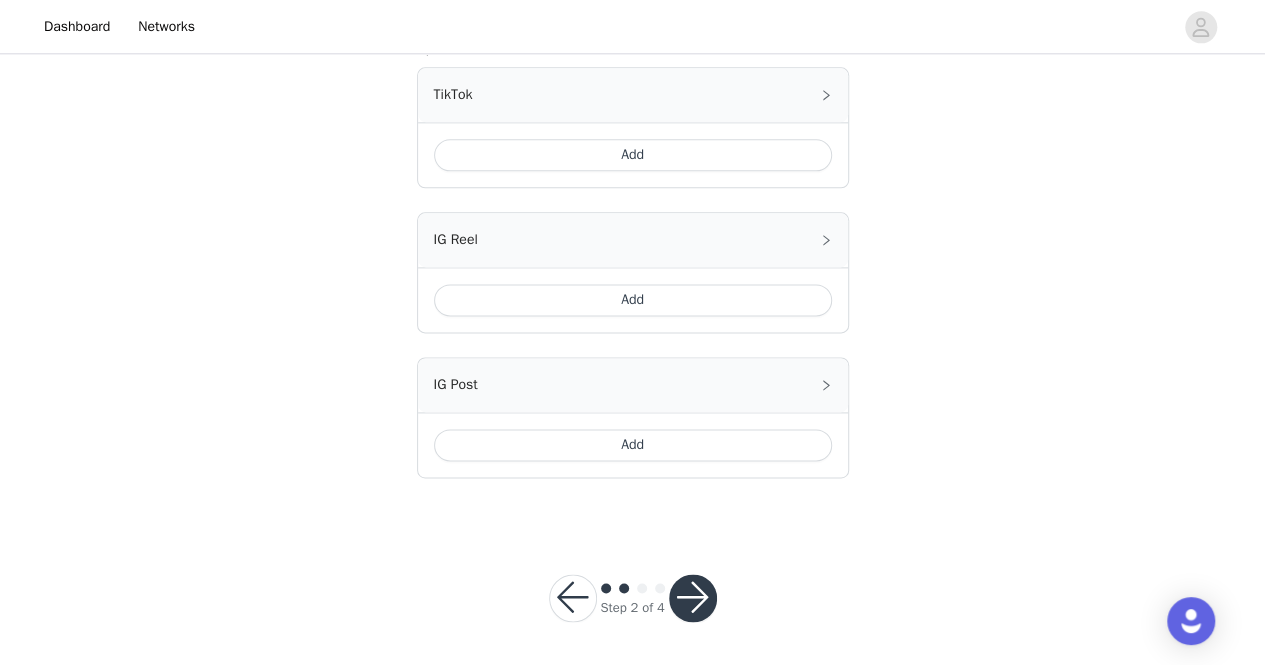 click at bounding box center (573, 598) 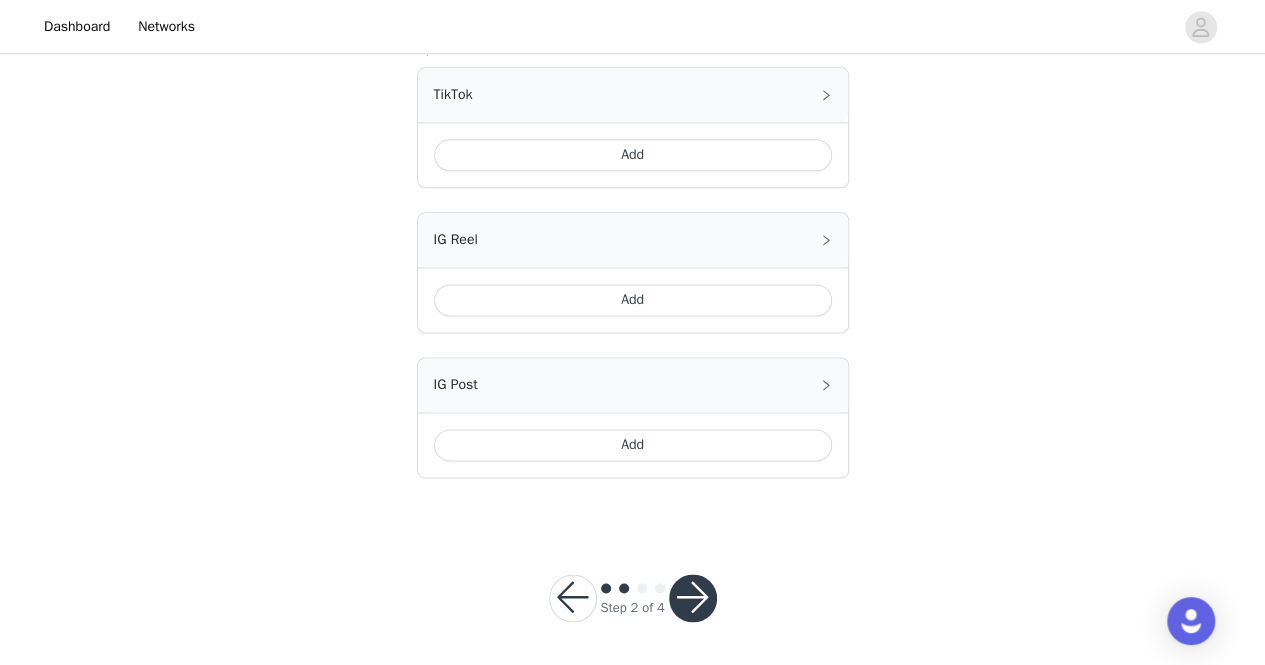 scroll, scrollTop: 0, scrollLeft: 0, axis: both 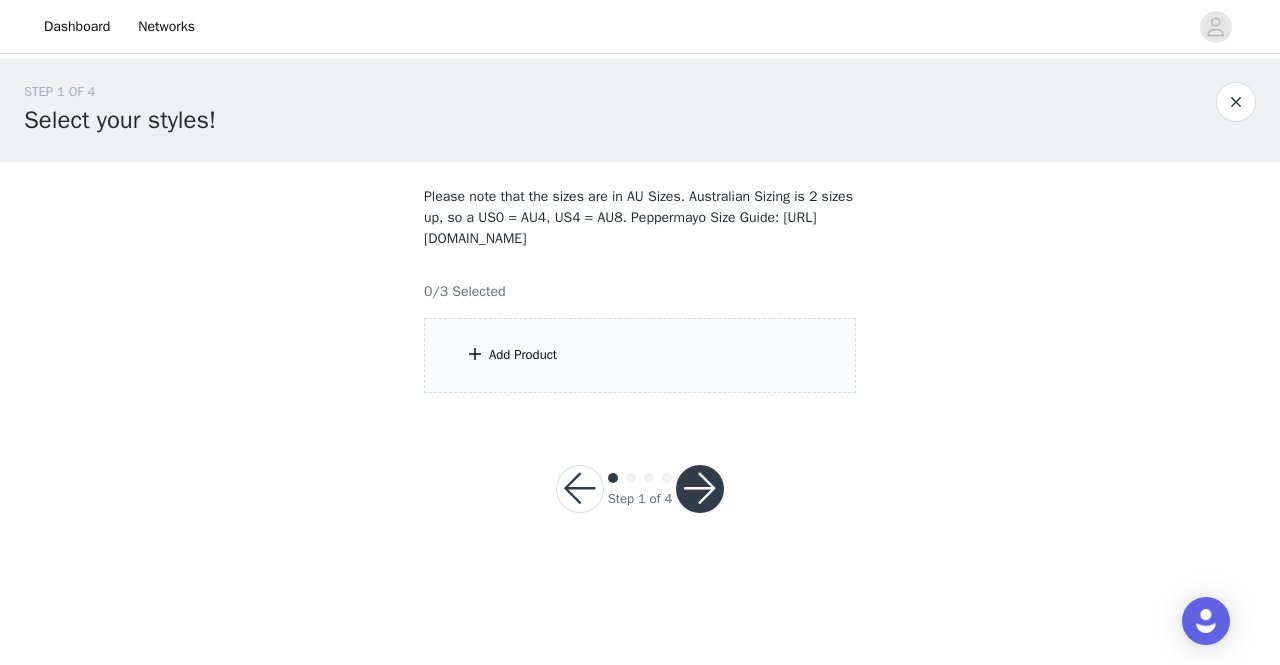 click at bounding box center [580, 489] 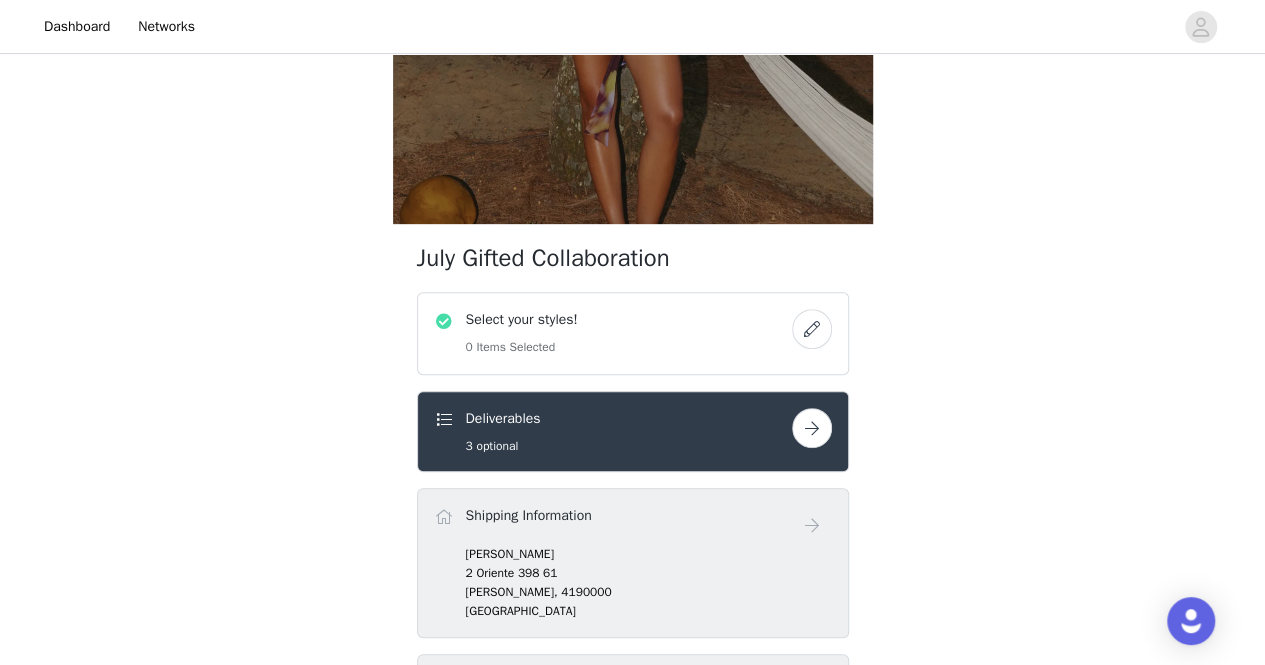 scroll, scrollTop: 378, scrollLeft: 0, axis: vertical 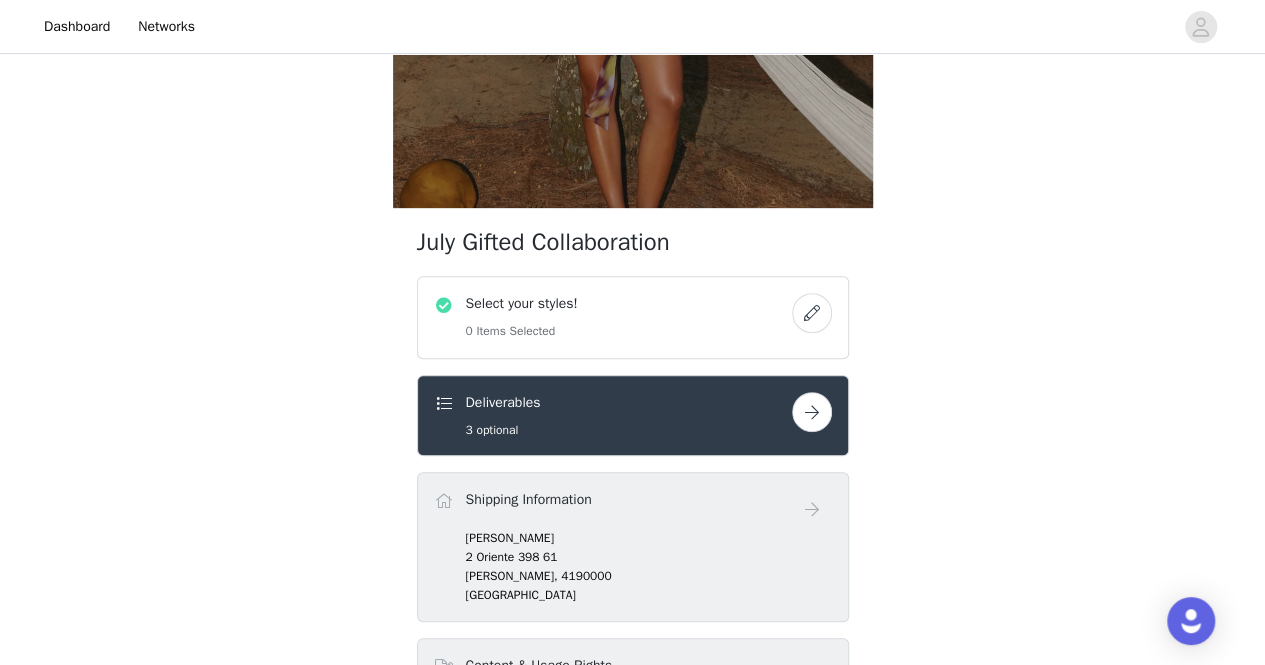 click on "Select your styles!   0 Items Selected" at bounding box center (613, 317) 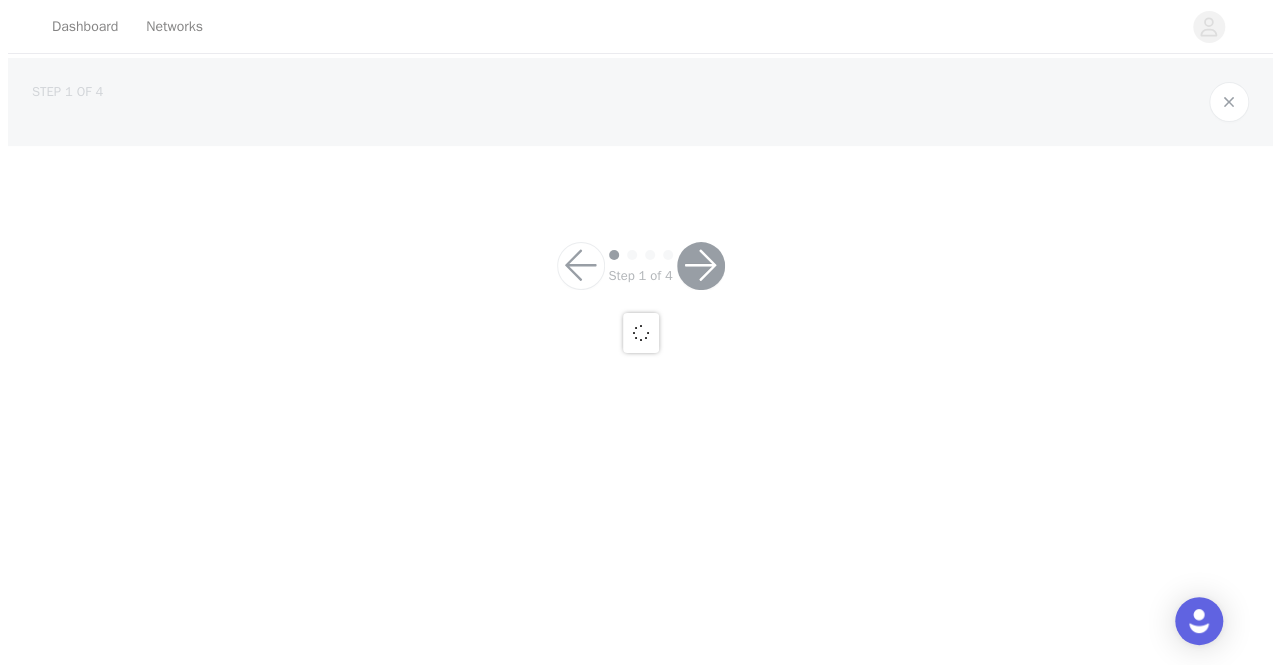 scroll, scrollTop: 0, scrollLeft: 0, axis: both 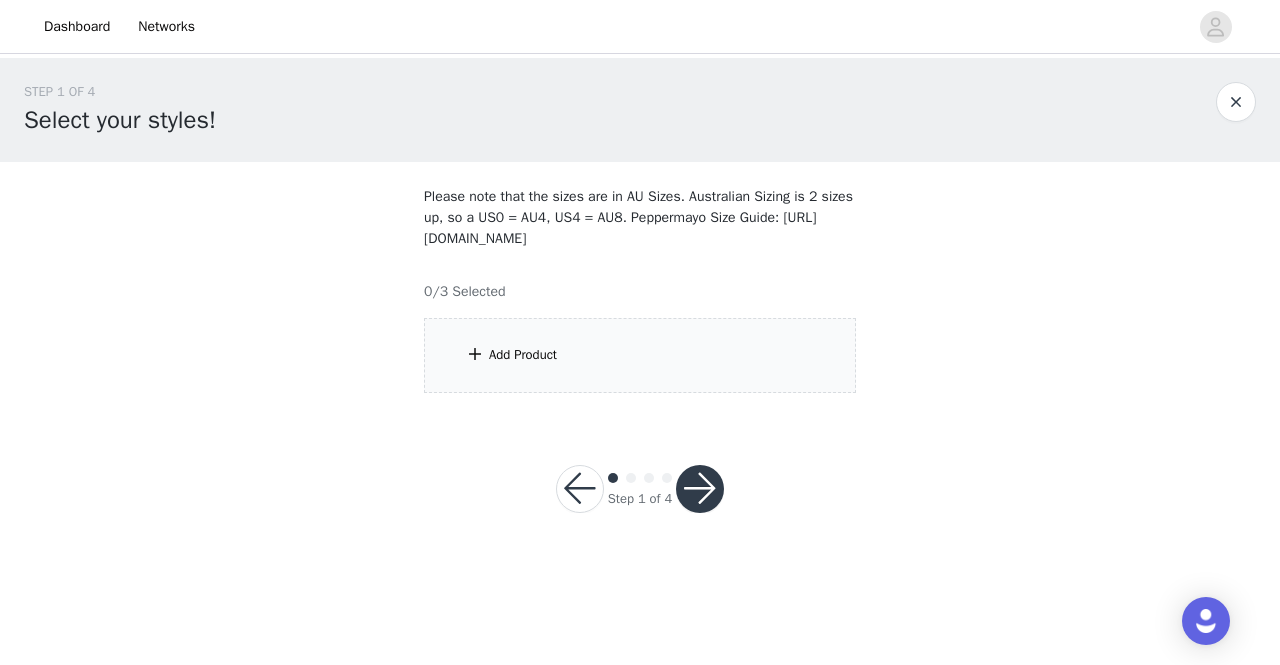 click on "Add Product" at bounding box center [640, 355] 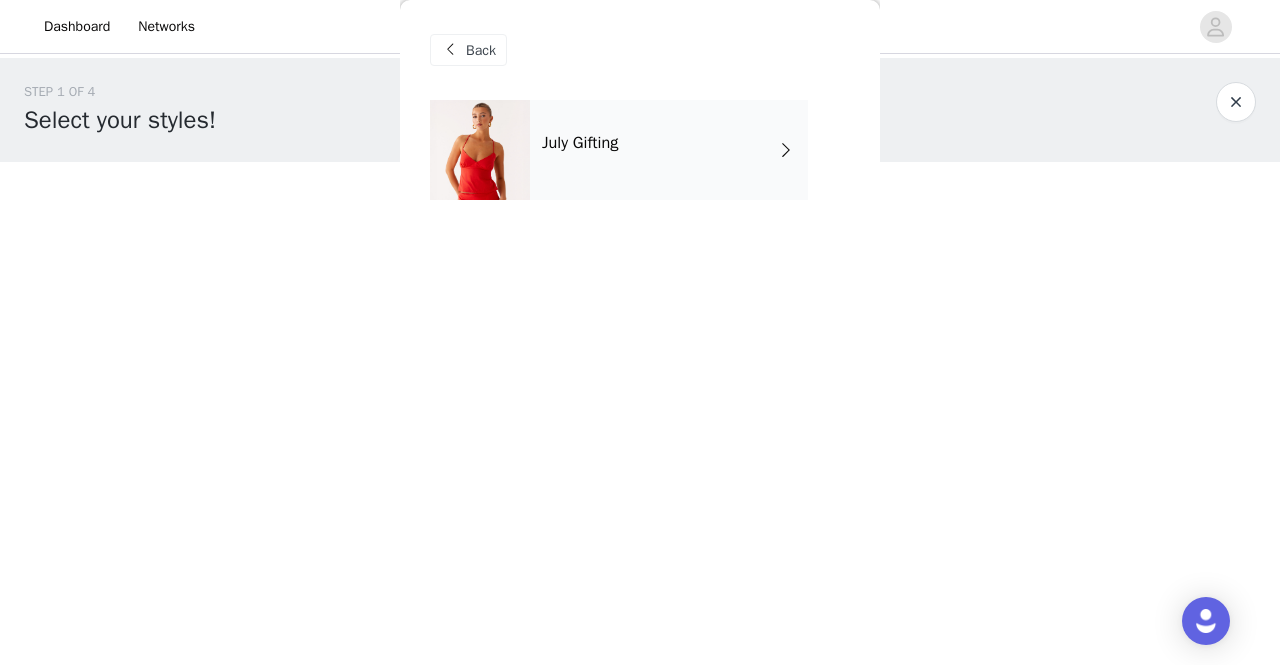 click on "July Gifting" at bounding box center [669, 150] 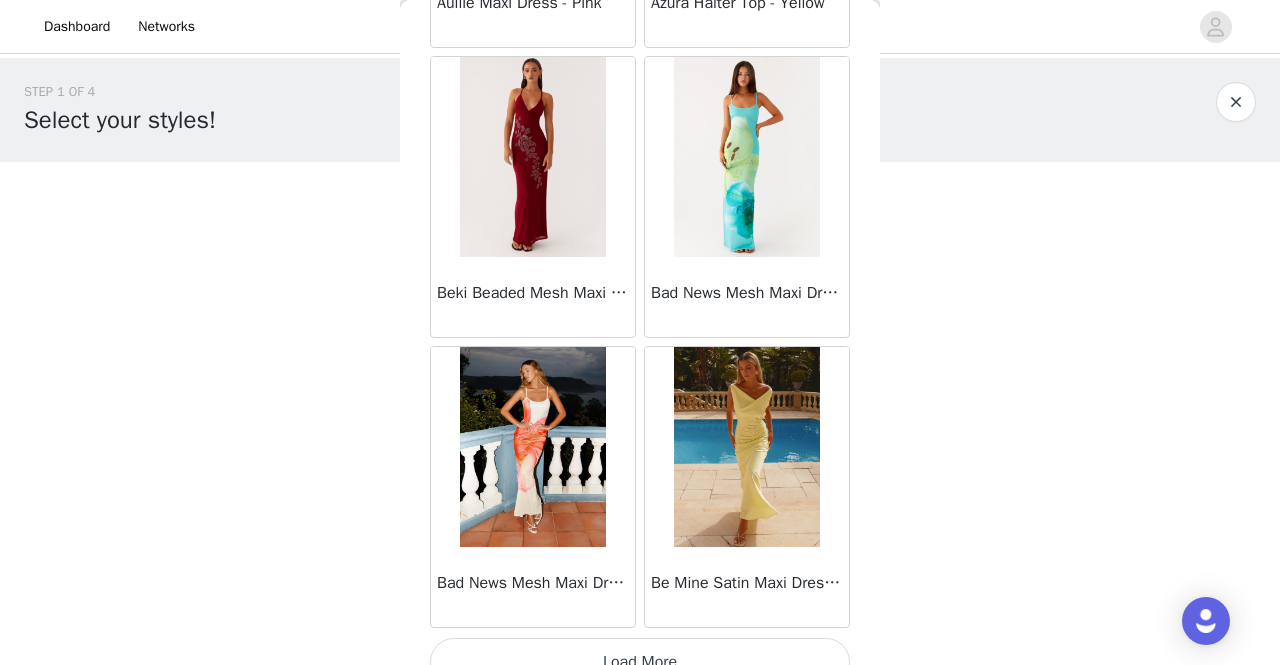 scroll, scrollTop: 2388, scrollLeft: 0, axis: vertical 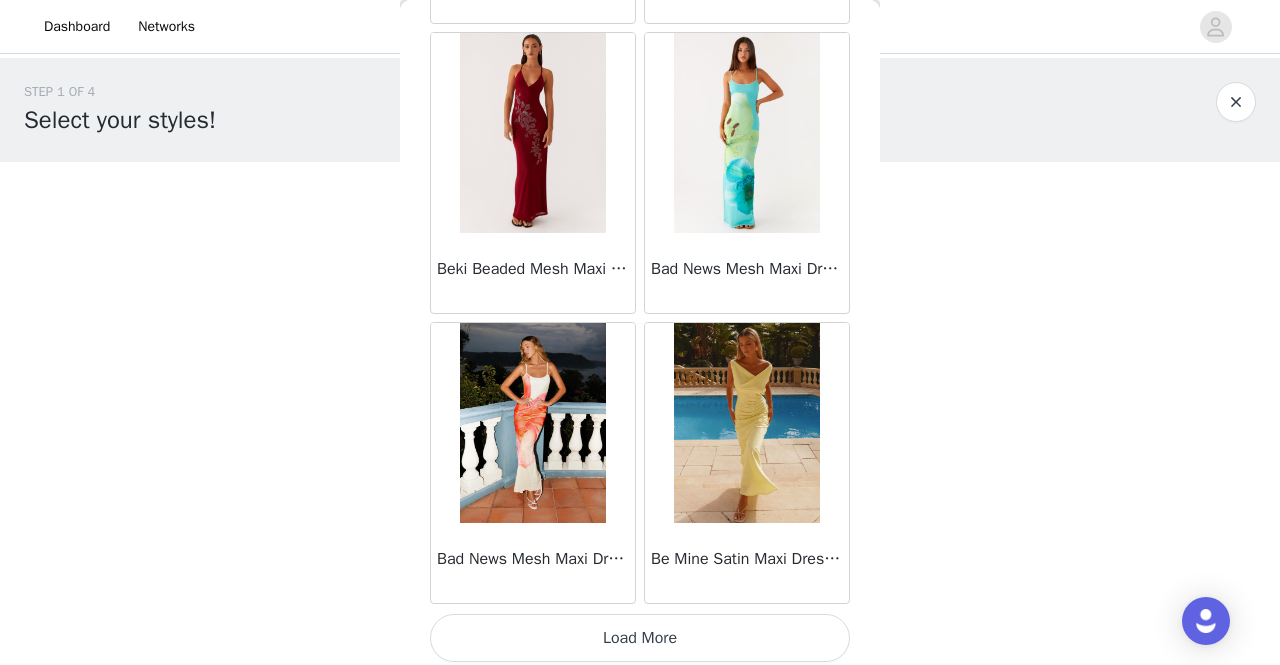click on "Load More" at bounding box center (640, 638) 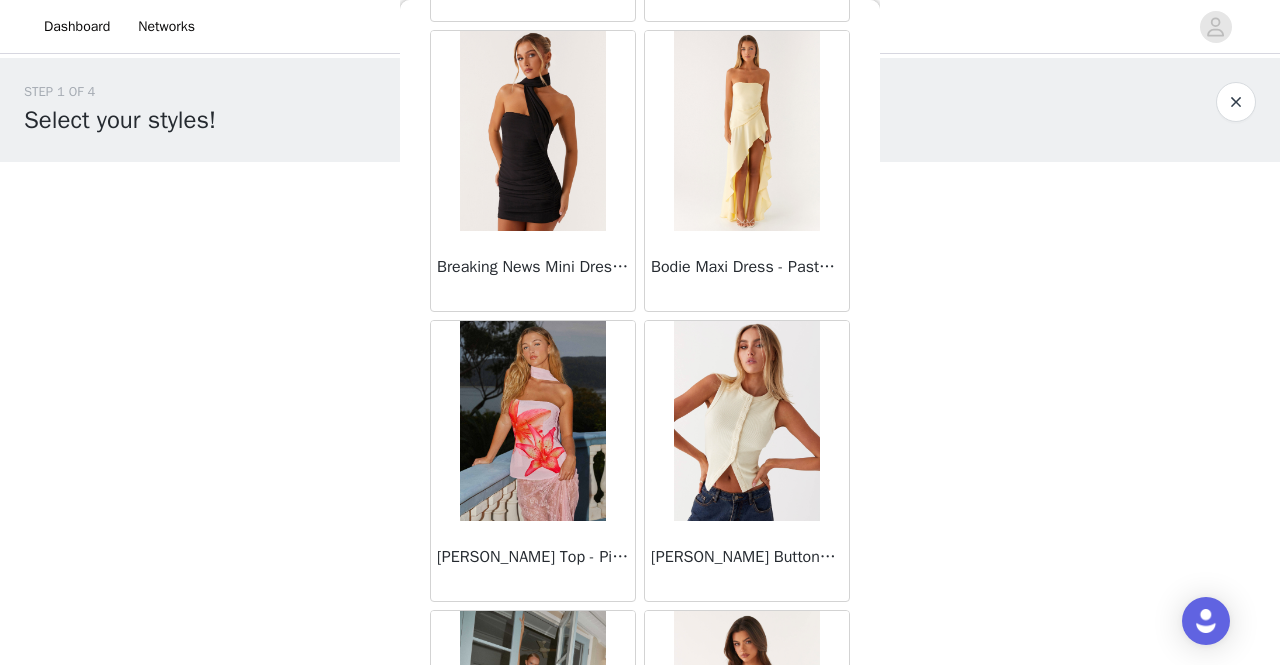 scroll, scrollTop: 3601, scrollLeft: 0, axis: vertical 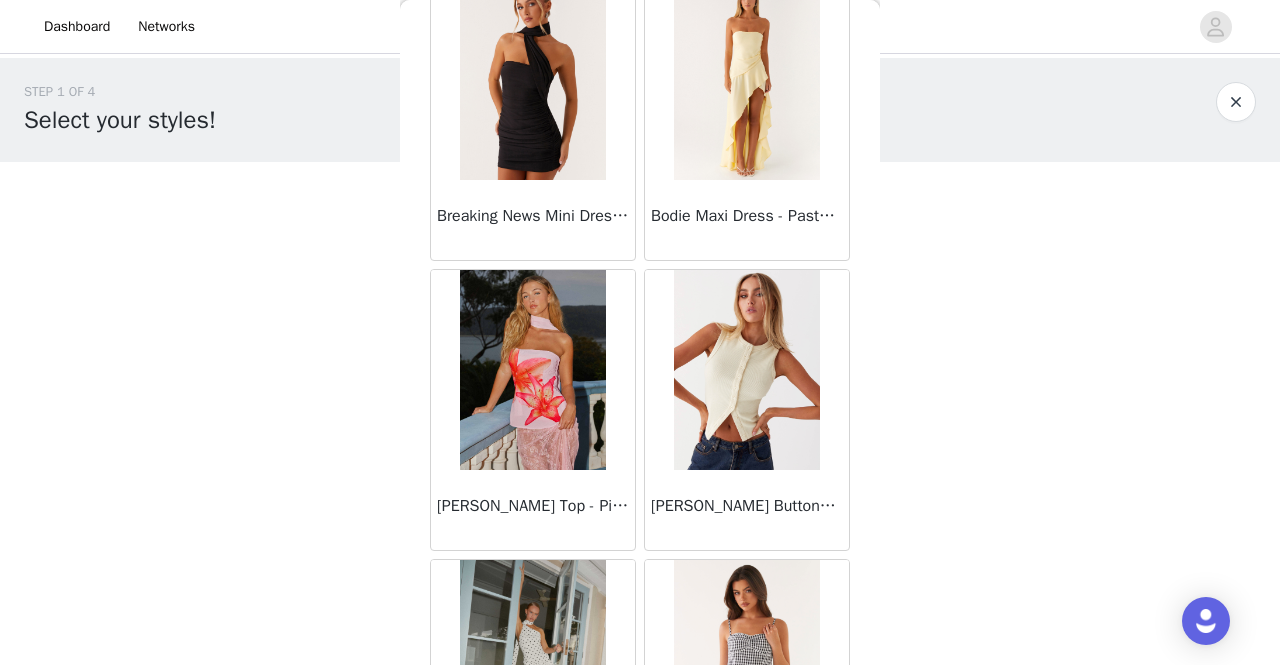 click at bounding box center [746, 370] 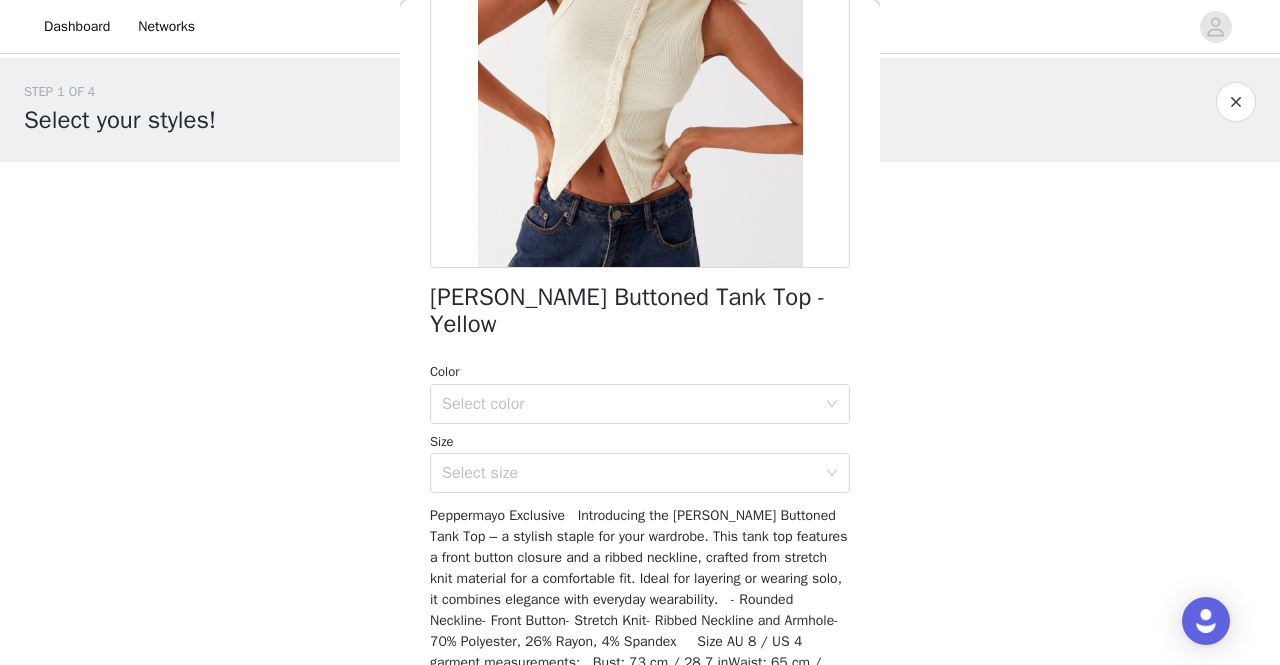 scroll, scrollTop: 293, scrollLeft: 0, axis: vertical 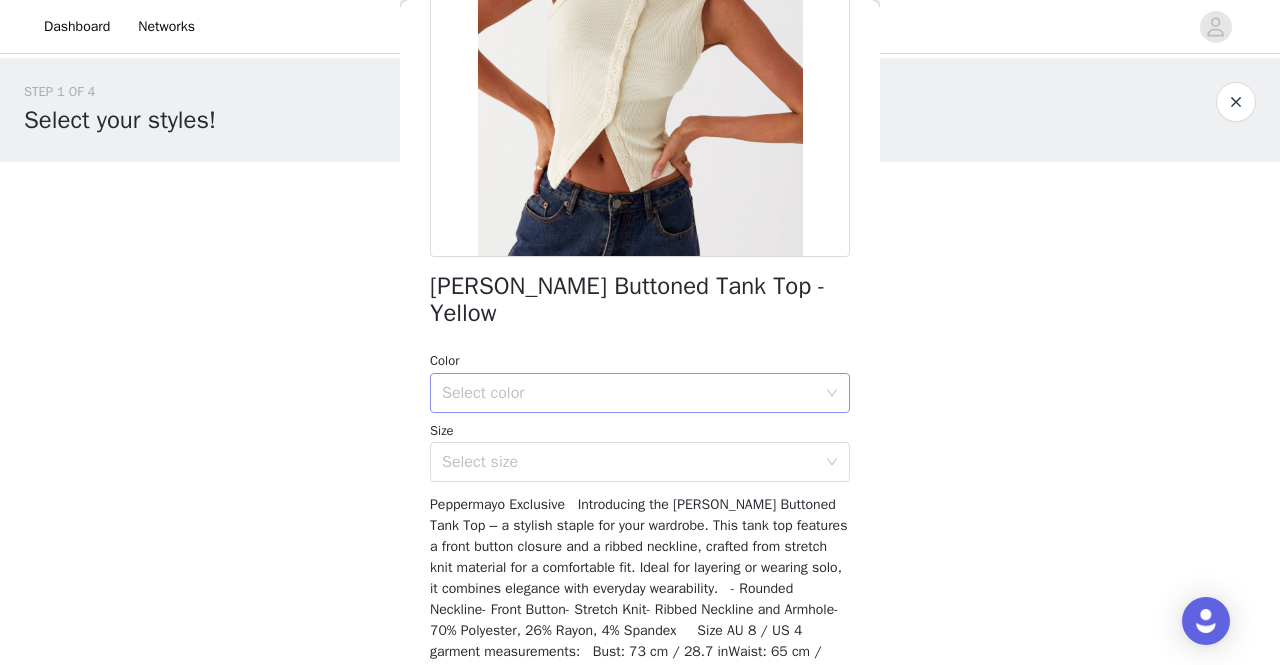 click on "Select color" at bounding box center (629, 393) 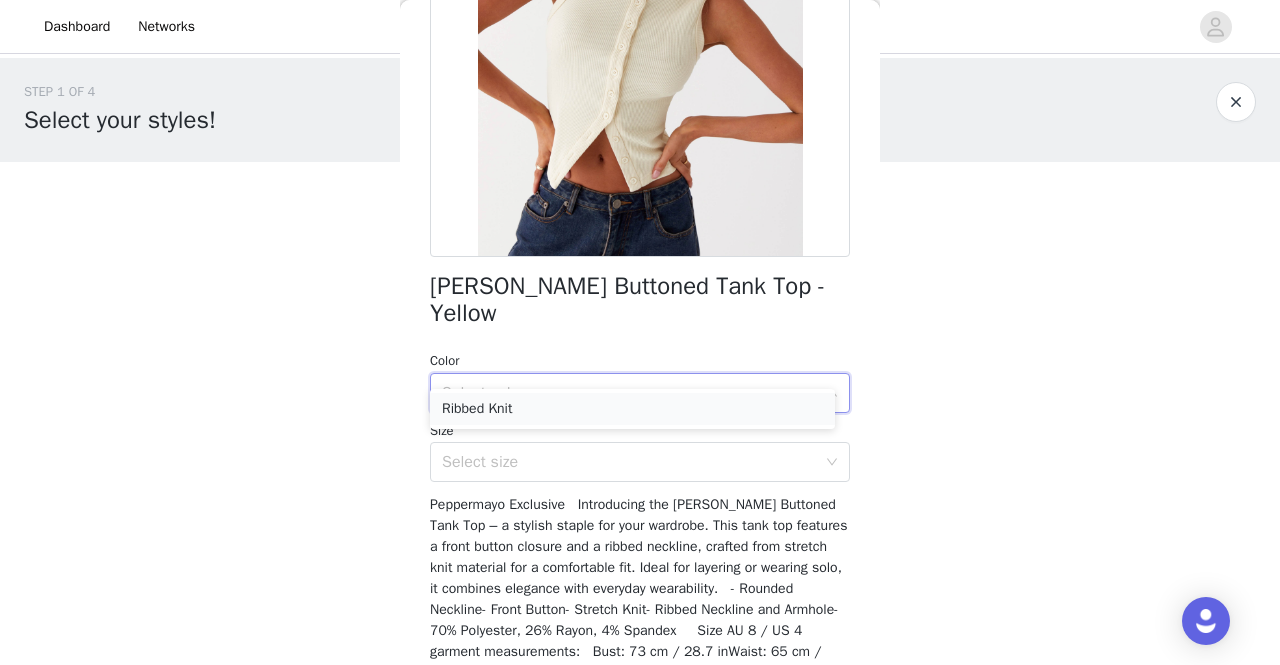 click on "Ribbed Knit" at bounding box center [632, 409] 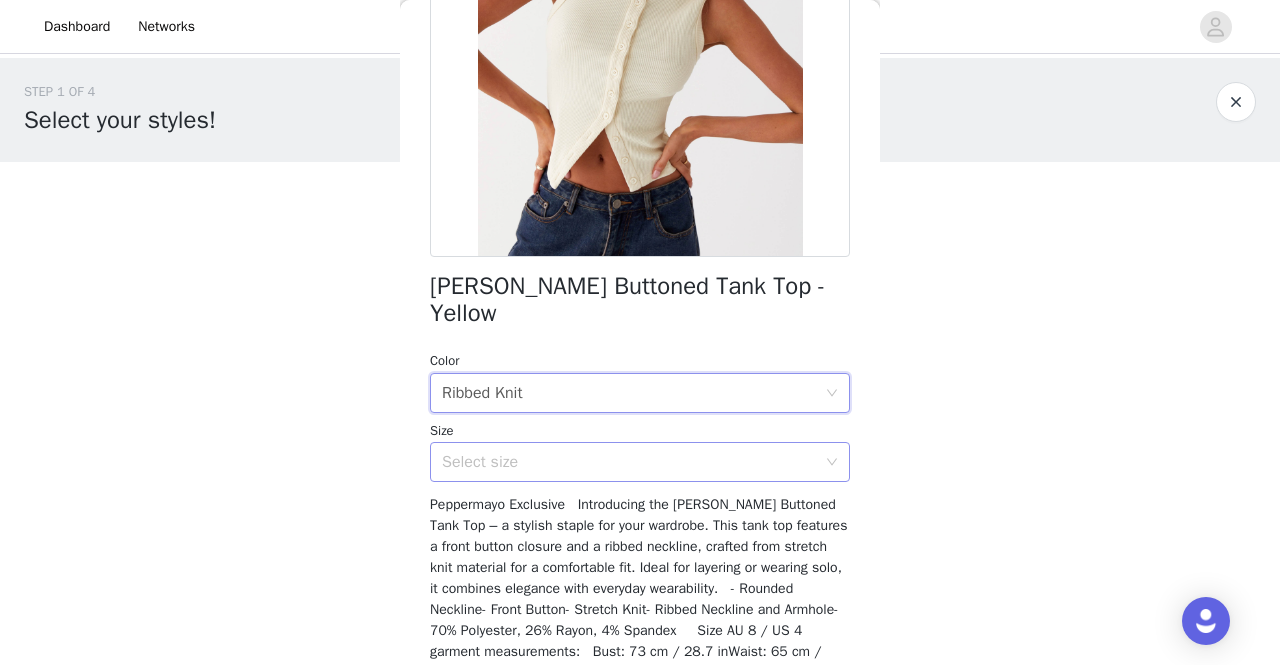 click on "Select size" at bounding box center (629, 462) 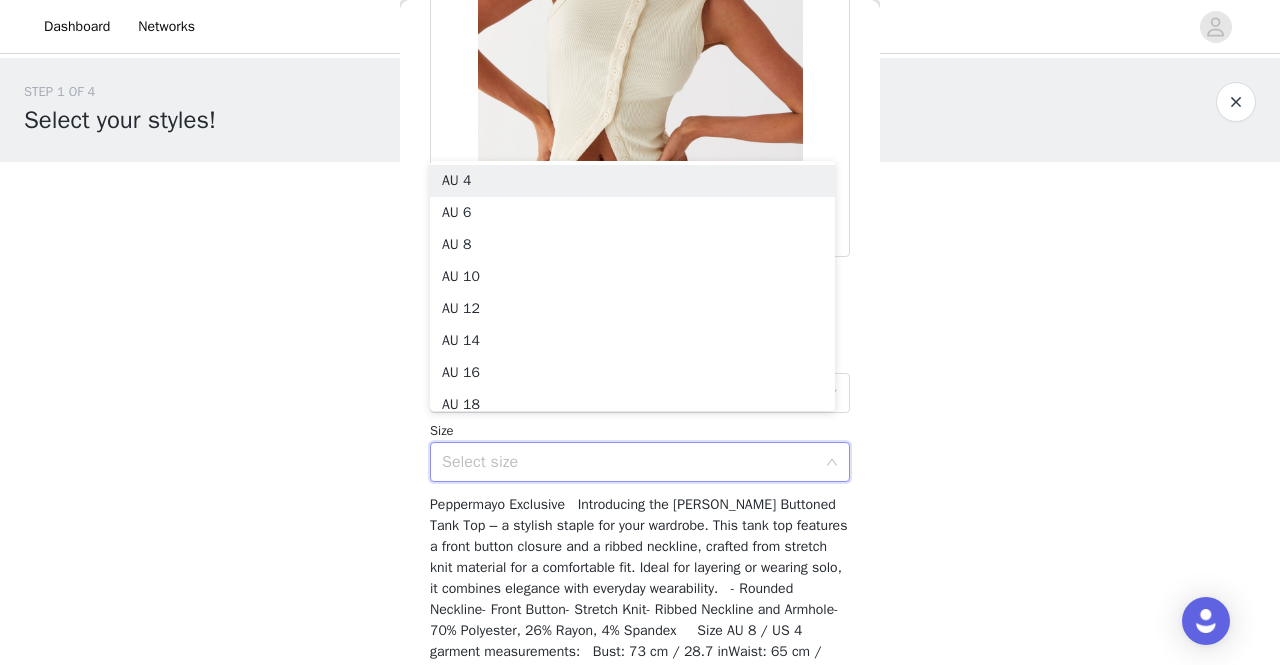 click on "Select size" at bounding box center (629, 462) 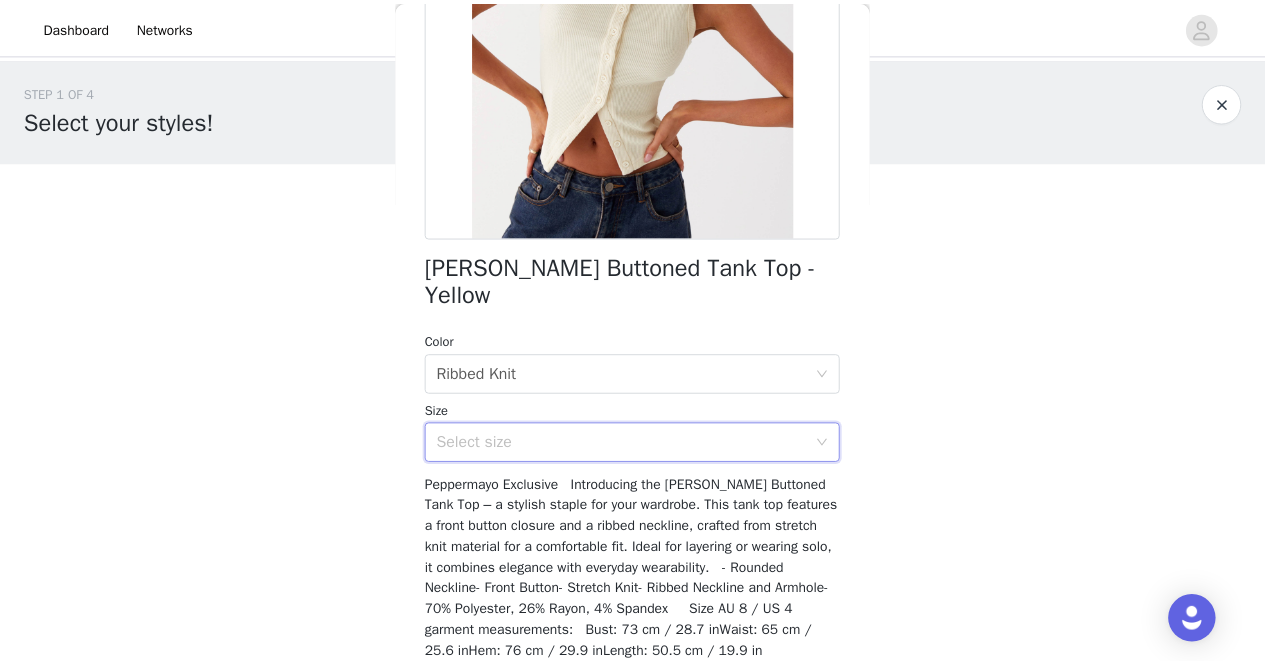scroll, scrollTop: 388, scrollLeft: 0, axis: vertical 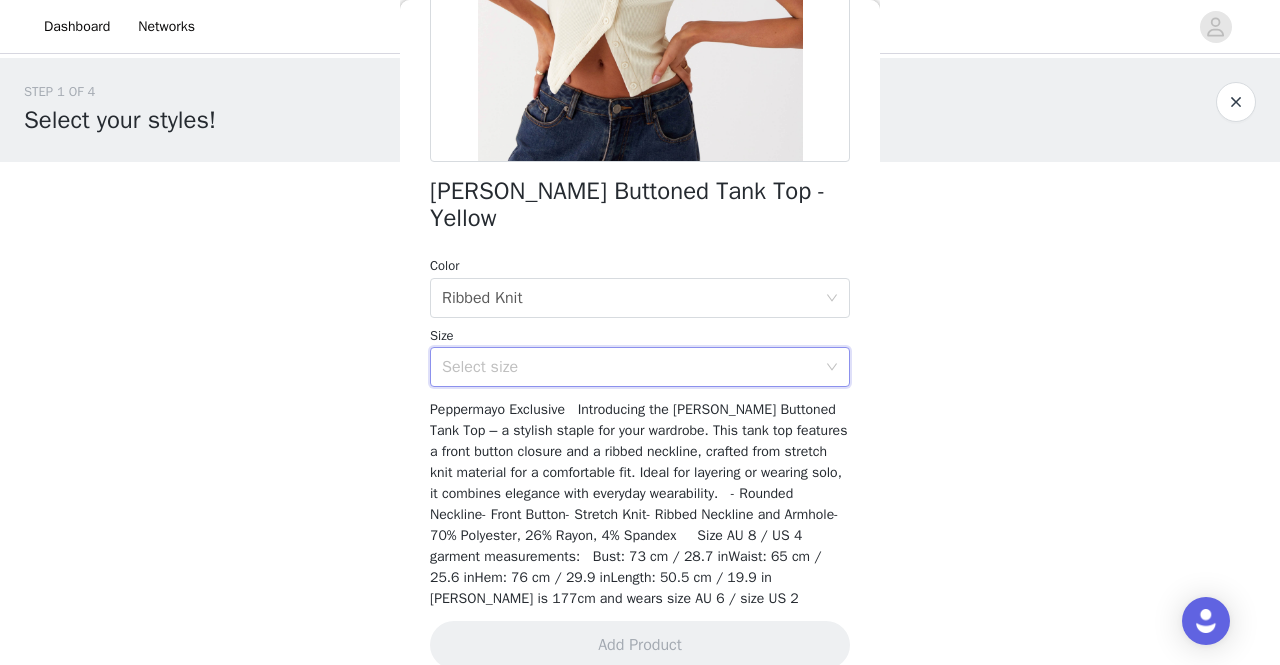 click on "Select size" at bounding box center (629, 367) 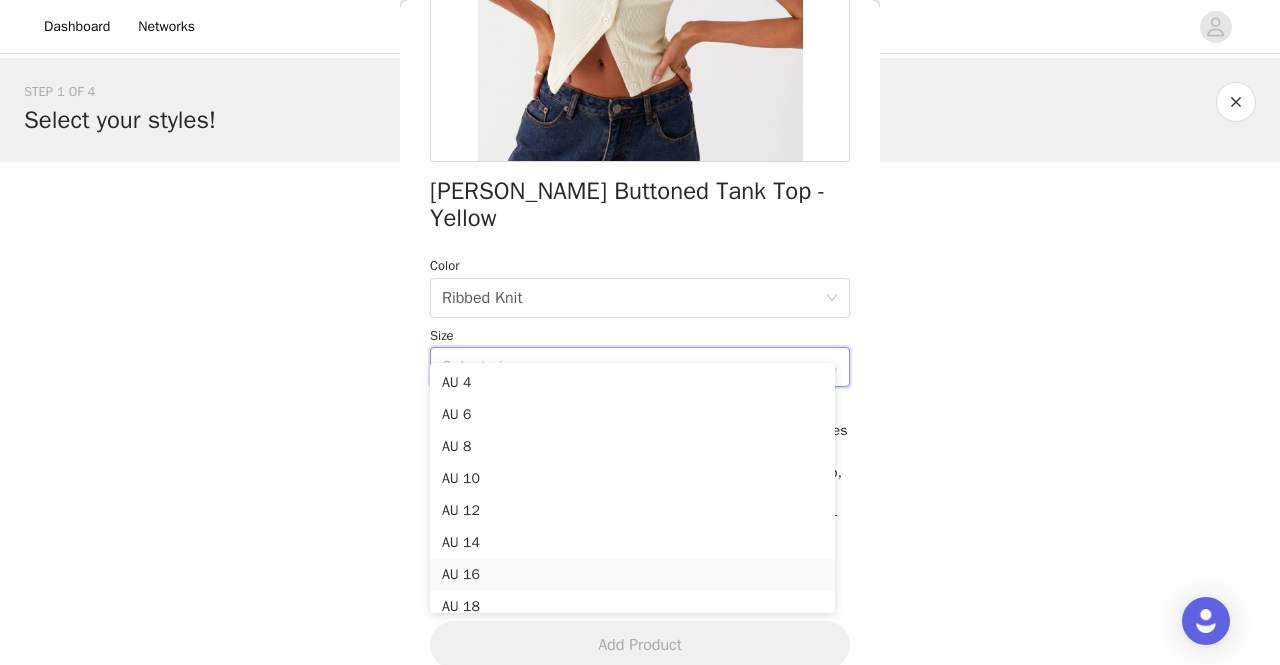 click on "AU 16" at bounding box center (632, 575) 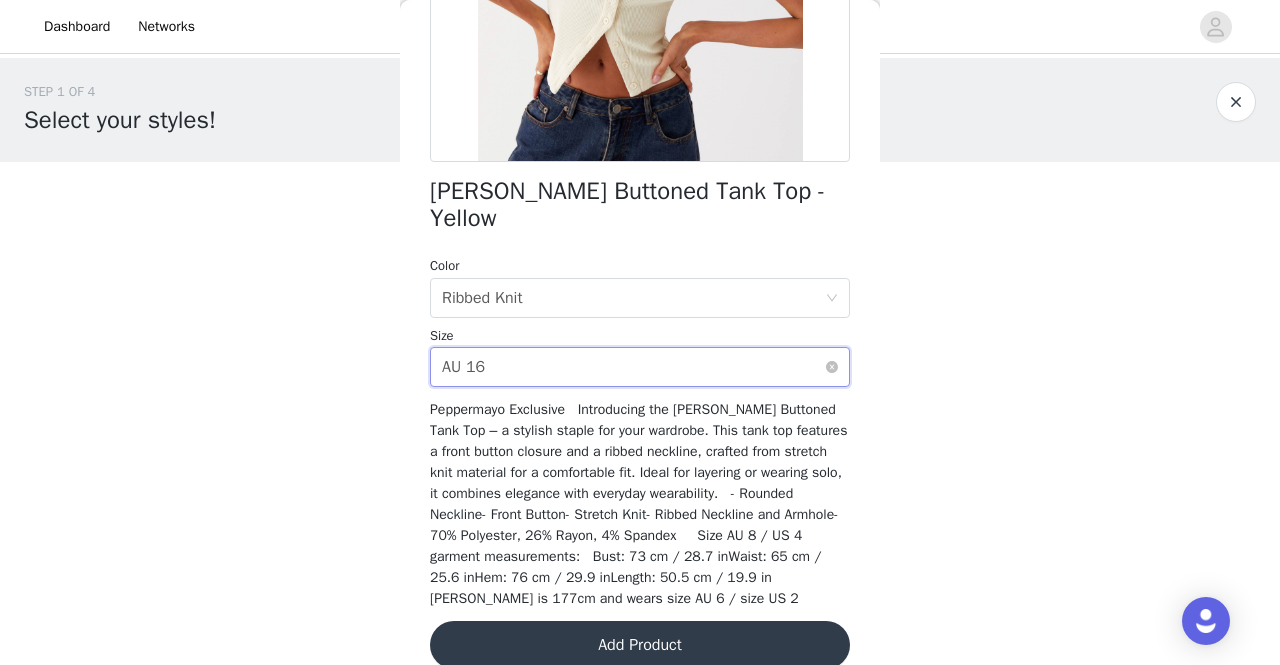 click on "Select size AU 16" at bounding box center [633, 367] 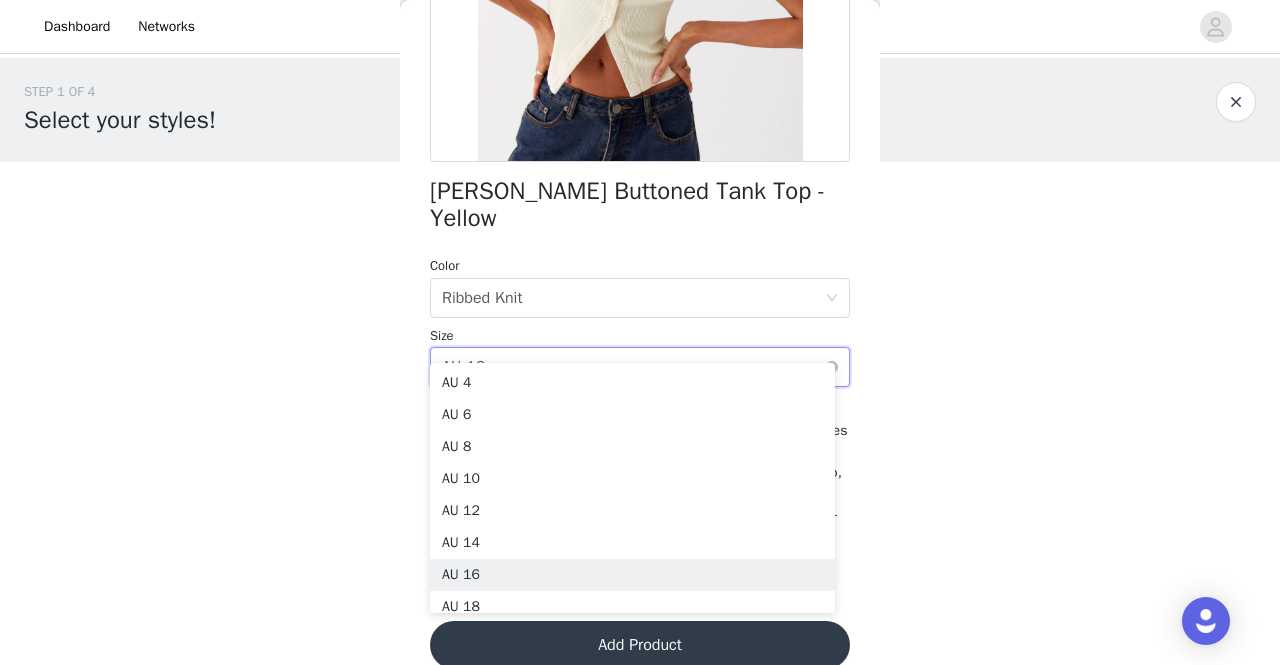 click on "Select size AU 16" at bounding box center [633, 367] 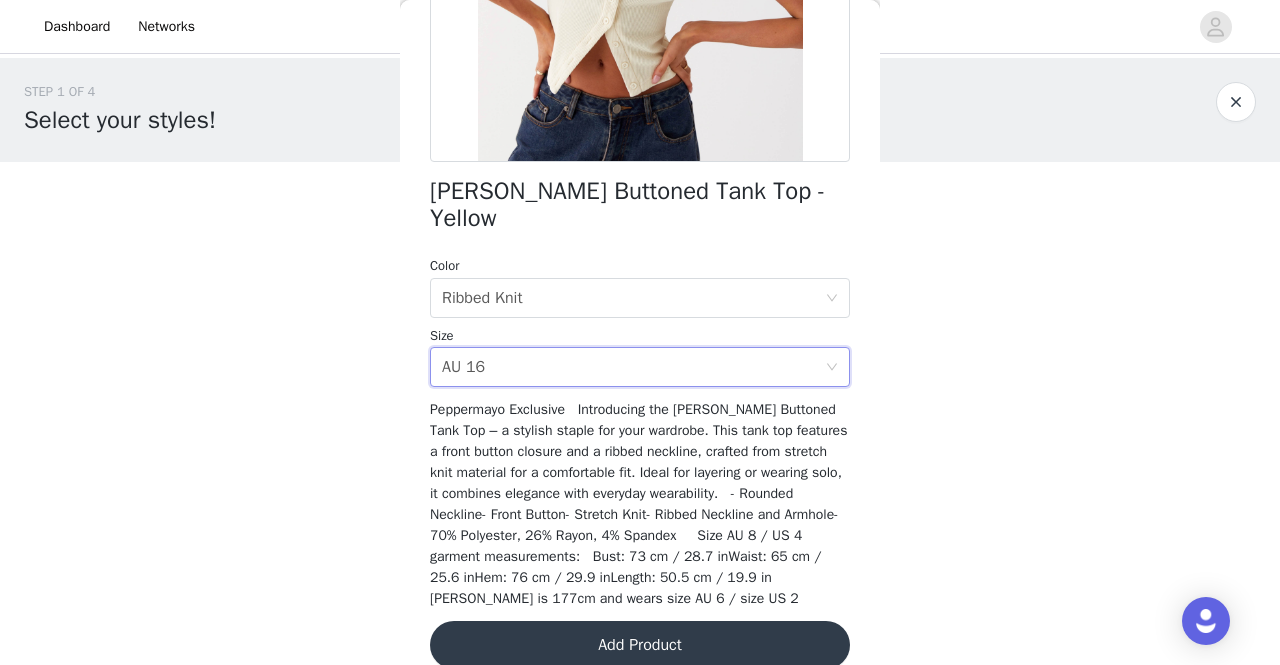 click on "Add Product" at bounding box center (640, 645) 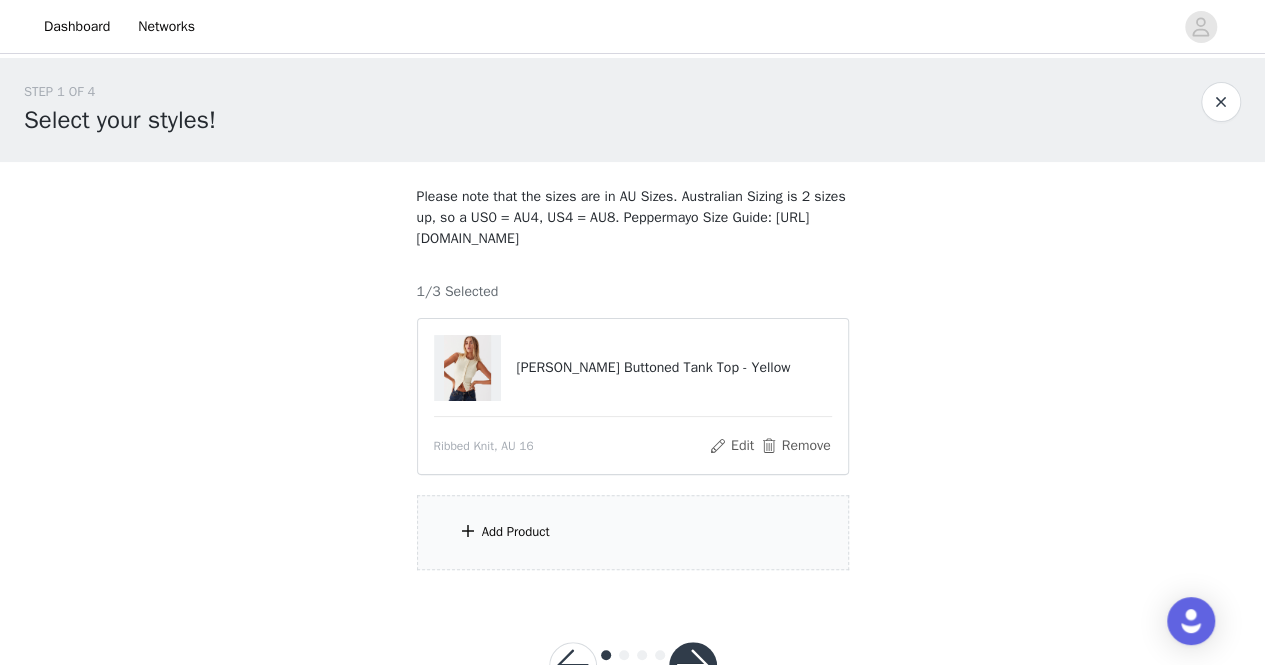 click on "Add Product" at bounding box center (633, 532) 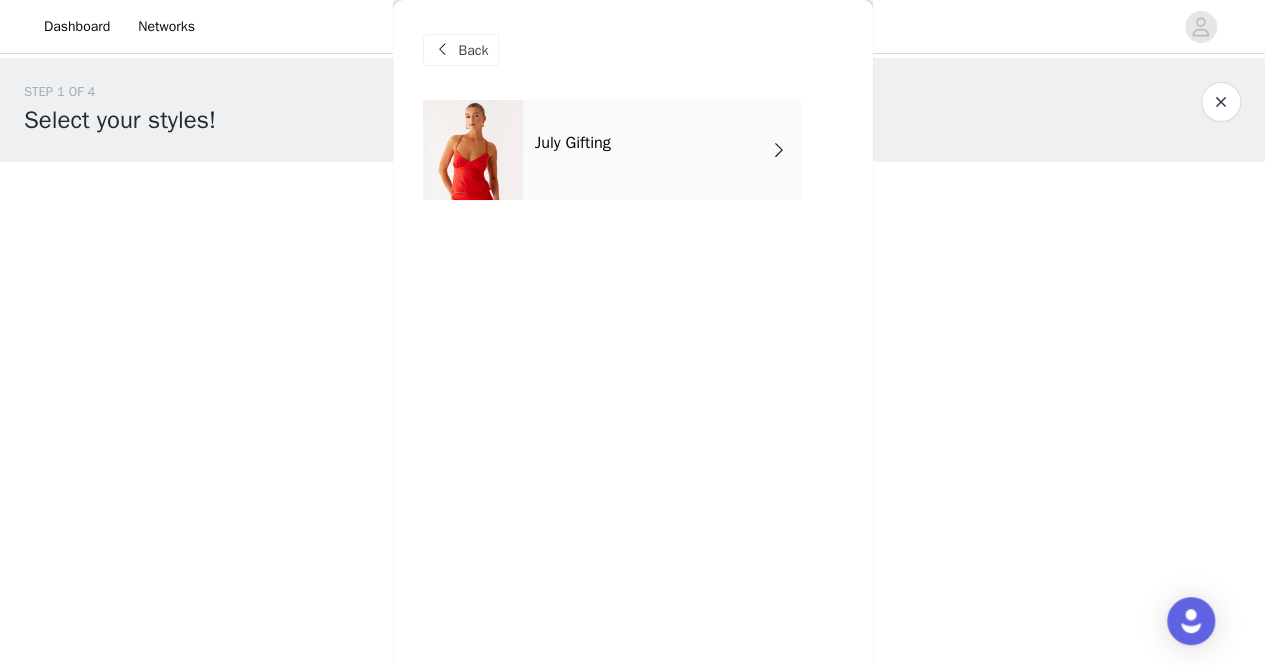 click on "July Gifting" at bounding box center [662, 150] 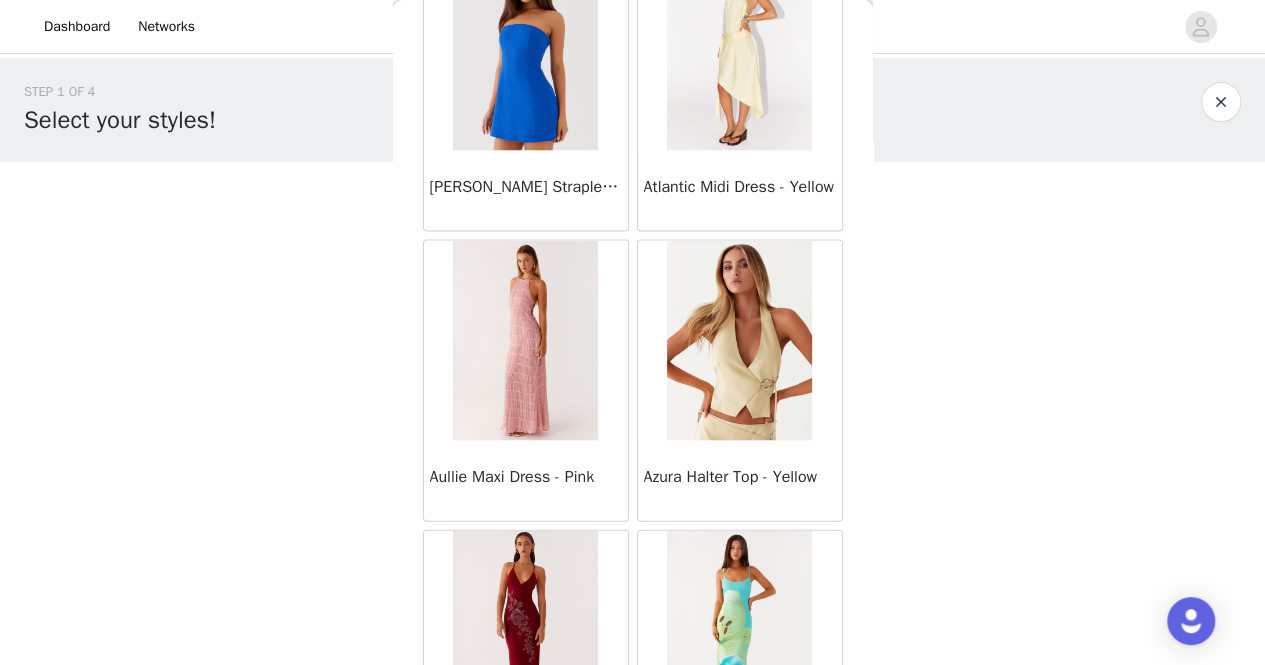 scroll, scrollTop: 2388, scrollLeft: 0, axis: vertical 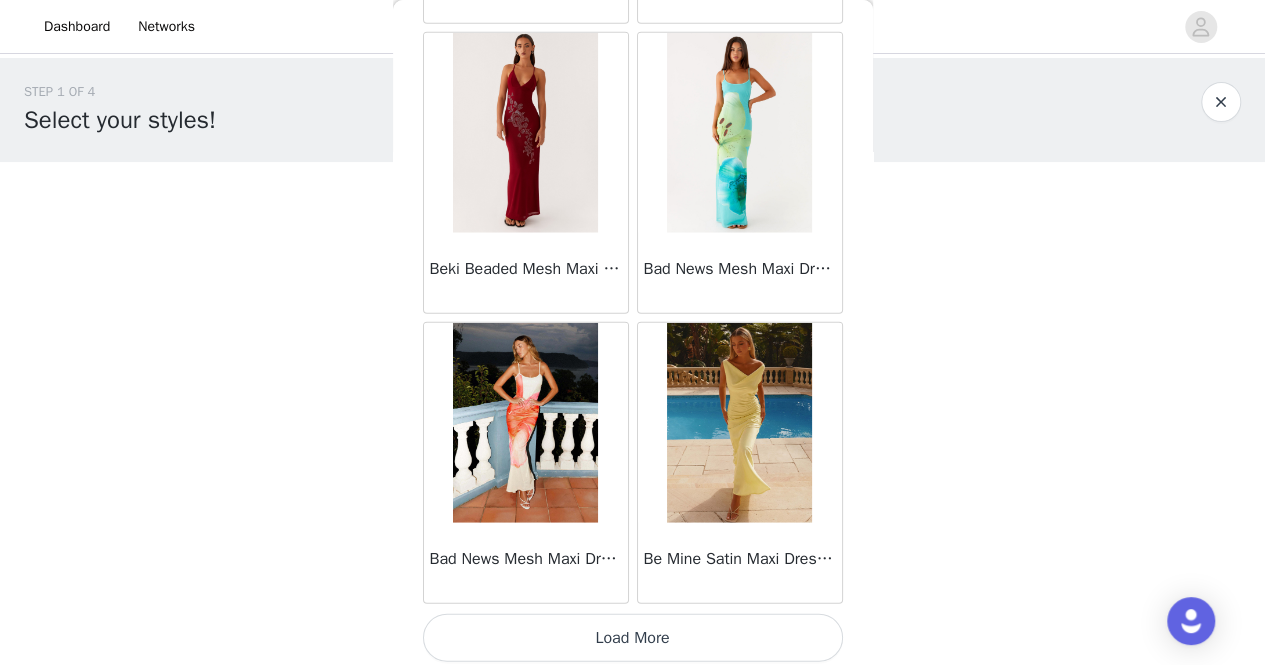 click on "Load More" at bounding box center [633, 638] 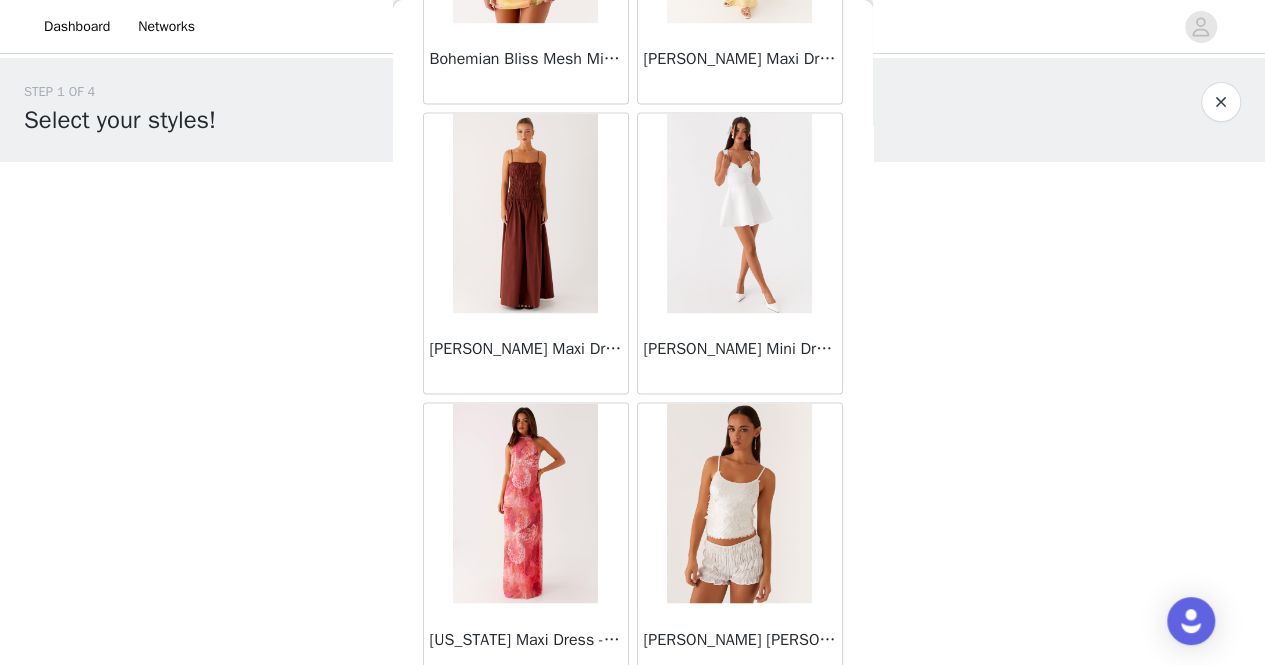 scroll, scrollTop: 5281, scrollLeft: 0, axis: vertical 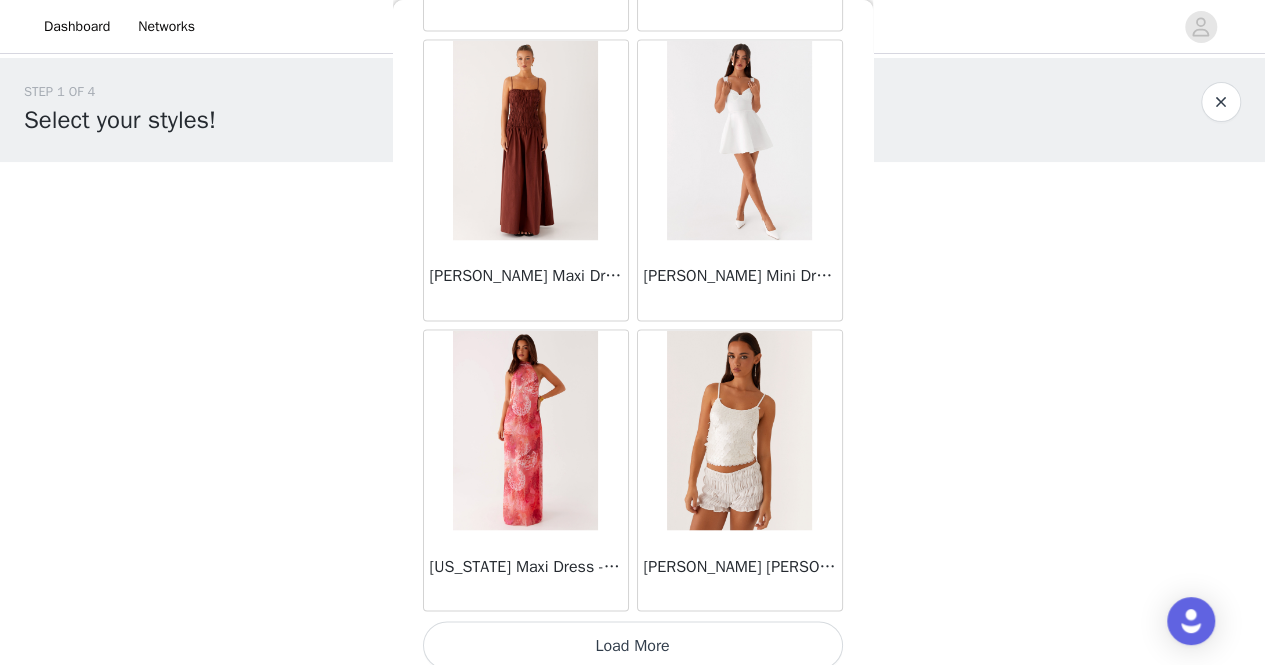 click on "Load More" at bounding box center [633, 645] 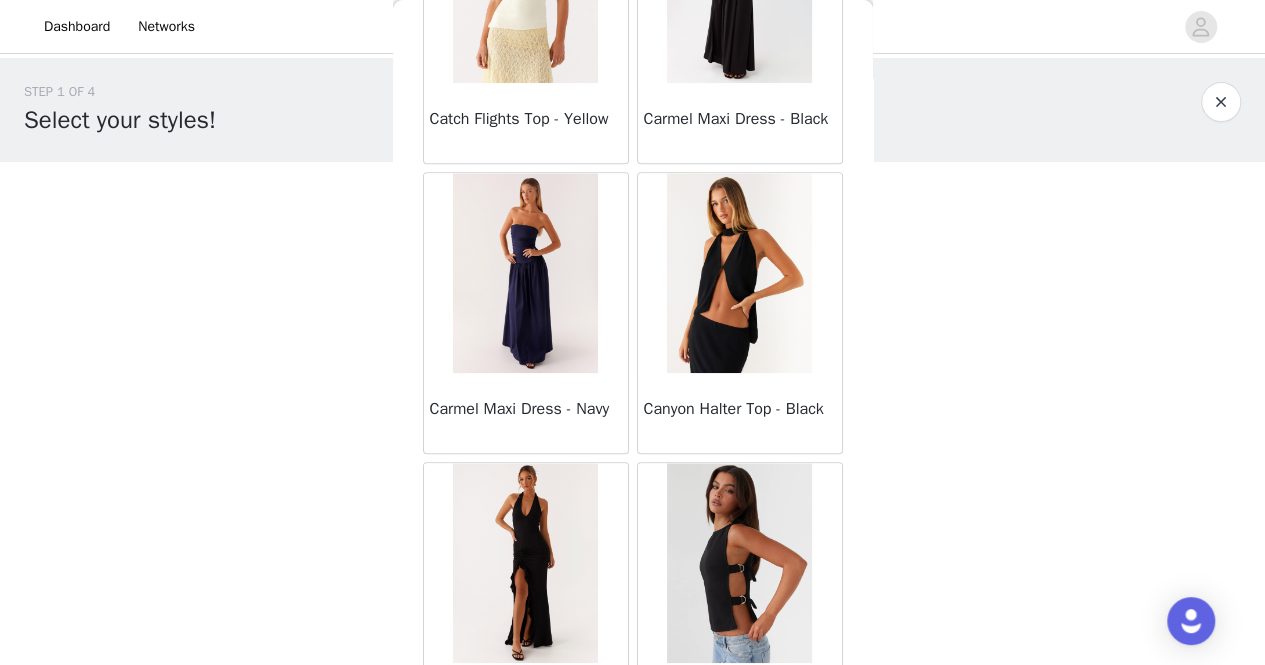 scroll, scrollTop: 8174, scrollLeft: 0, axis: vertical 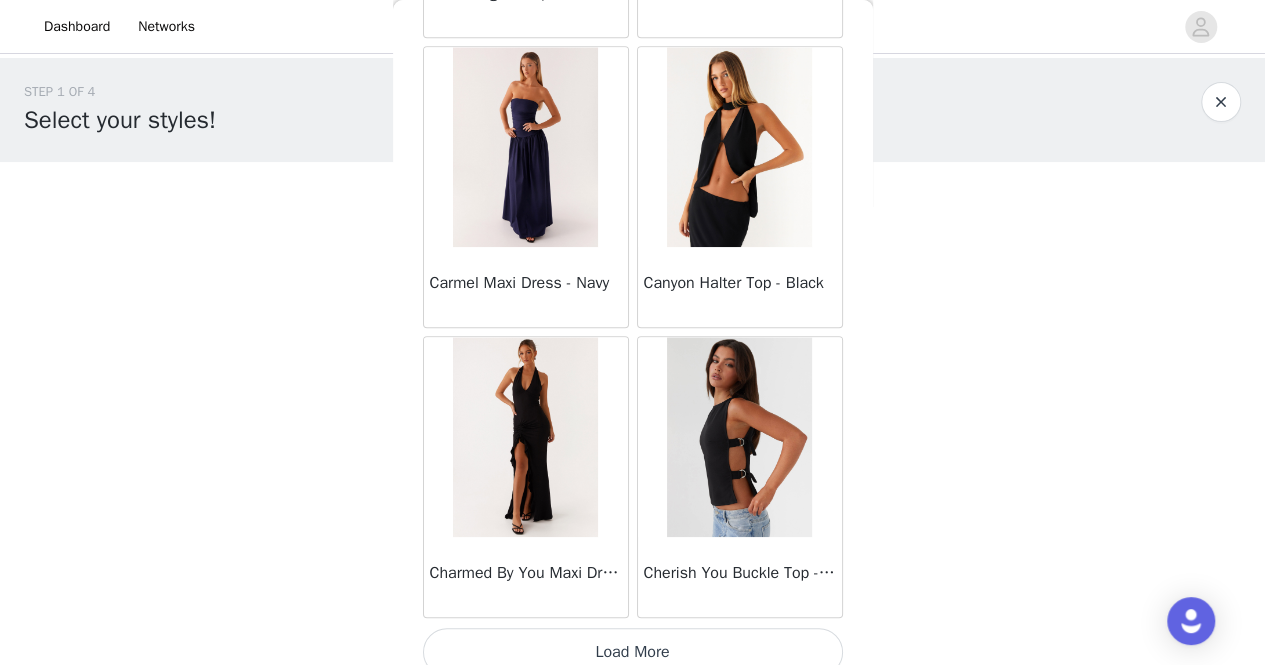 click on "Load More" at bounding box center [633, 652] 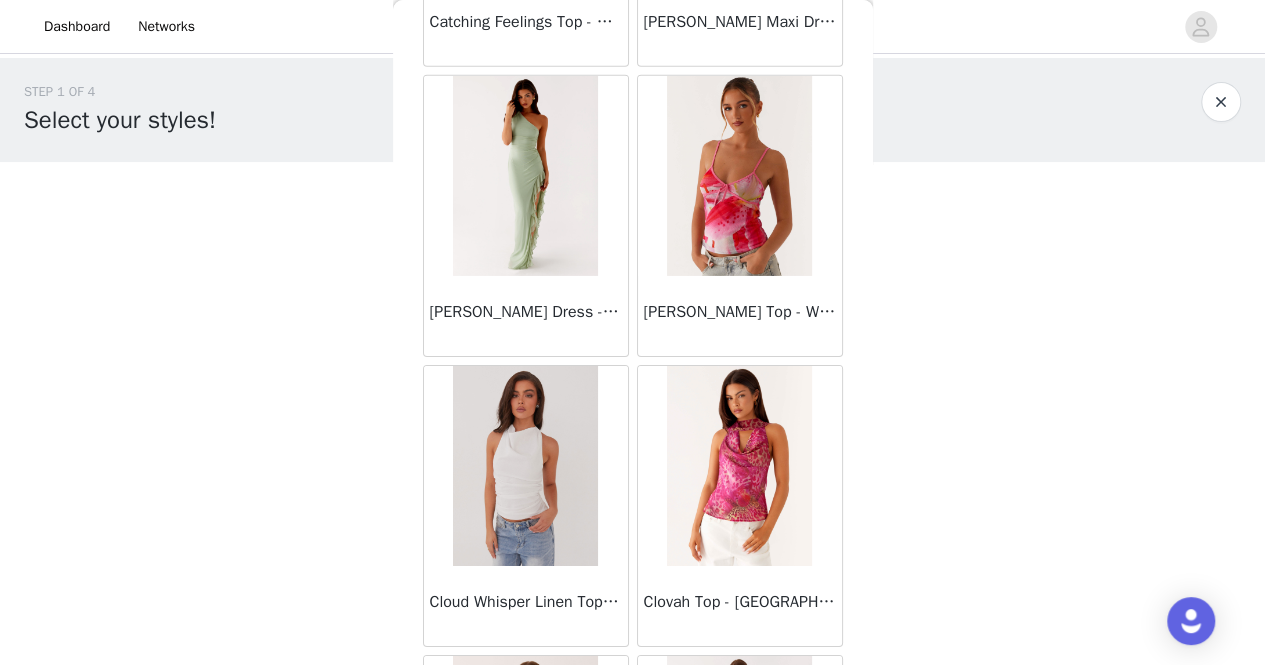 scroll, scrollTop: 10867, scrollLeft: 0, axis: vertical 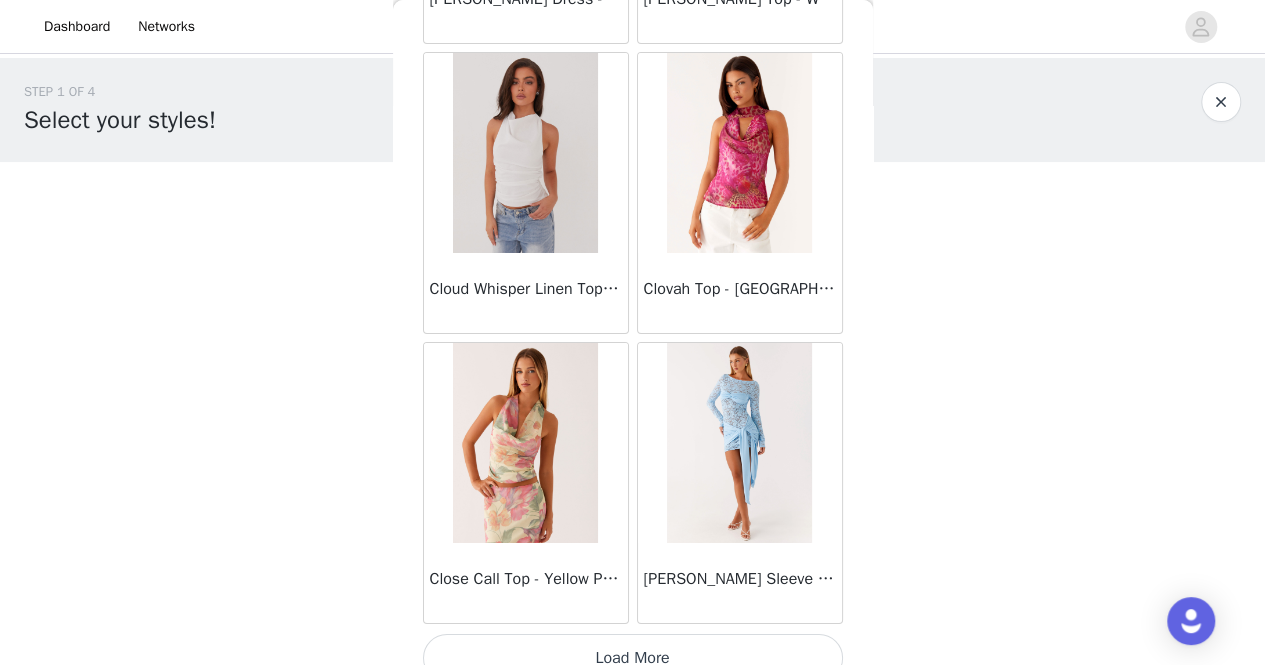 click on "Load More" at bounding box center (633, 658) 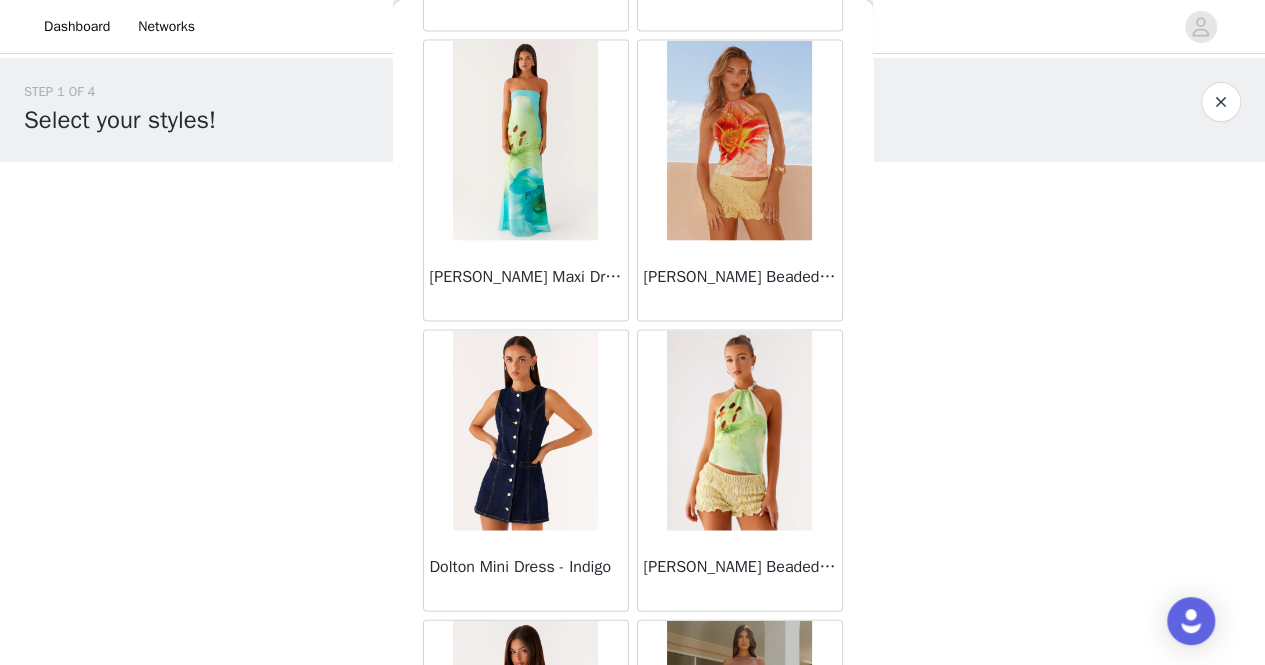 scroll, scrollTop: 13431, scrollLeft: 0, axis: vertical 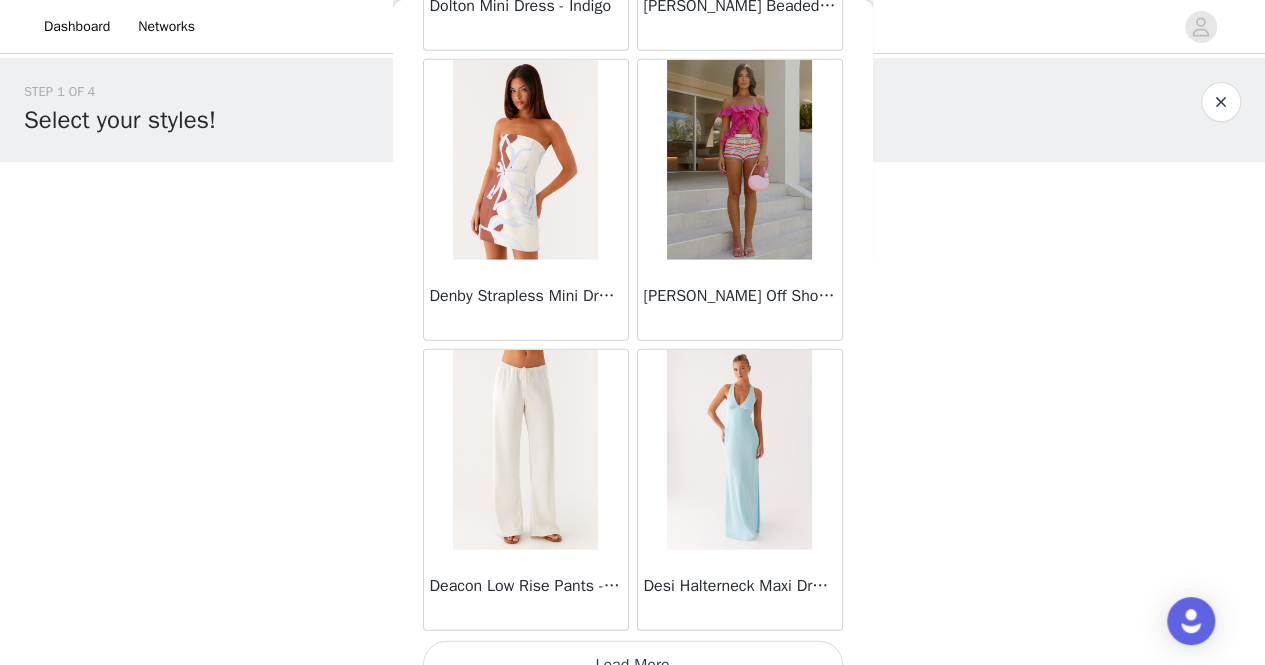 click on "Load More" at bounding box center [633, 665] 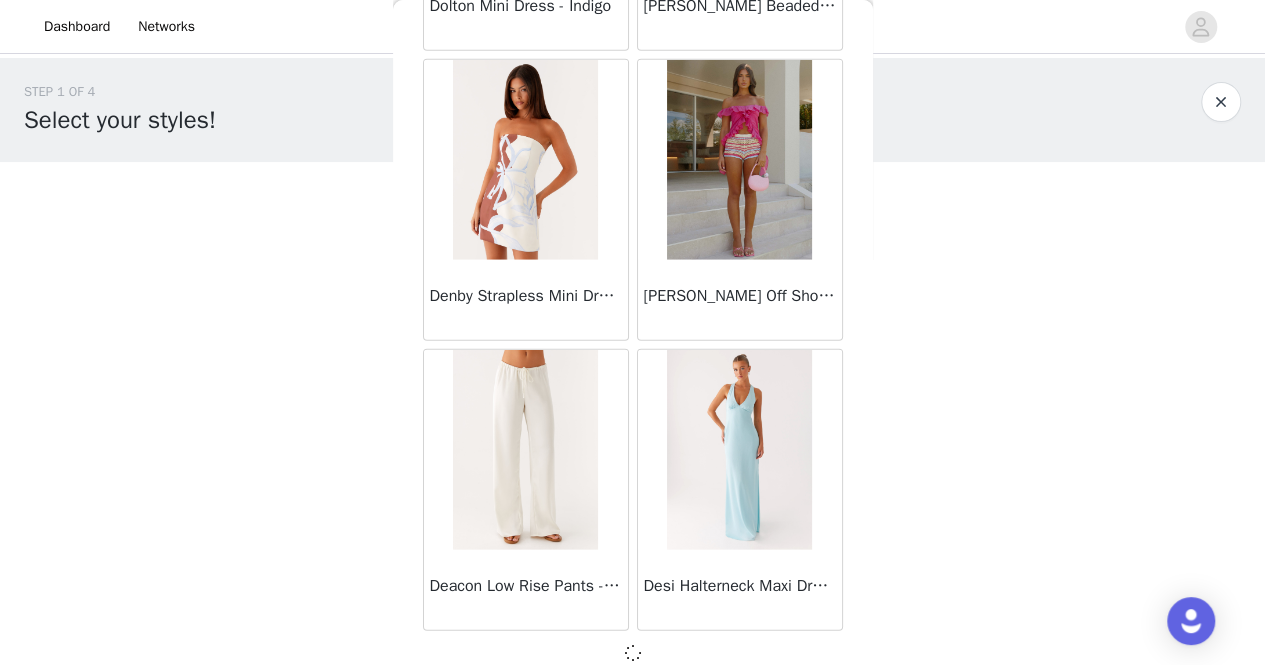scroll, scrollTop: 13952, scrollLeft: 0, axis: vertical 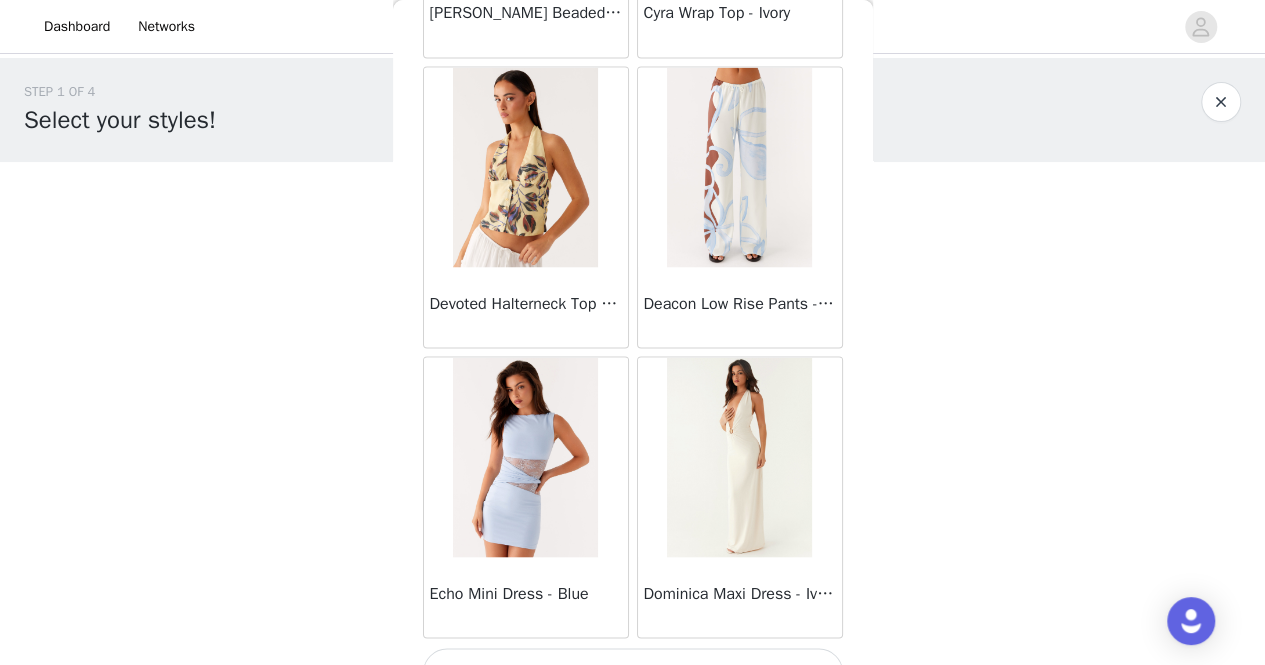 click on "Load More" at bounding box center [633, 672] 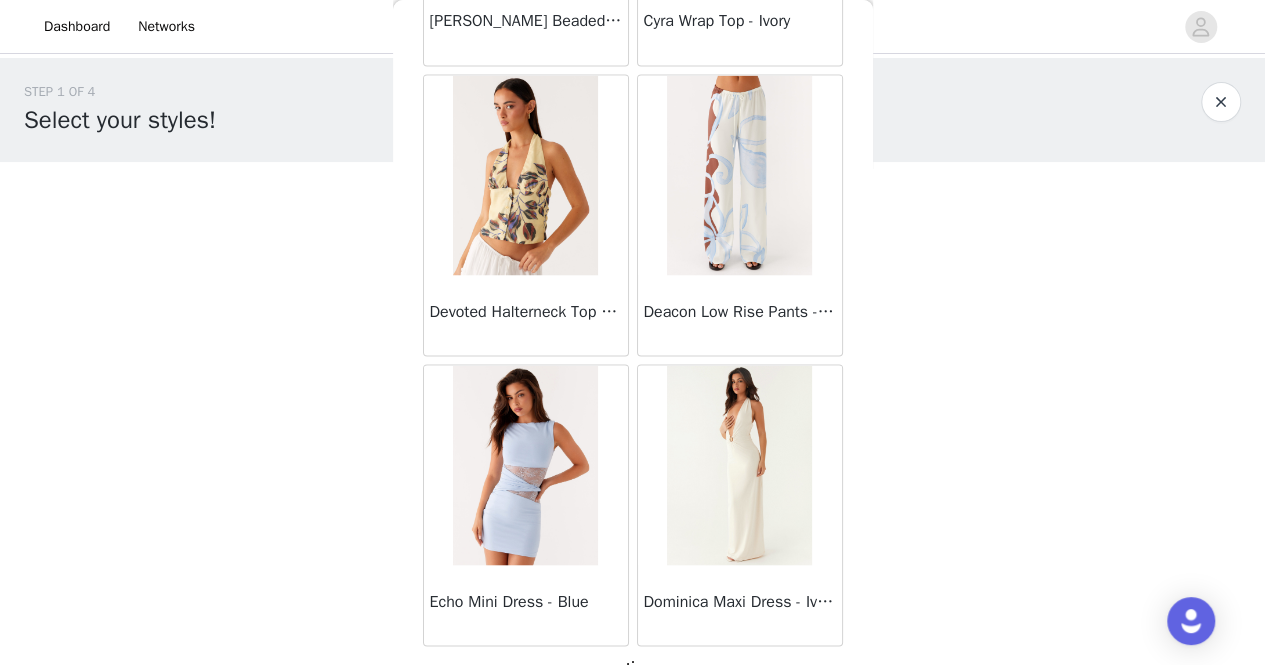 scroll, scrollTop: 16854, scrollLeft: 0, axis: vertical 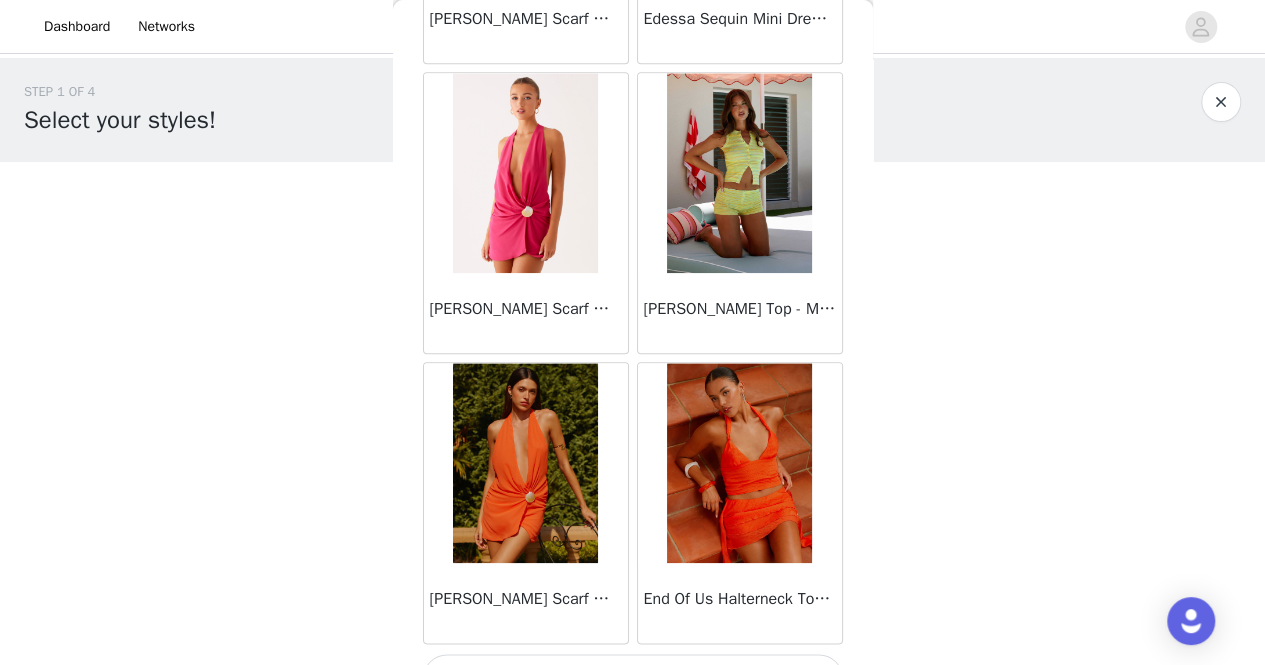 click on "Load More" at bounding box center (633, 678) 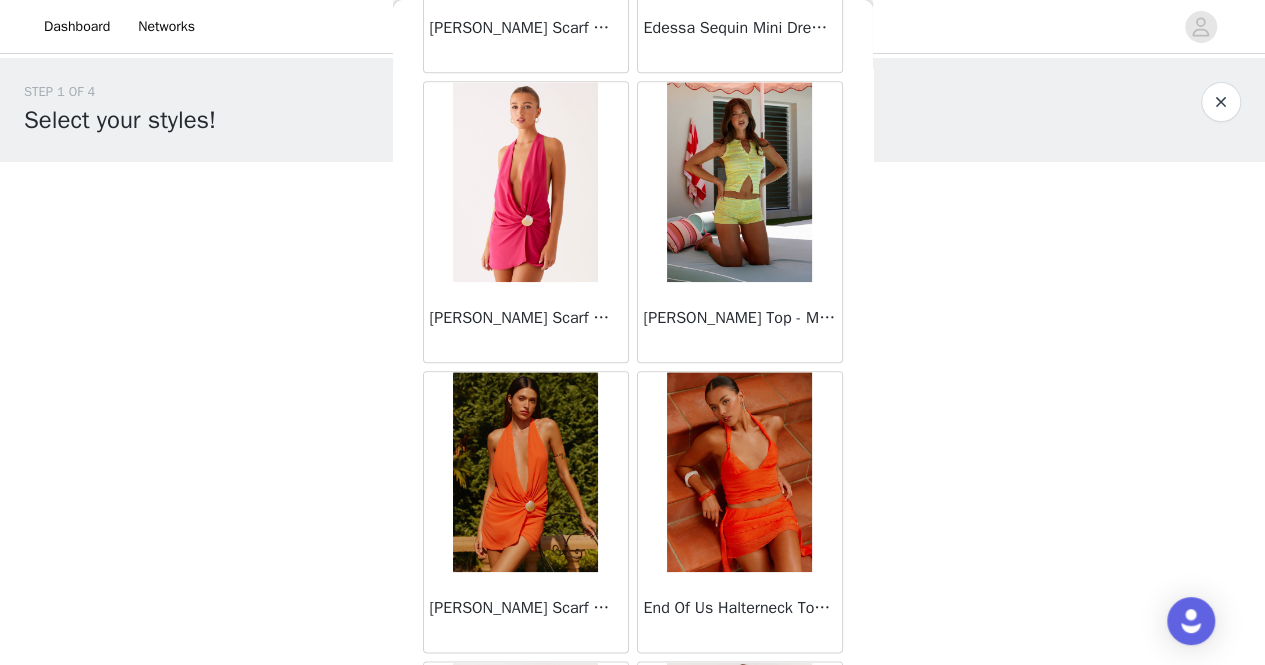 scroll, scrollTop: 19748, scrollLeft: 0, axis: vertical 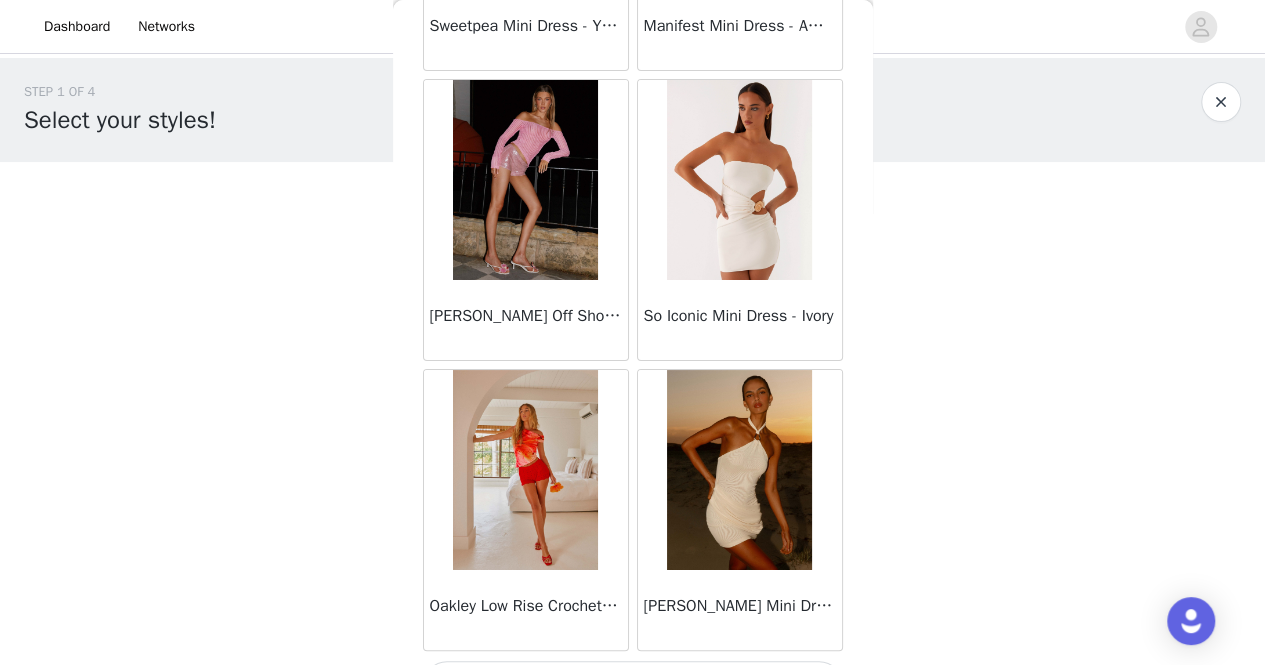 click on "Load More" at bounding box center (633, 685) 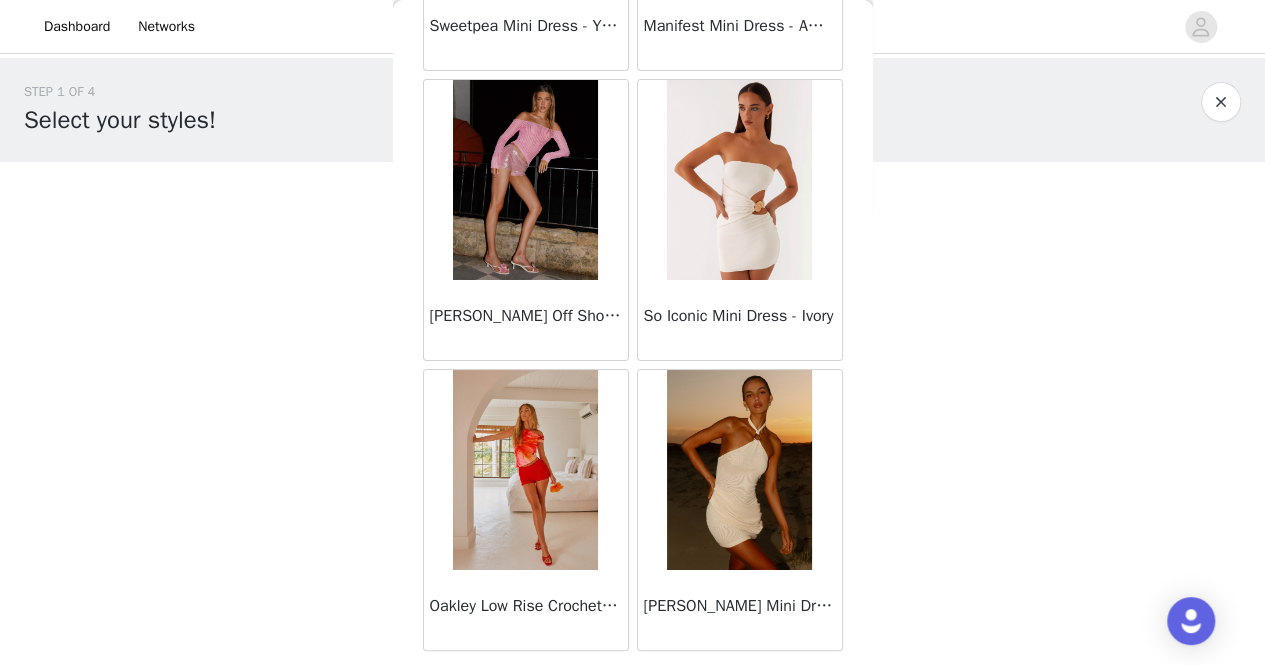 scroll, scrollTop: 22632, scrollLeft: 0, axis: vertical 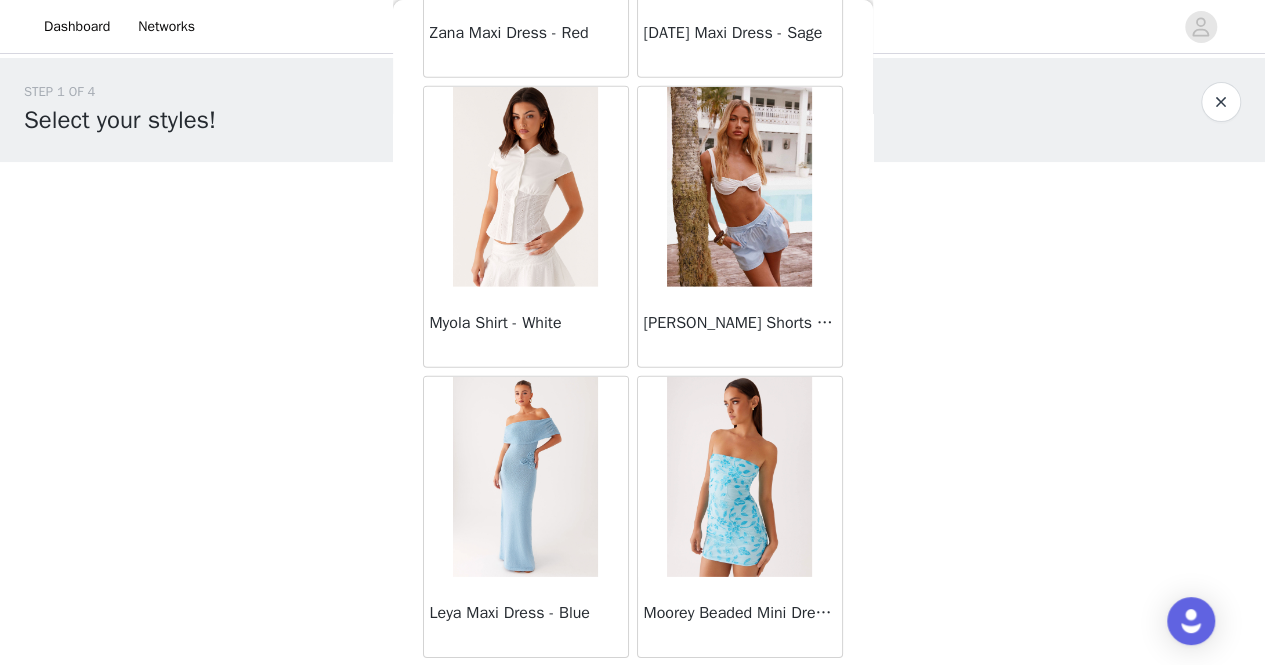 click on "Load More" at bounding box center (633, 692) 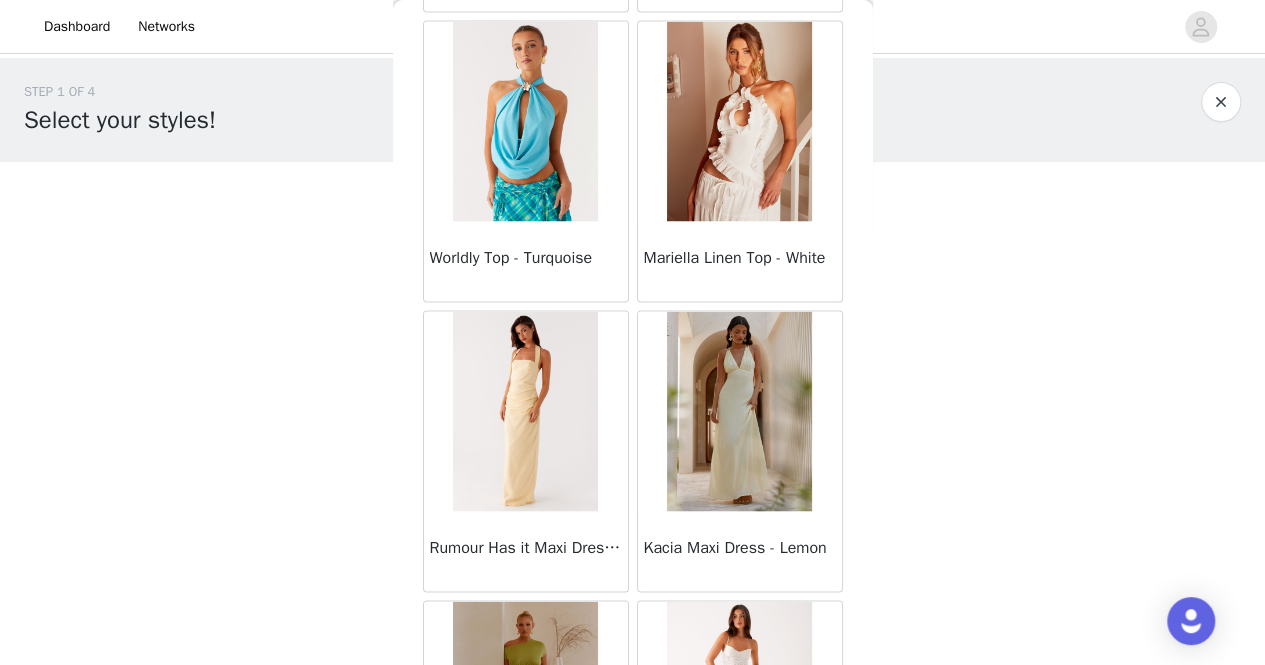 scroll, scrollTop: 28428, scrollLeft: 0, axis: vertical 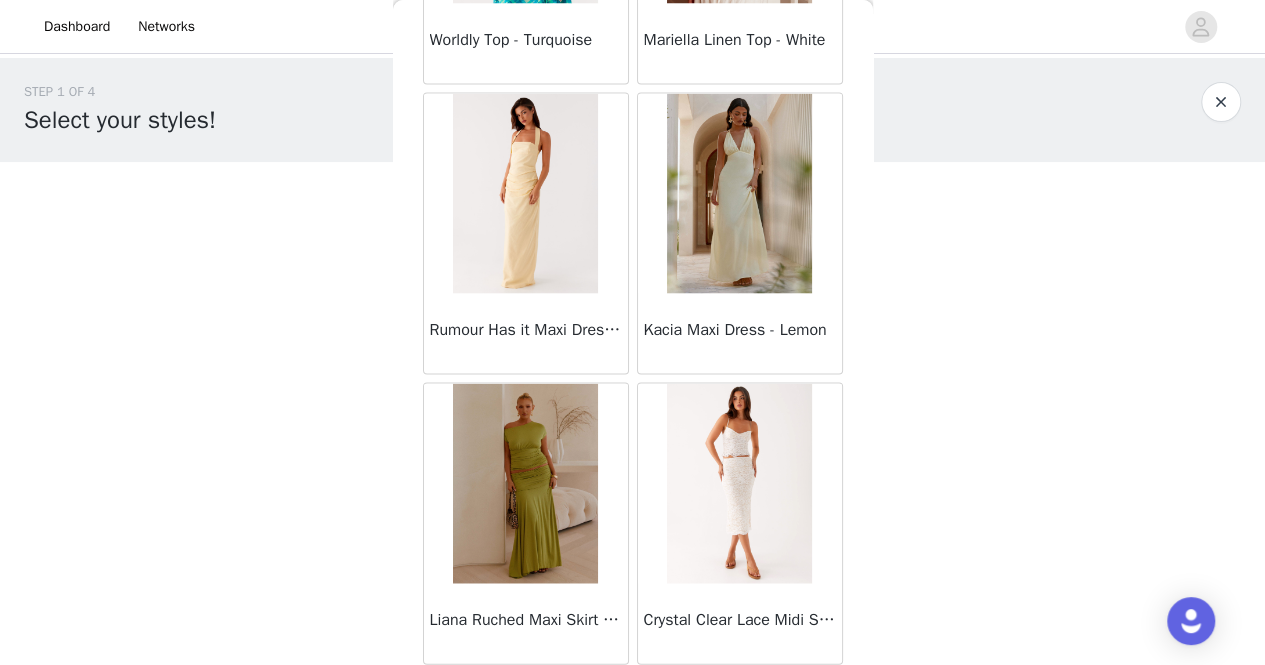 click on "Load More" at bounding box center [633, 698] 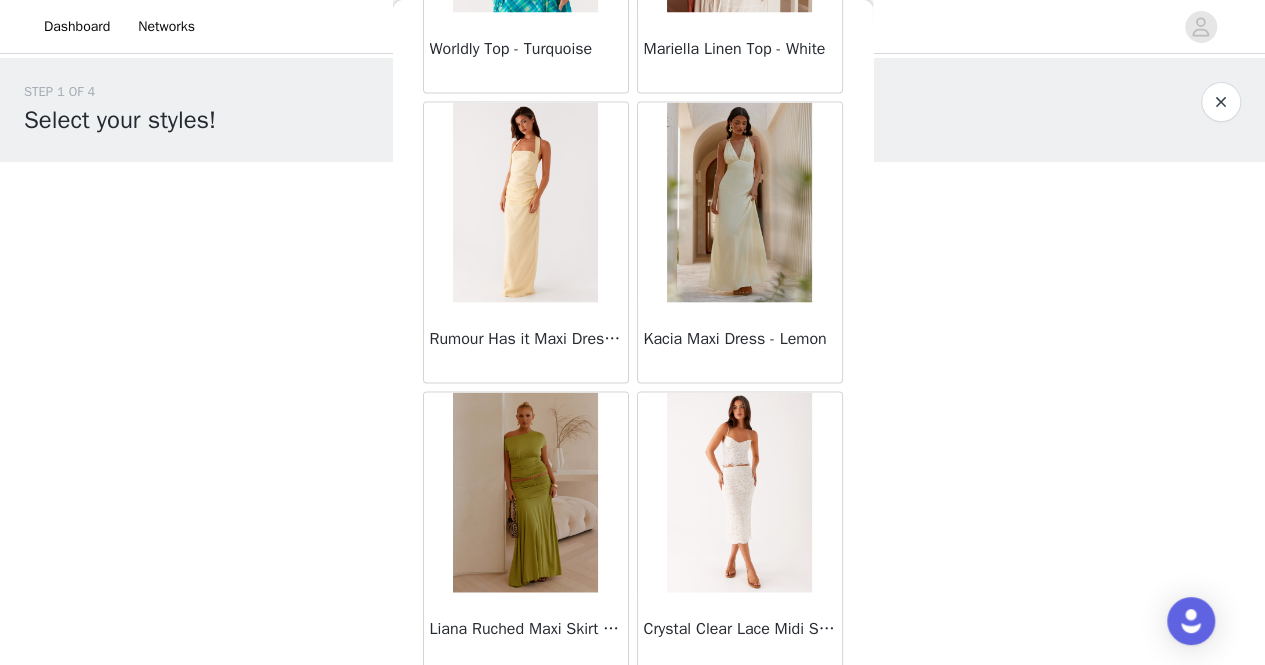 scroll, scrollTop: 28428, scrollLeft: 0, axis: vertical 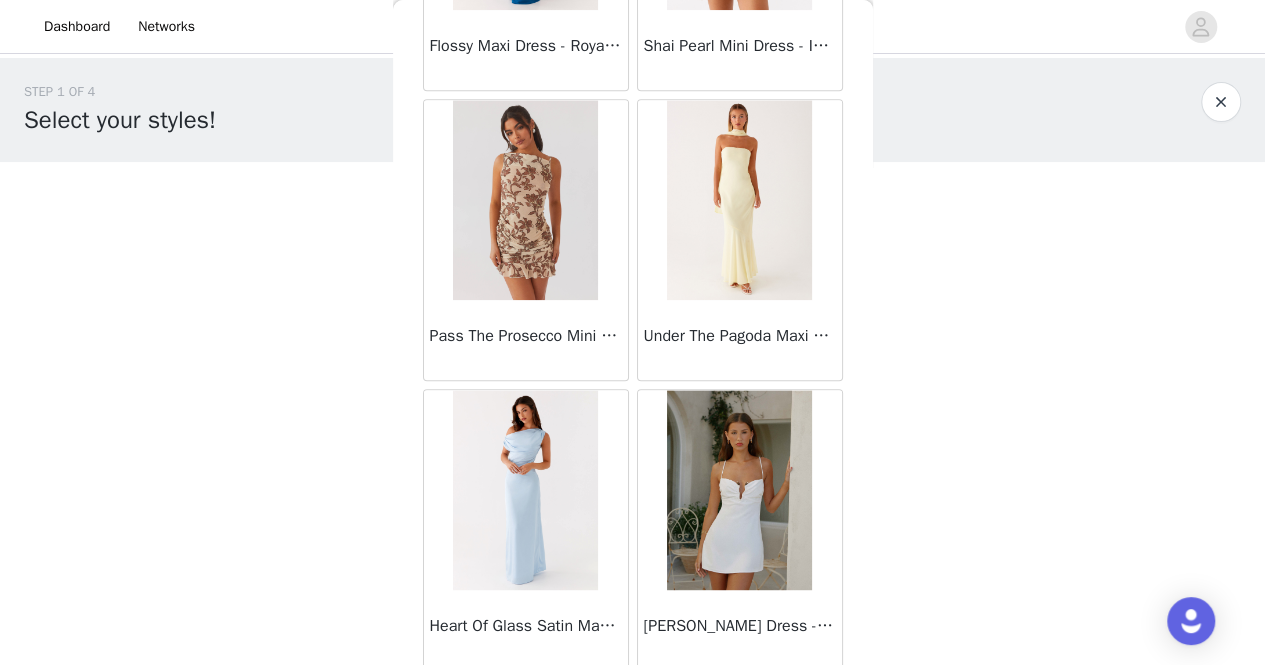 click on "Load More" at bounding box center [633, 705] 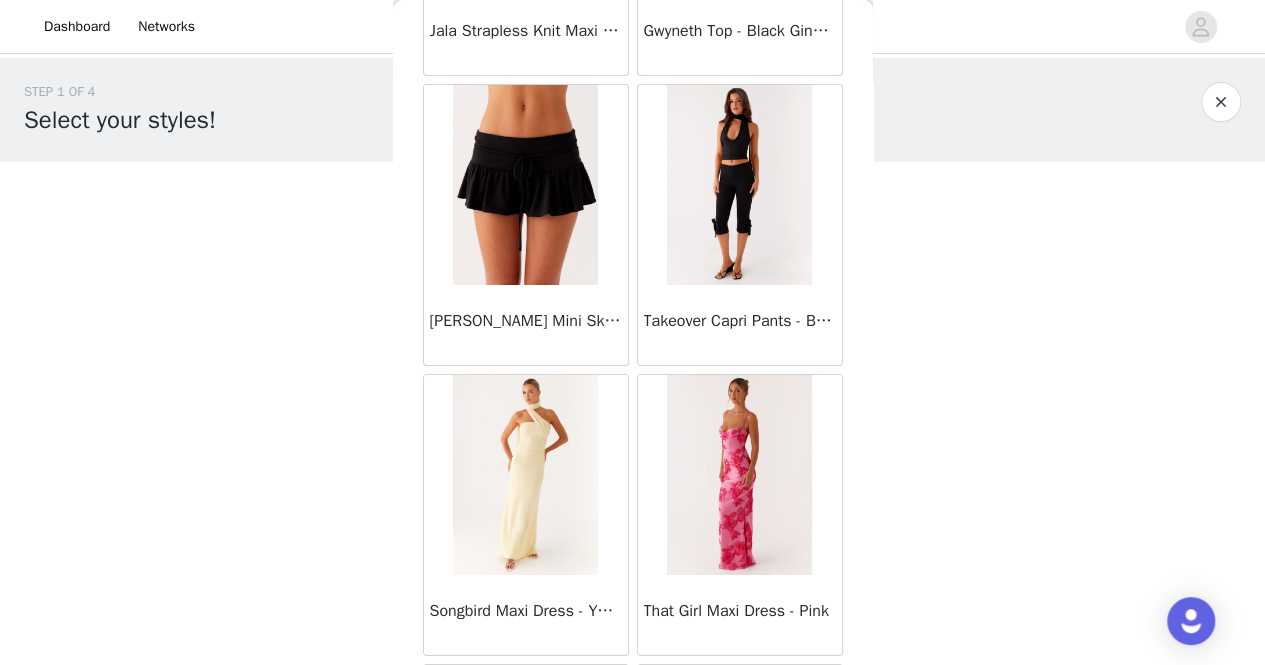 scroll, scrollTop: 34214, scrollLeft: 0, axis: vertical 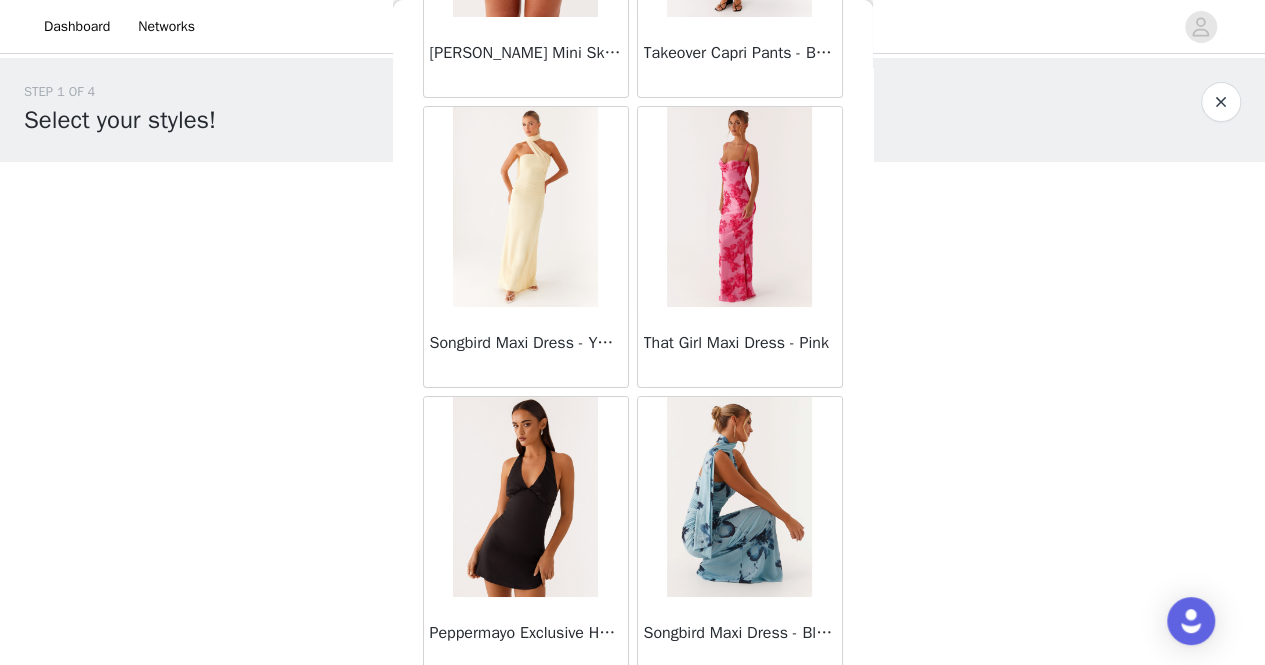click on "Load More" at bounding box center (633, 712) 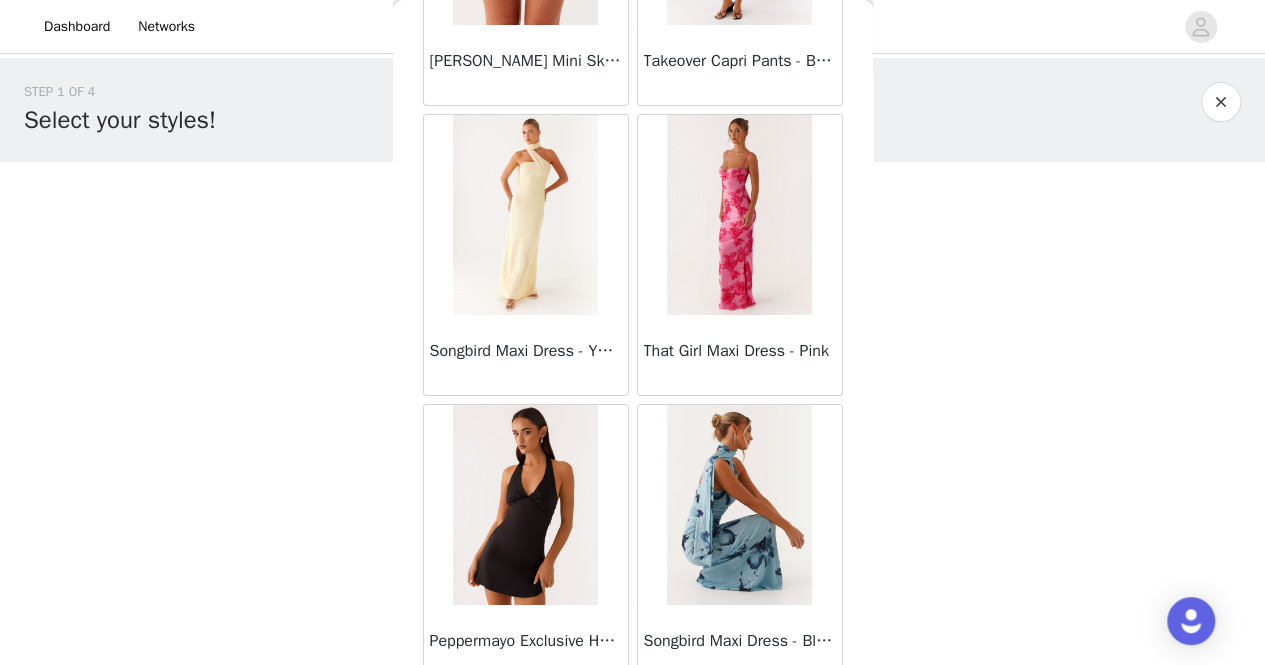 scroll, scrollTop: 34214, scrollLeft: 0, axis: vertical 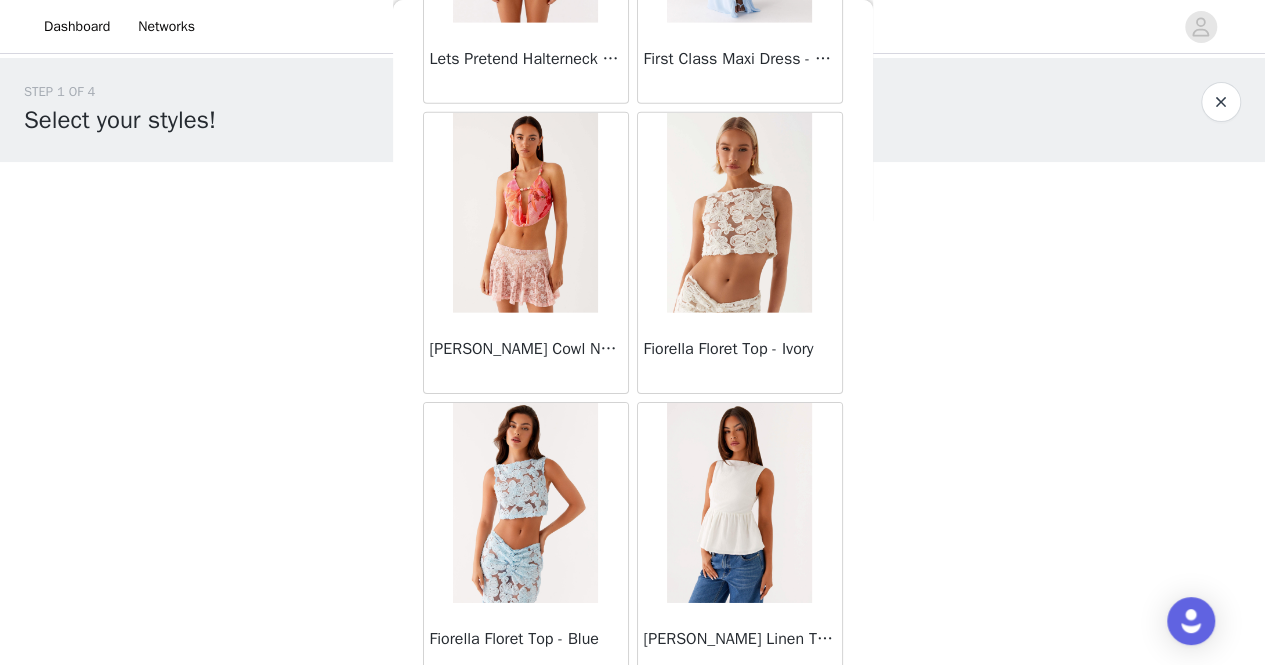 click on "Load More" at bounding box center (633, 718) 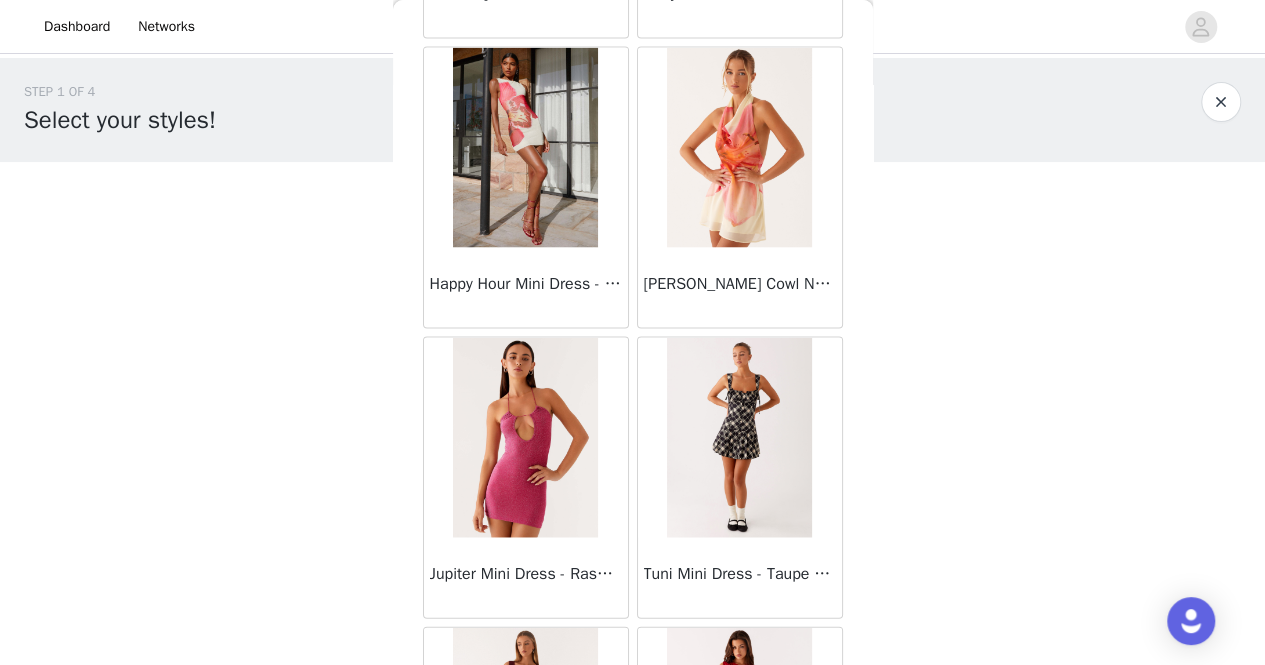 scroll, scrollTop: 40001, scrollLeft: 0, axis: vertical 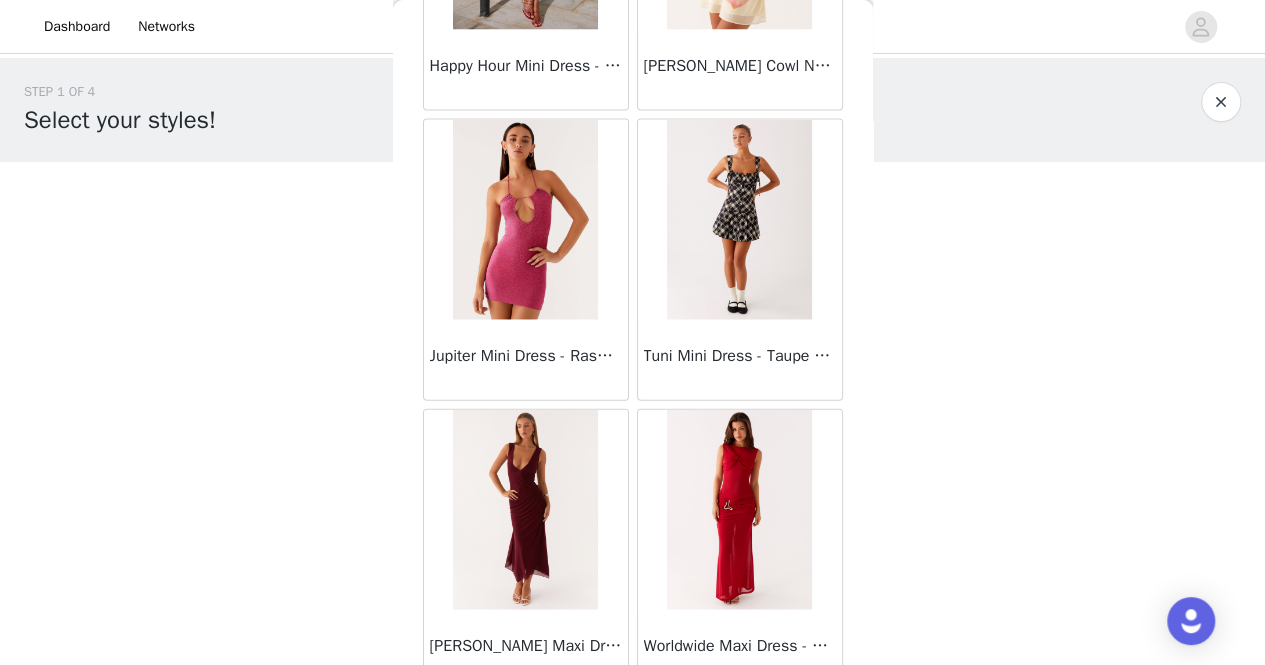 click on "Load More" at bounding box center [633, 725] 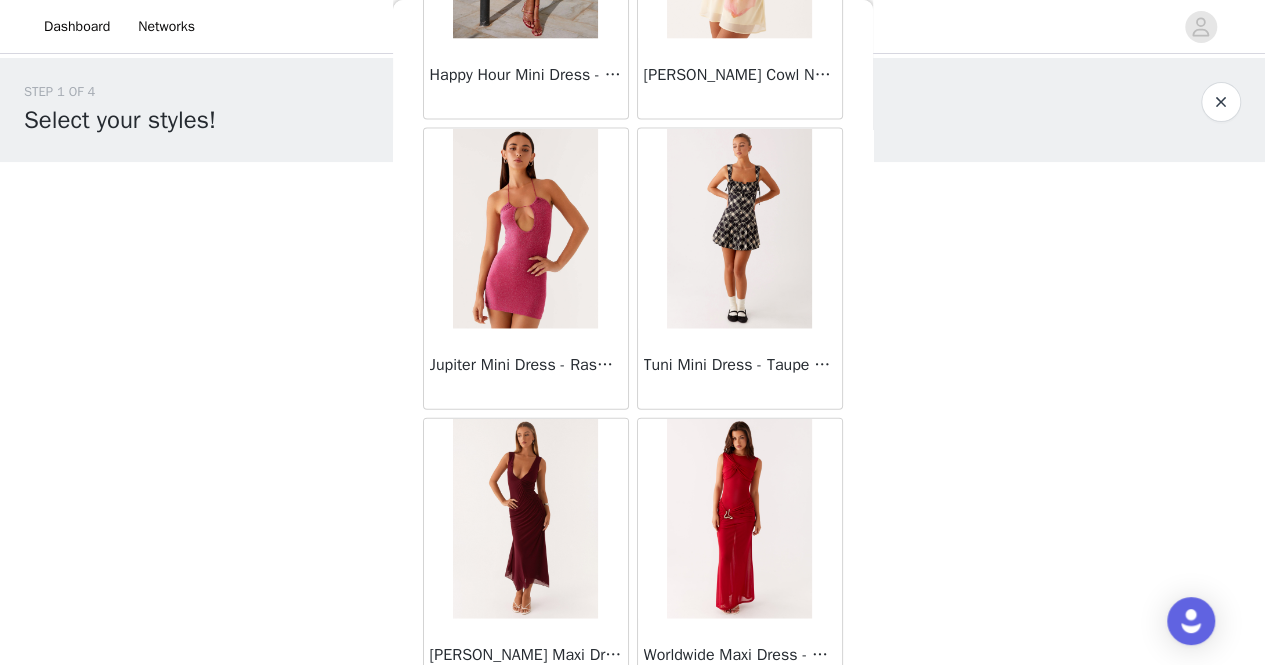 scroll, scrollTop: 40001, scrollLeft: 0, axis: vertical 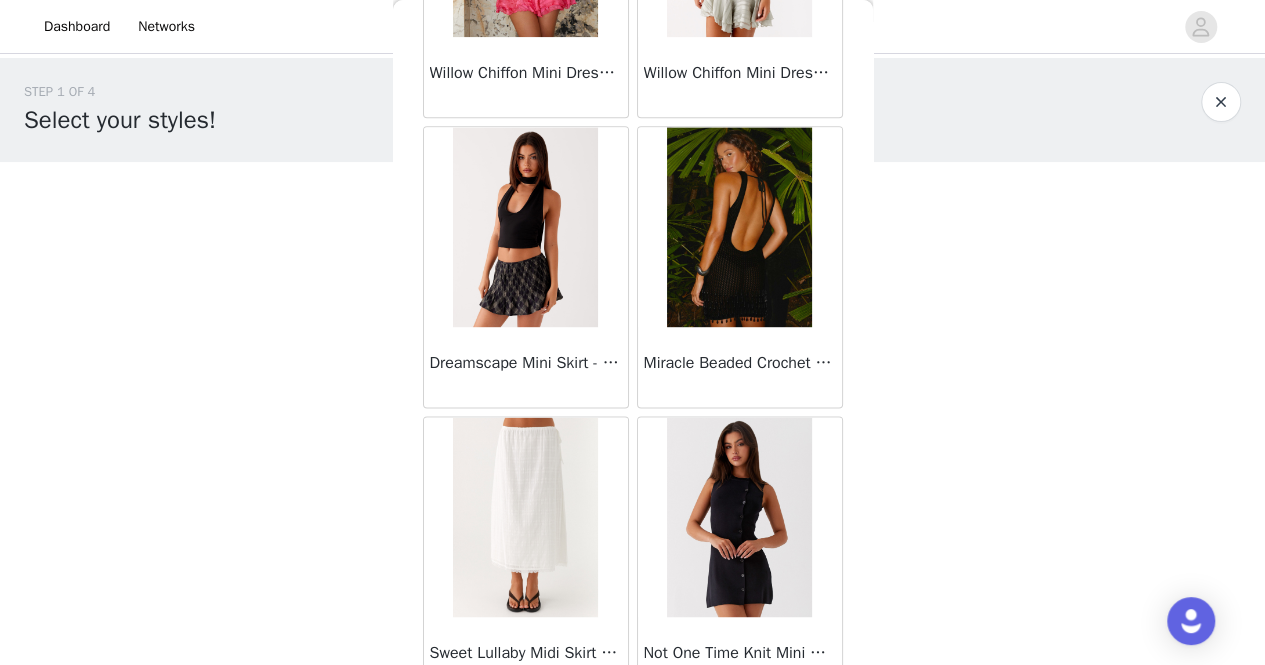 click on "Load More" at bounding box center (633, 732) 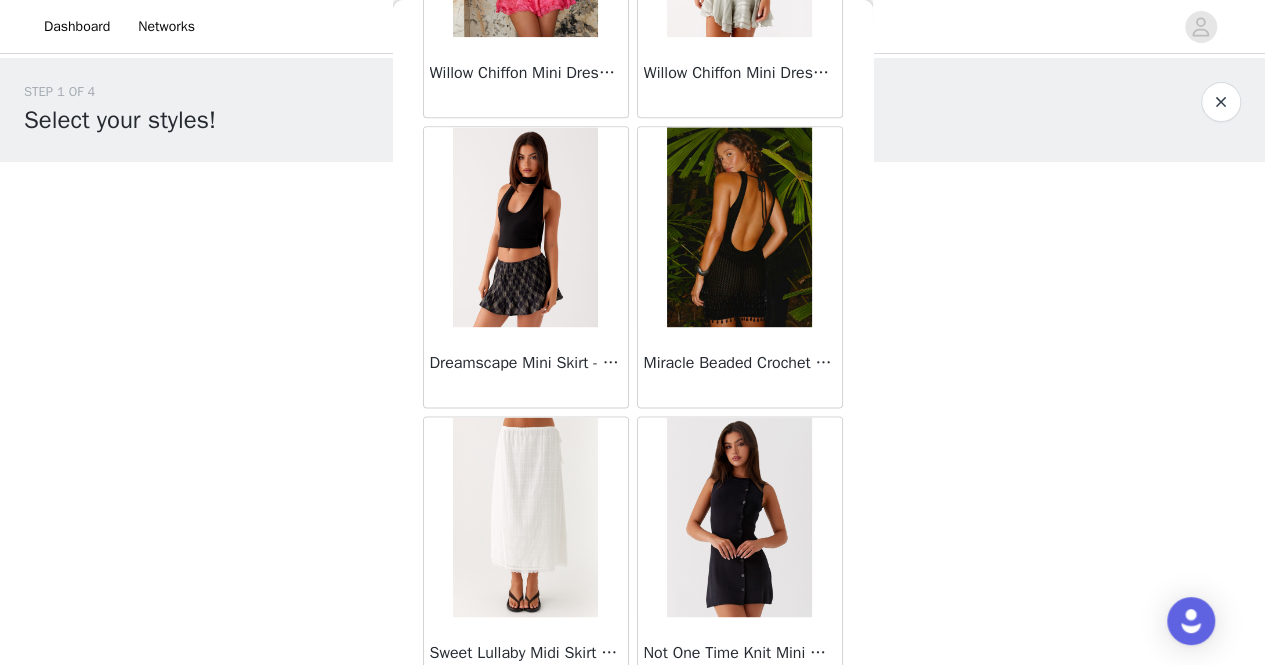scroll, scrollTop: 42886, scrollLeft: 0, axis: vertical 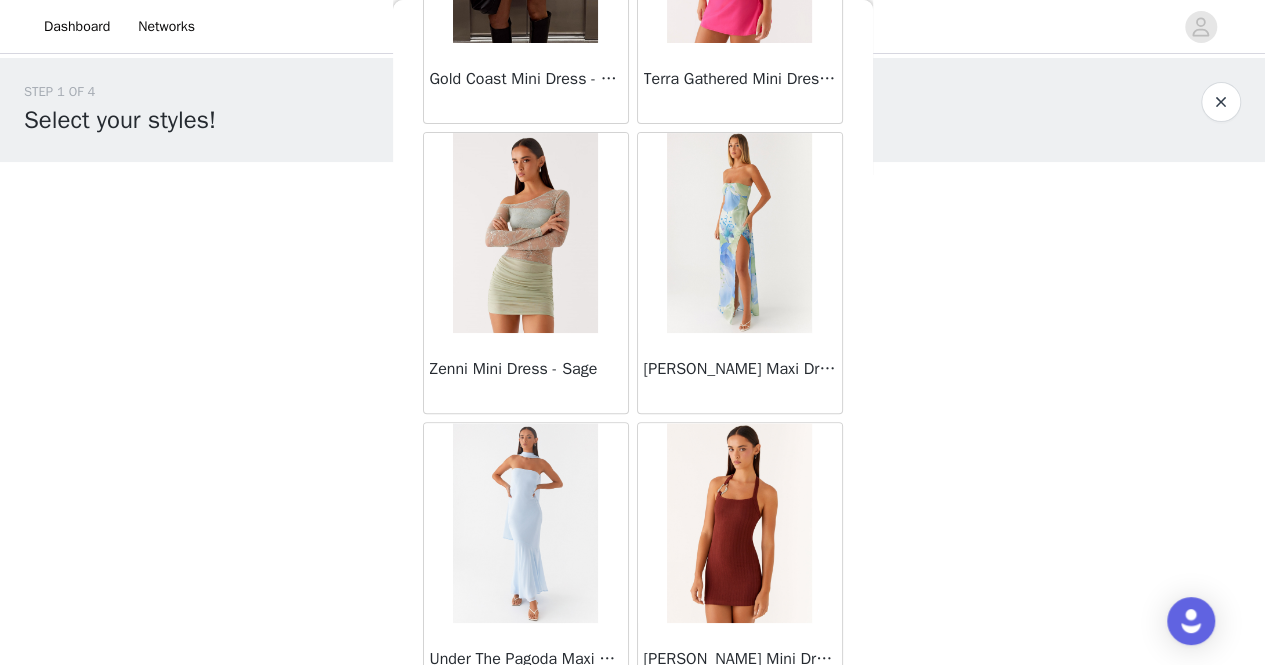 click on "Load More" at bounding box center (633, 738) 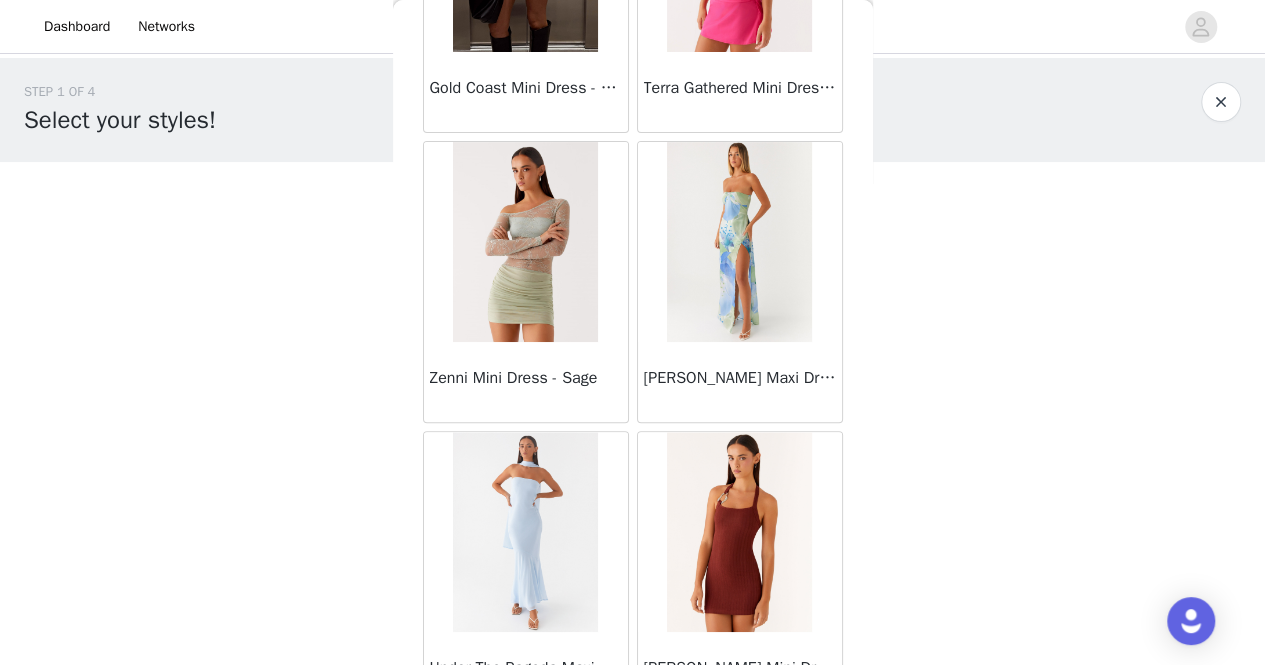 scroll, scrollTop: 45788, scrollLeft: 0, axis: vertical 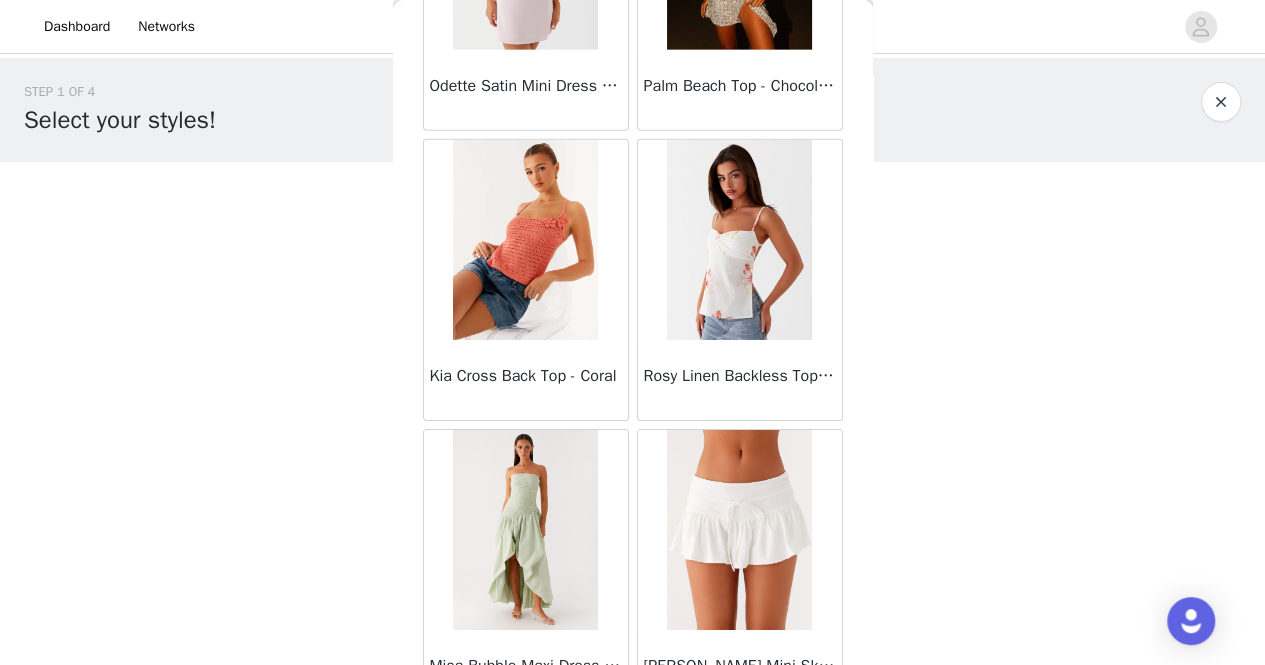 click on "Load More" at bounding box center [633, 745] 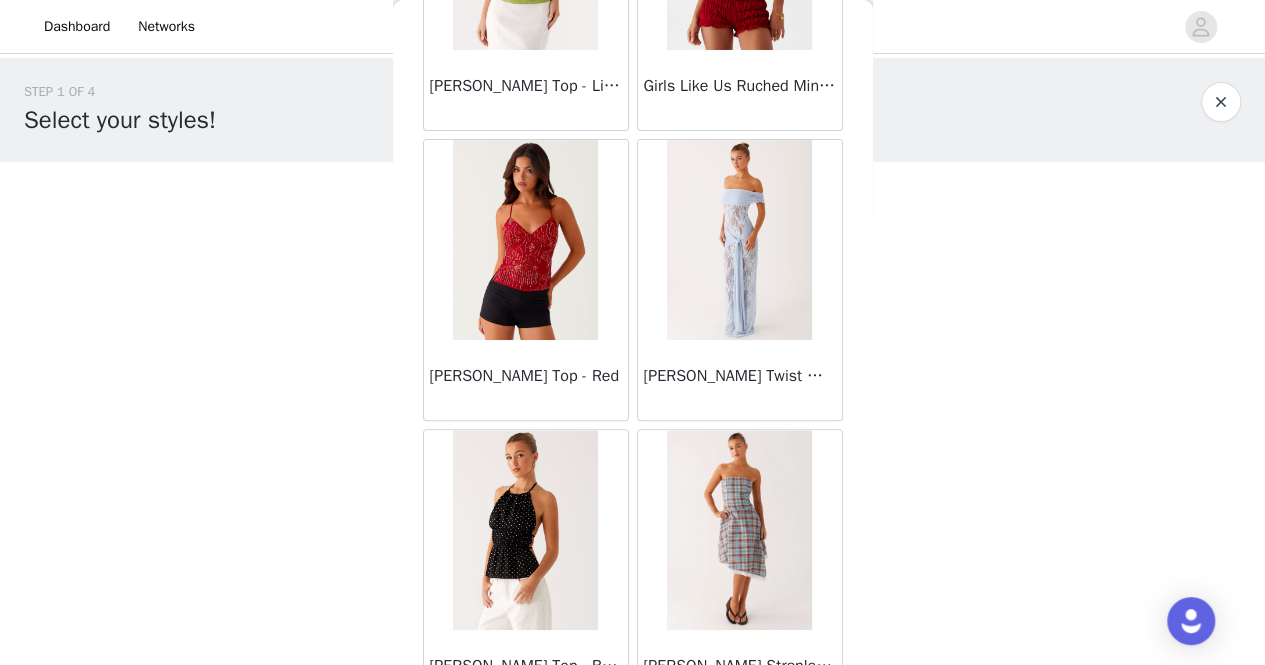 scroll, scrollTop: 49495, scrollLeft: 0, axis: vertical 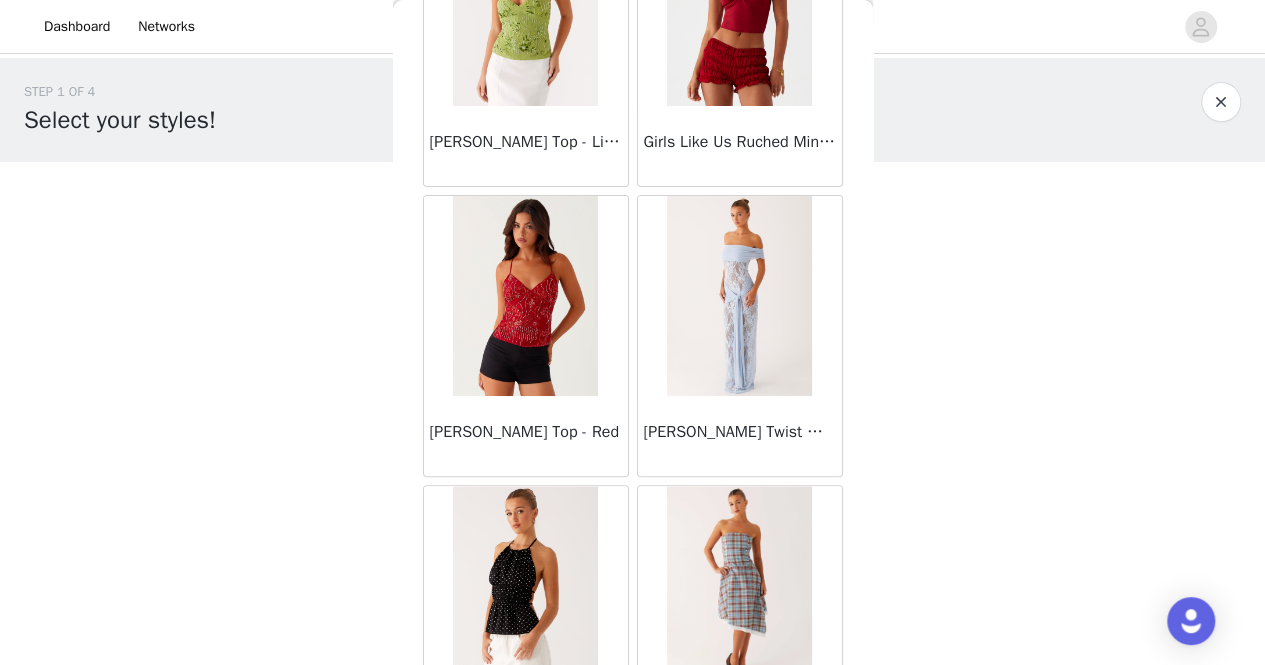 click at bounding box center (525, 586) 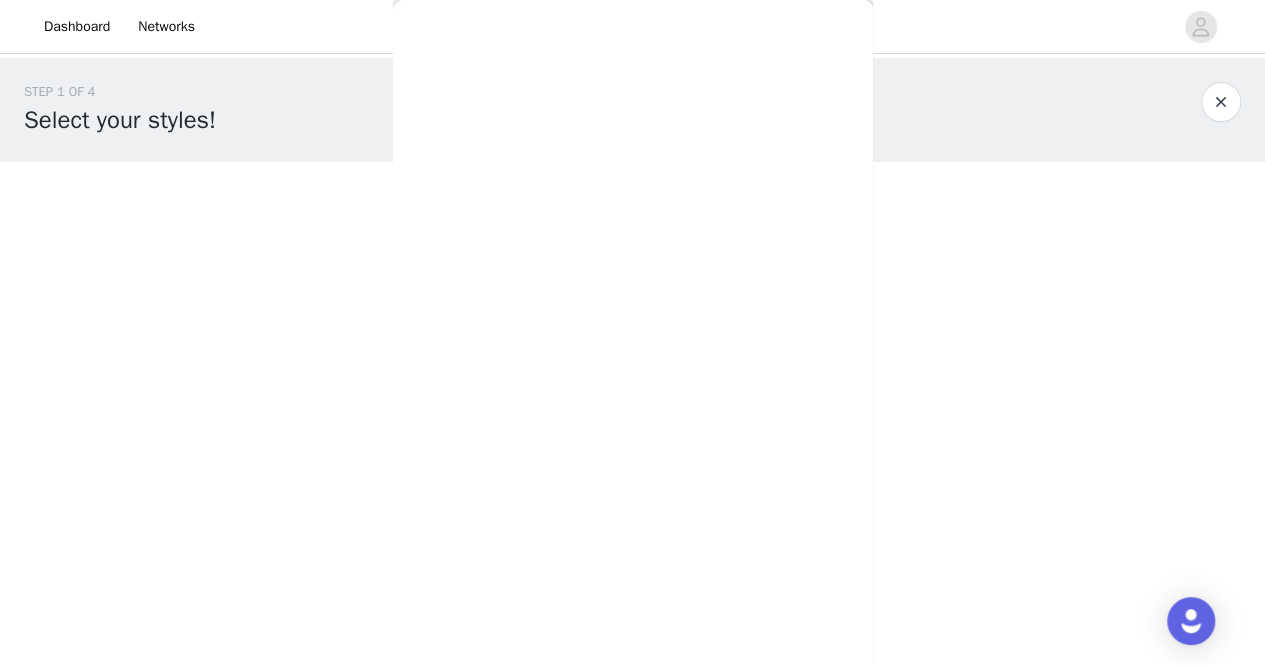 scroll, scrollTop: 0, scrollLeft: 0, axis: both 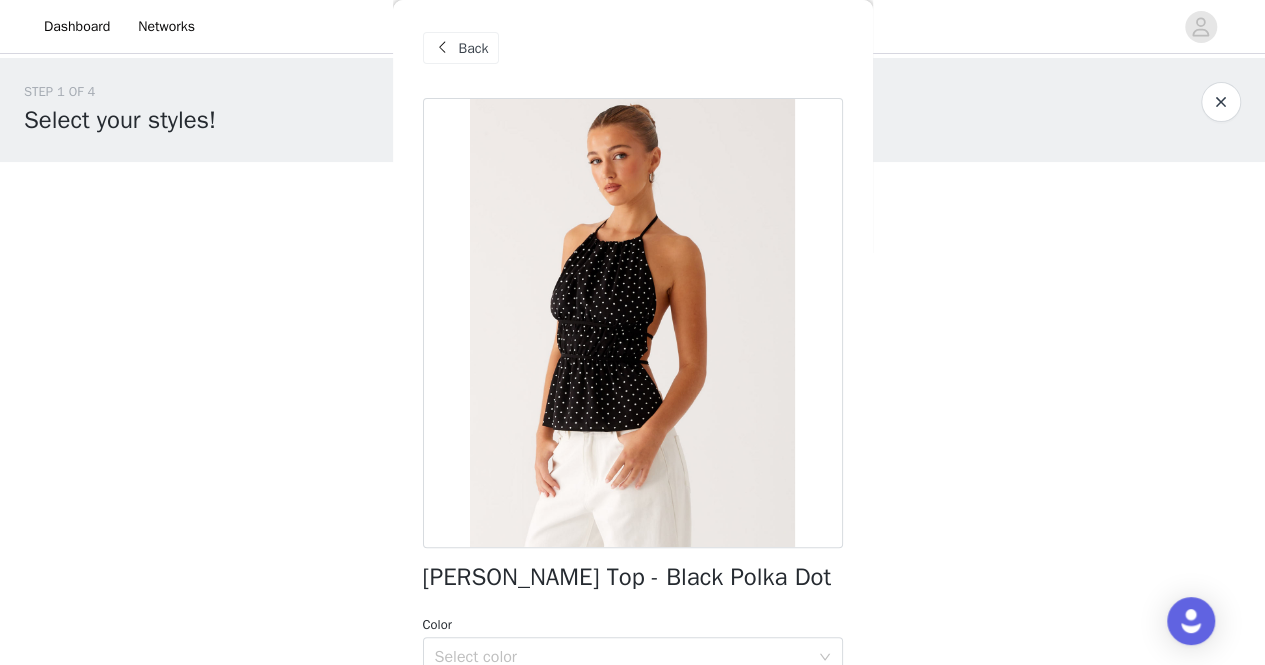 click at bounding box center [443, 48] 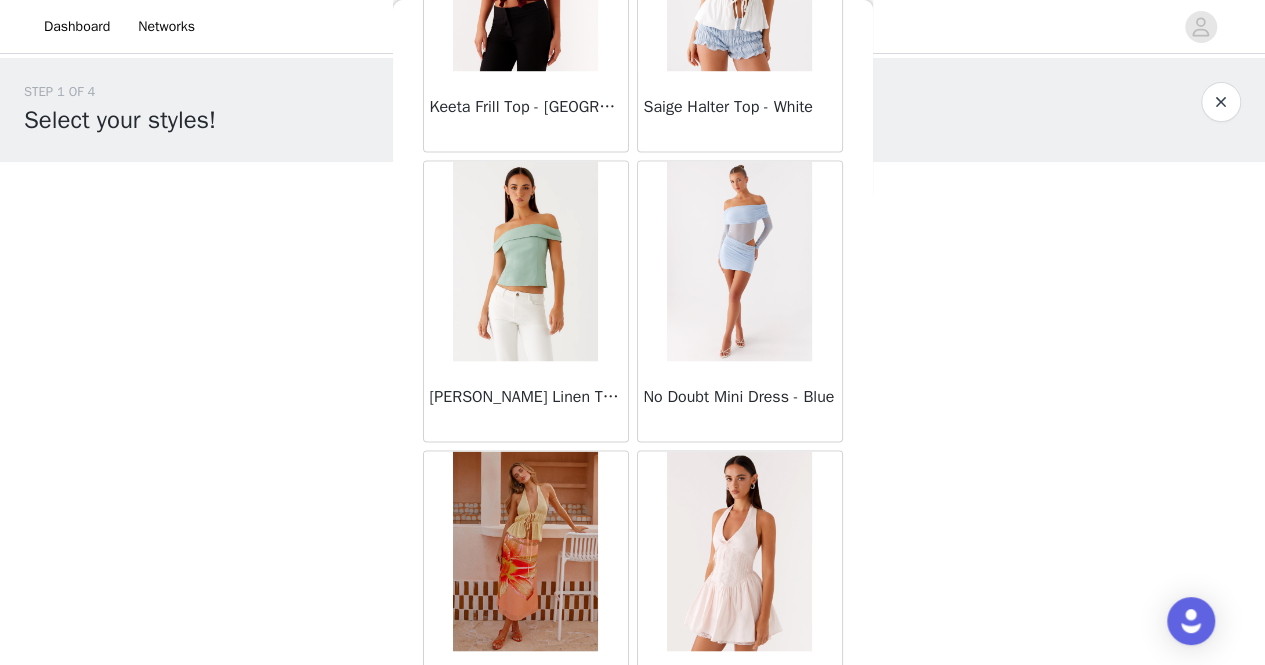 scroll, scrollTop: 51574, scrollLeft: 0, axis: vertical 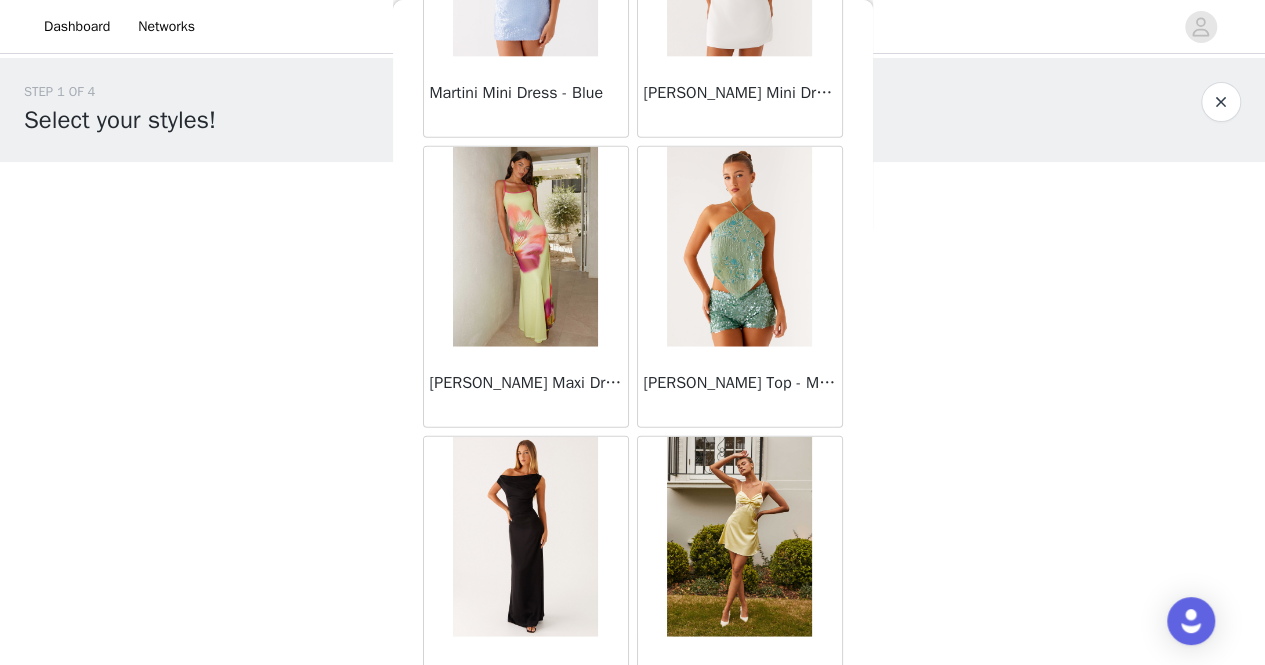 click on "Load More" at bounding box center (633, 752) 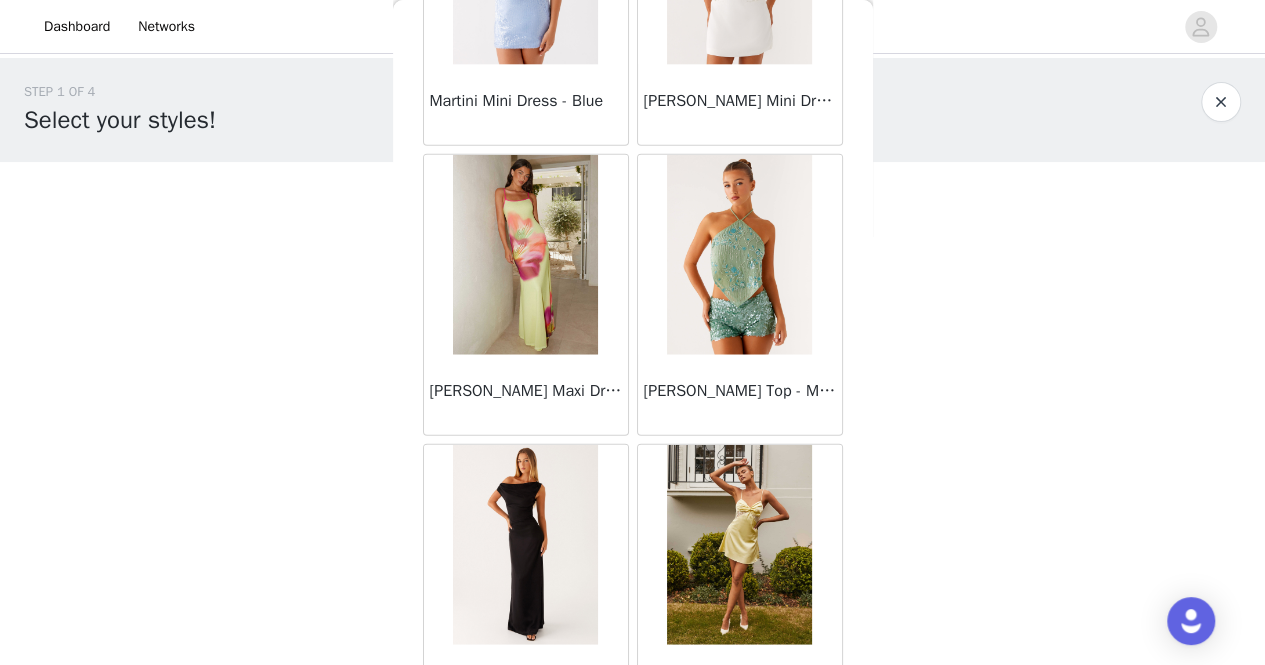 scroll, scrollTop: 51574, scrollLeft: 0, axis: vertical 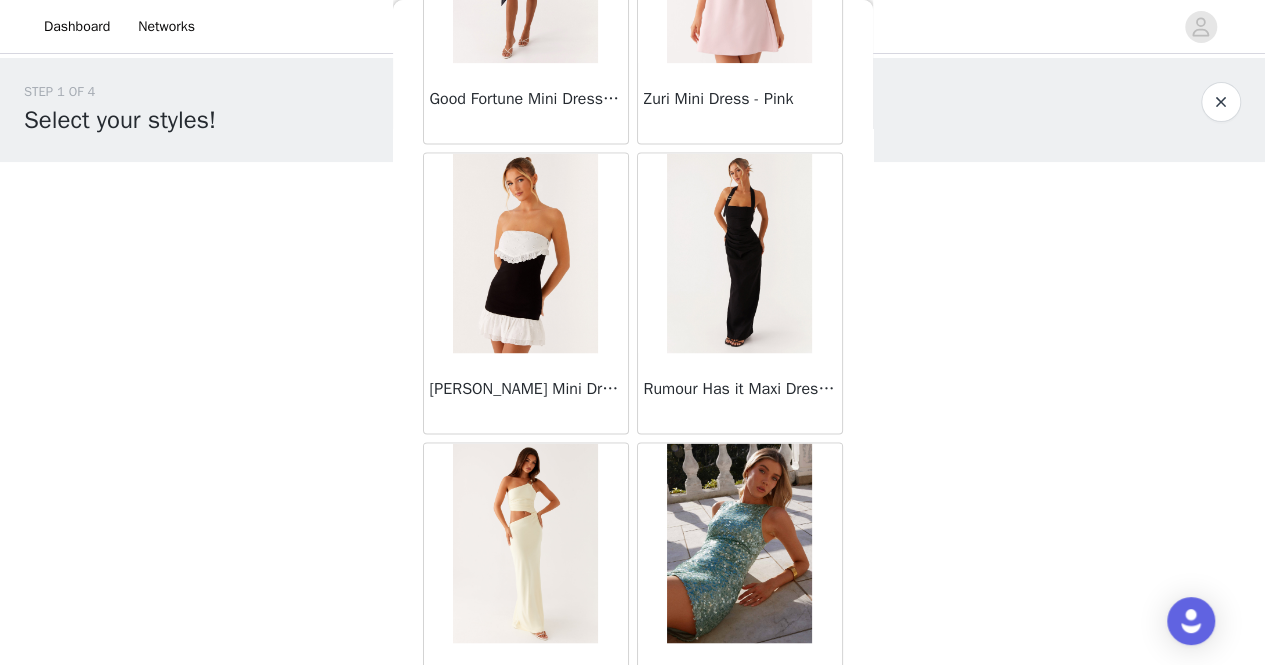 click on "Load More" at bounding box center (633, 758) 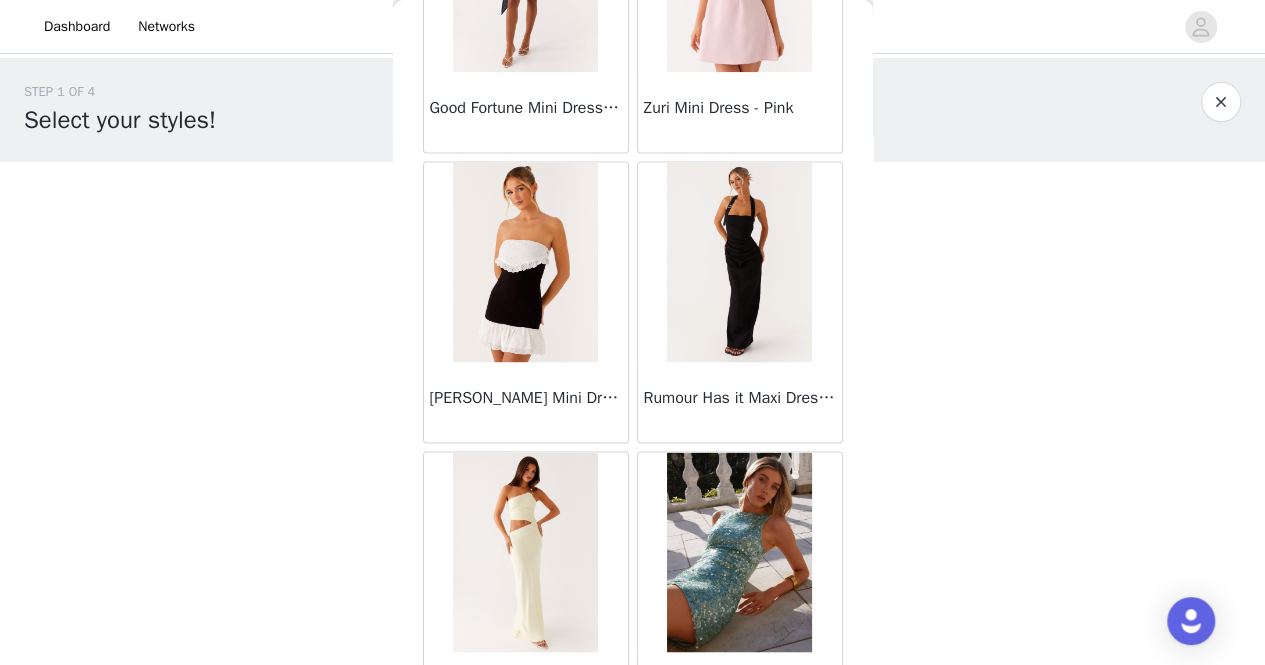 scroll, scrollTop: 54468, scrollLeft: 0, axis: vertical 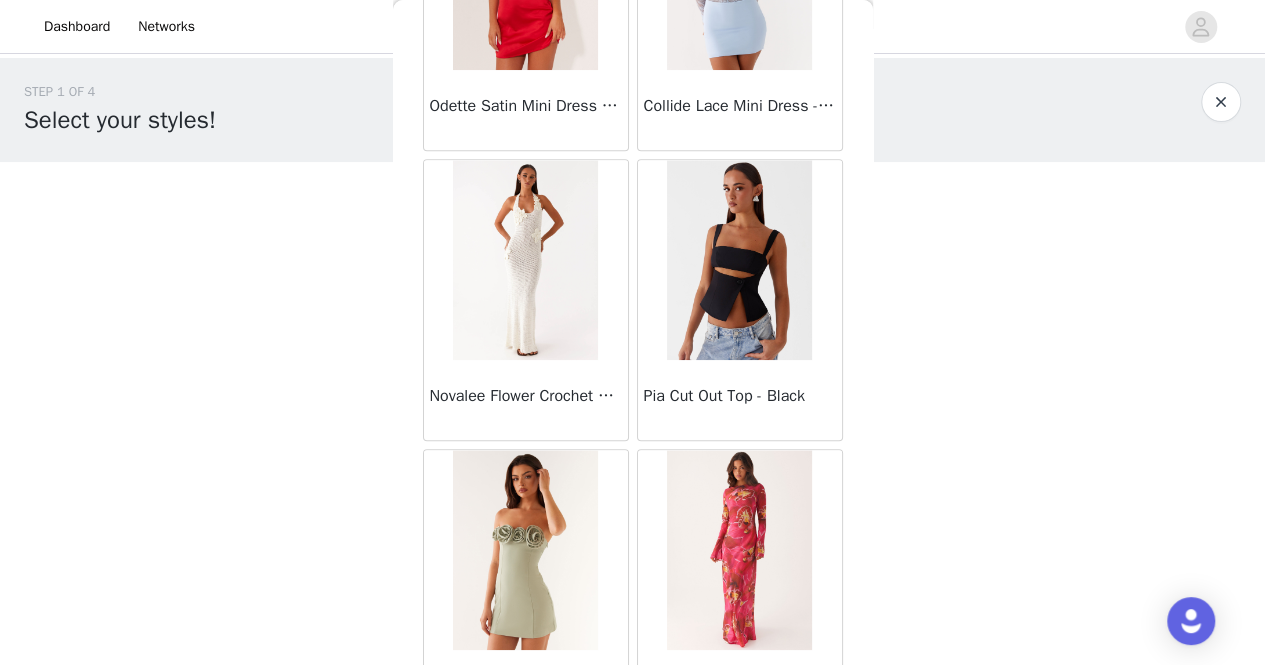 click on "Load More" at bounding box center [633, 765] 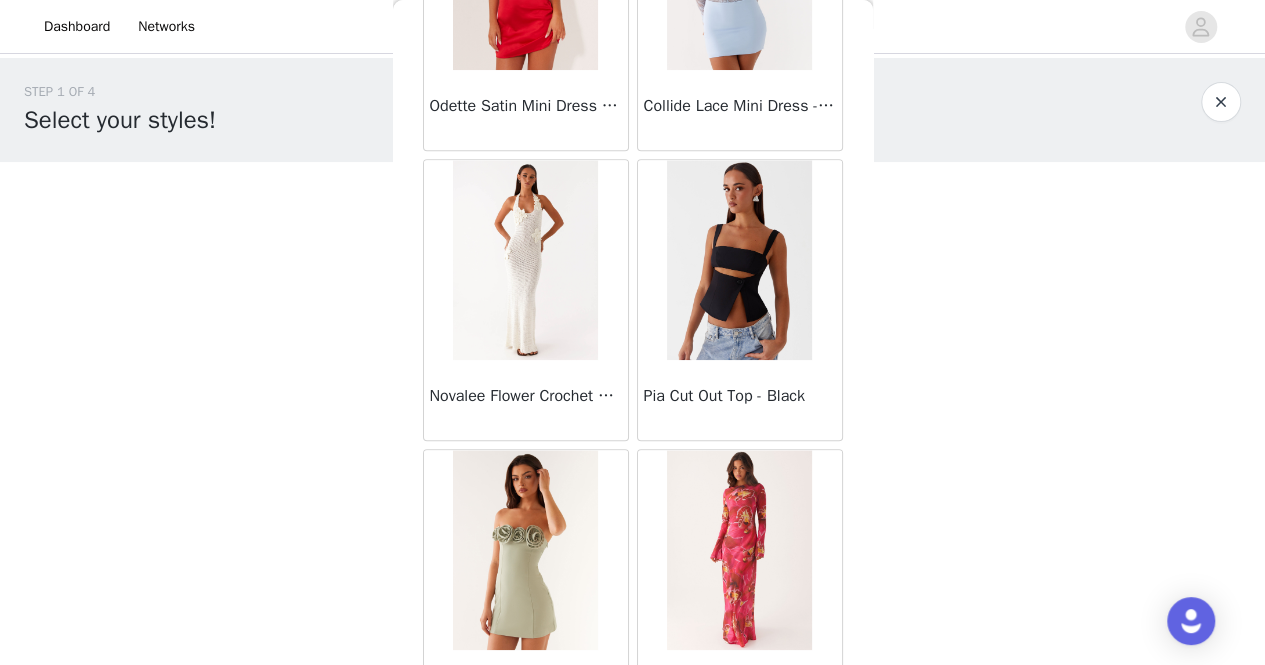 scroll, scrollTop: 57352, scrollLeft: 0, axis: vertical 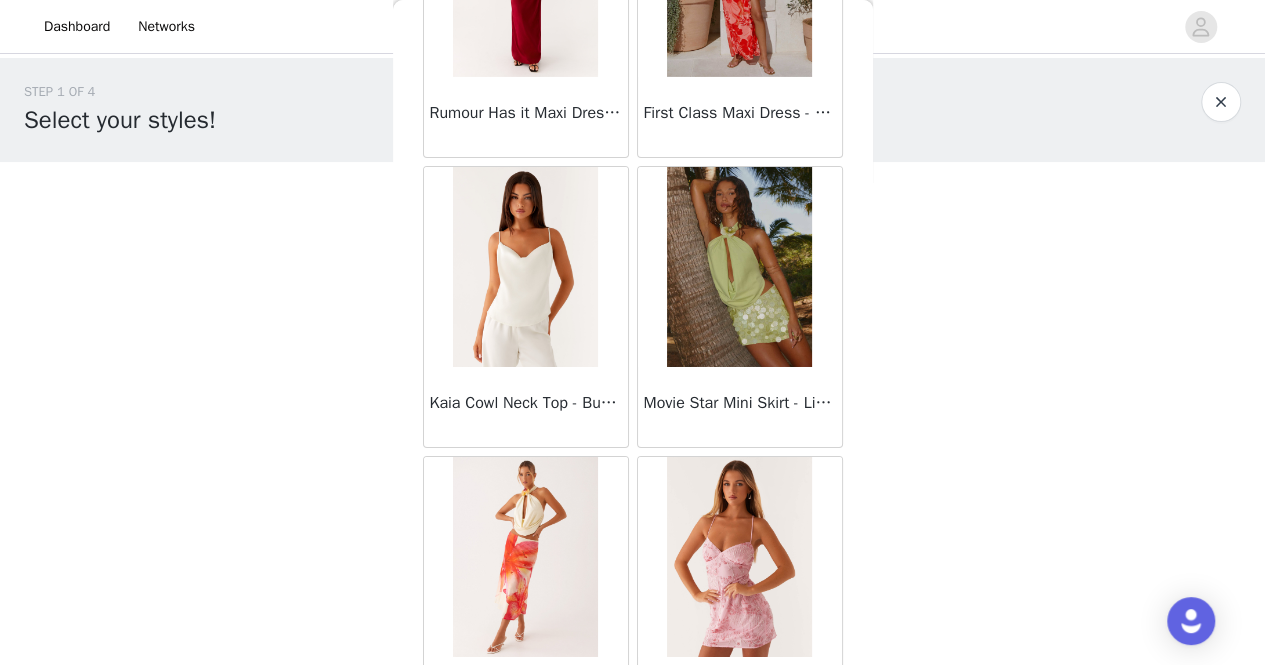 click on "Load More" at bounding box center (633, 772) 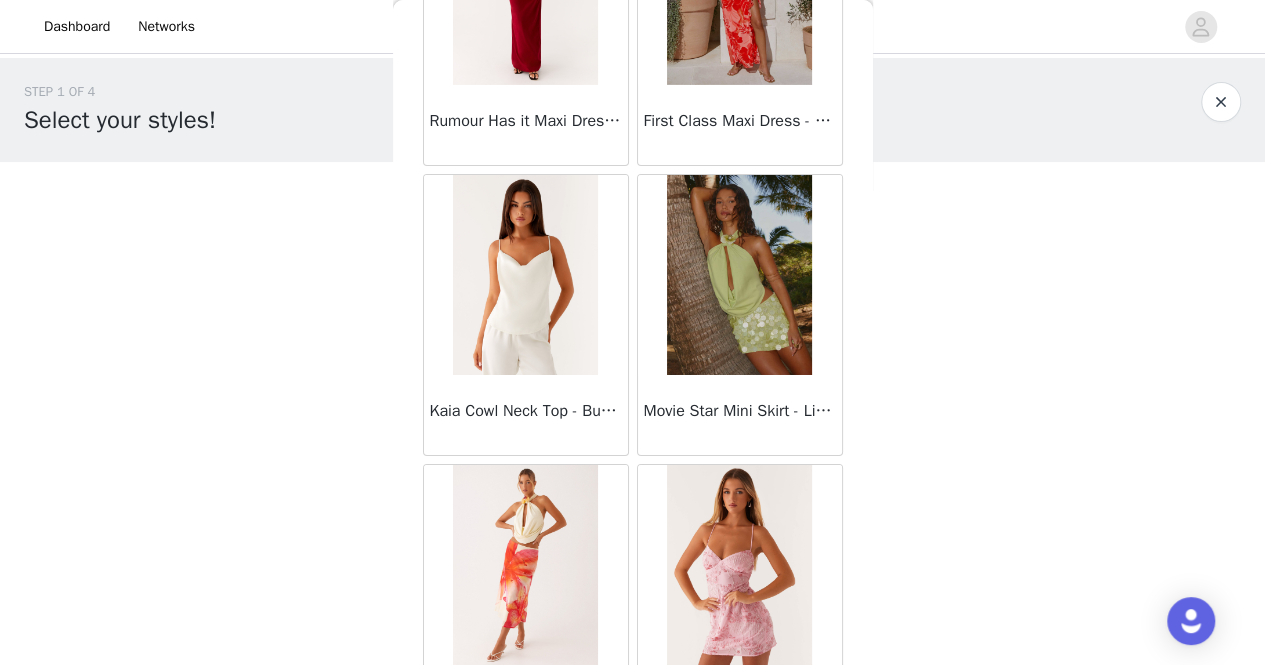 scroll, scrollTop: 60254, scrollLeft: 0, axis: vertical 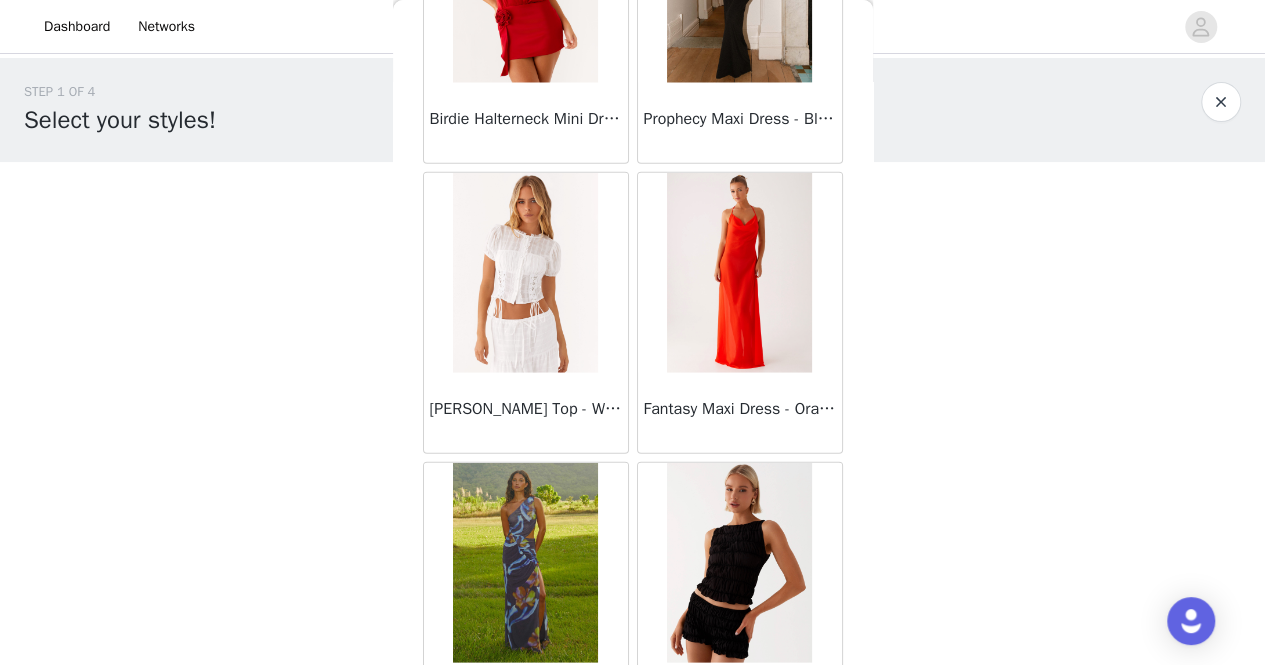 click on "Load More" at bounding box center (633, 778) 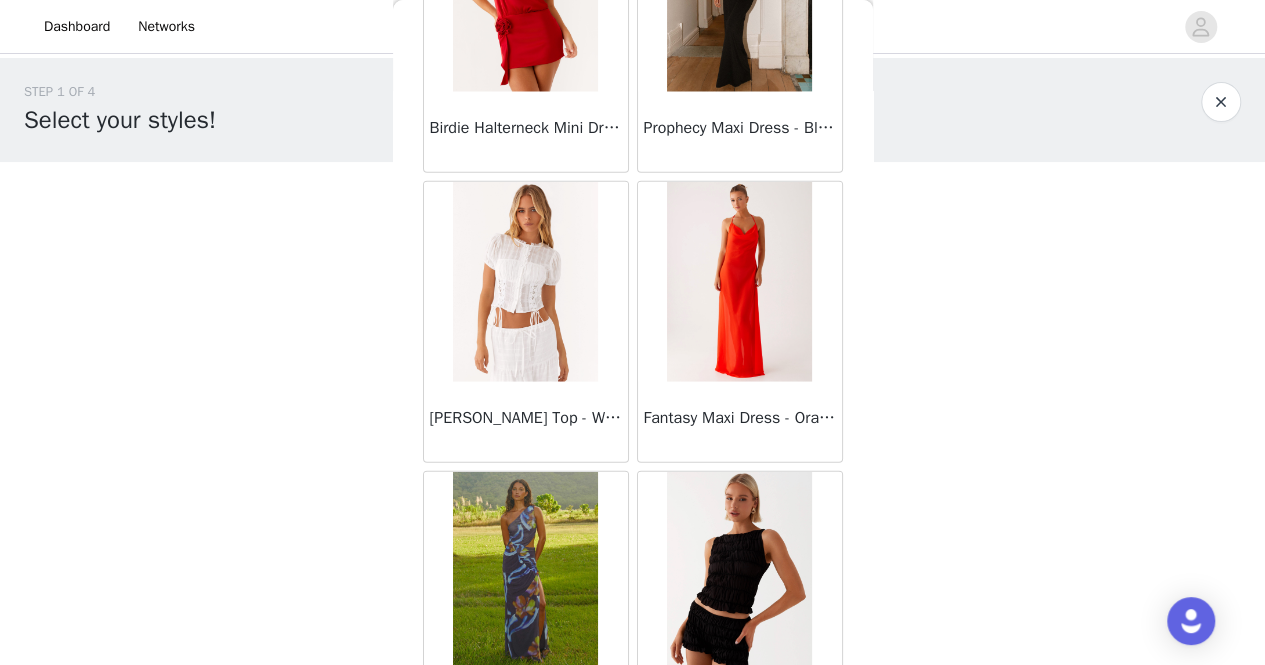 scroll, scrollTop: 63148, scrollLeft: 0, axis: vertical 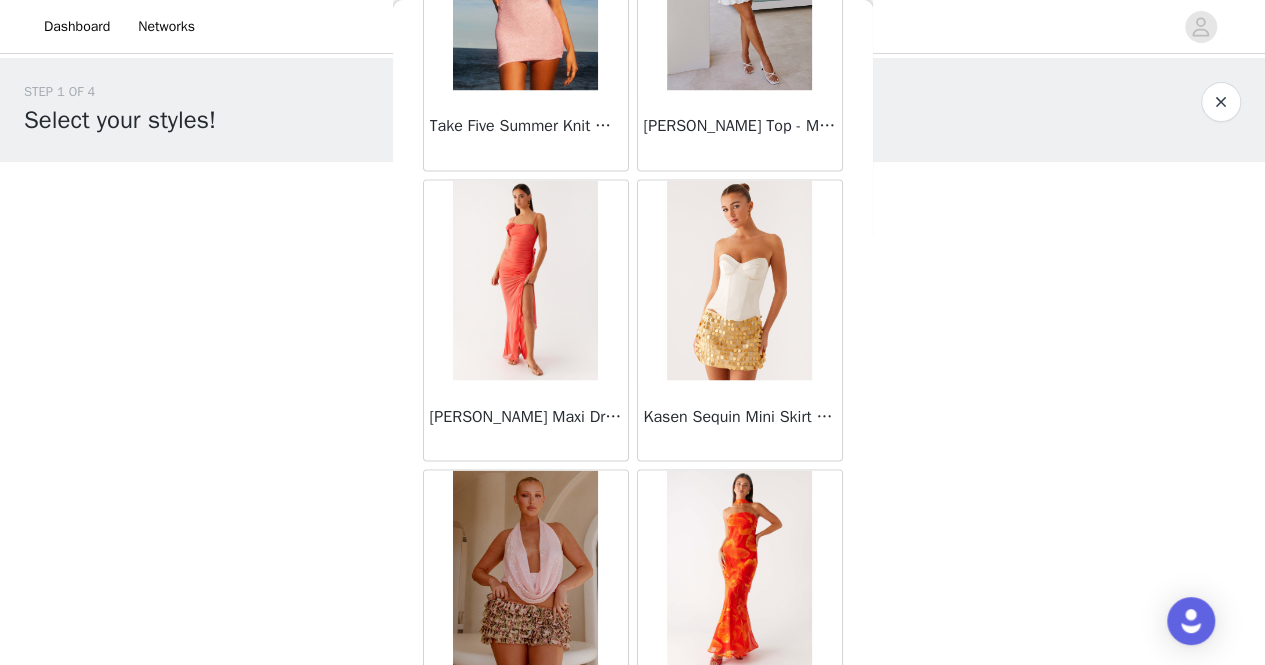 click on "Load More" at bounding box center [633, 785] 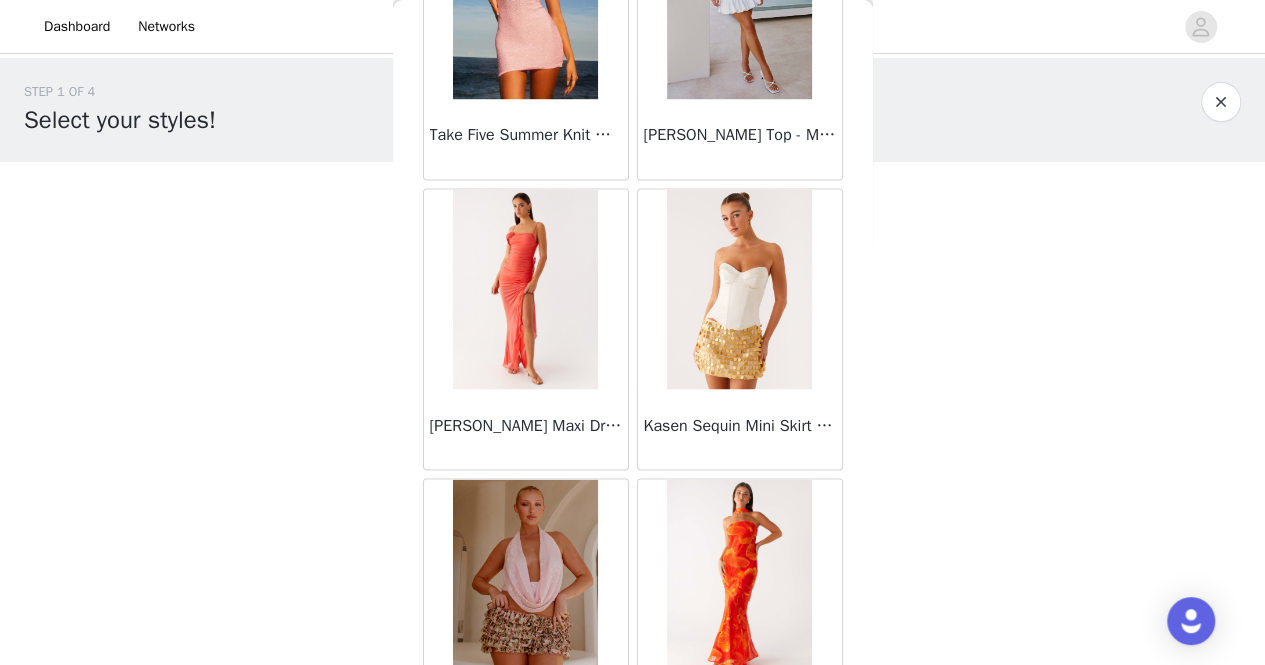 scroll, scrollTop: 66041, scrollLeft: 0, axis: vertical 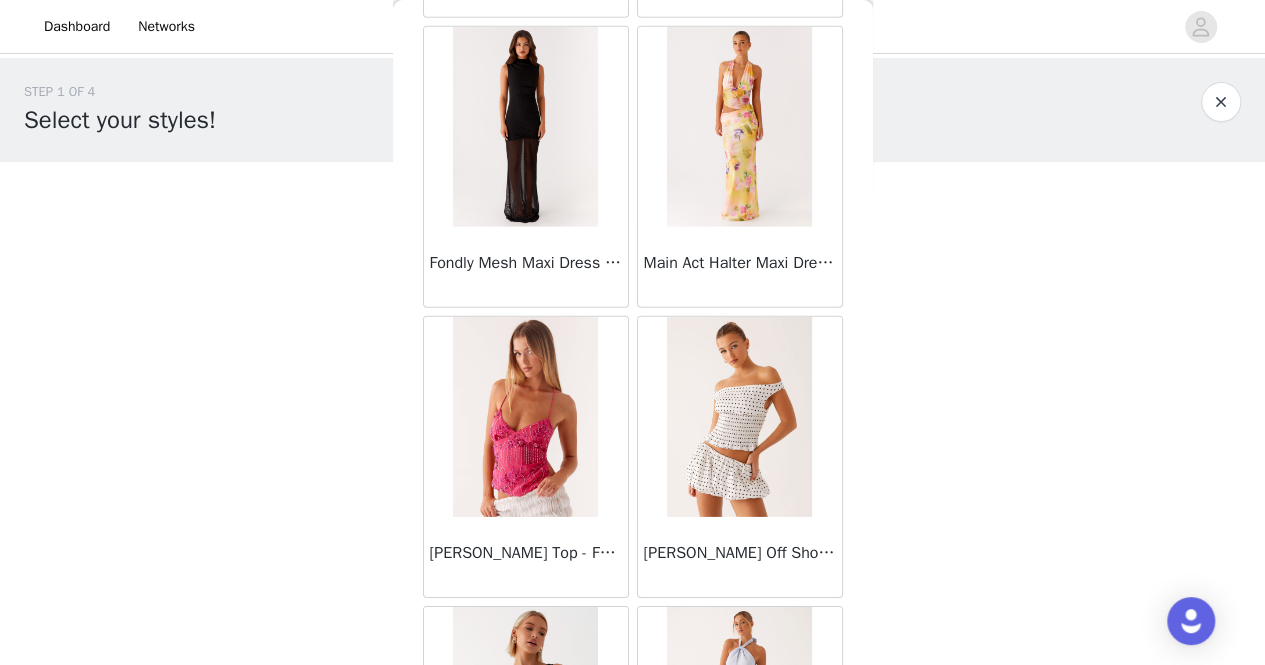 click at bounding box center [739, 417] 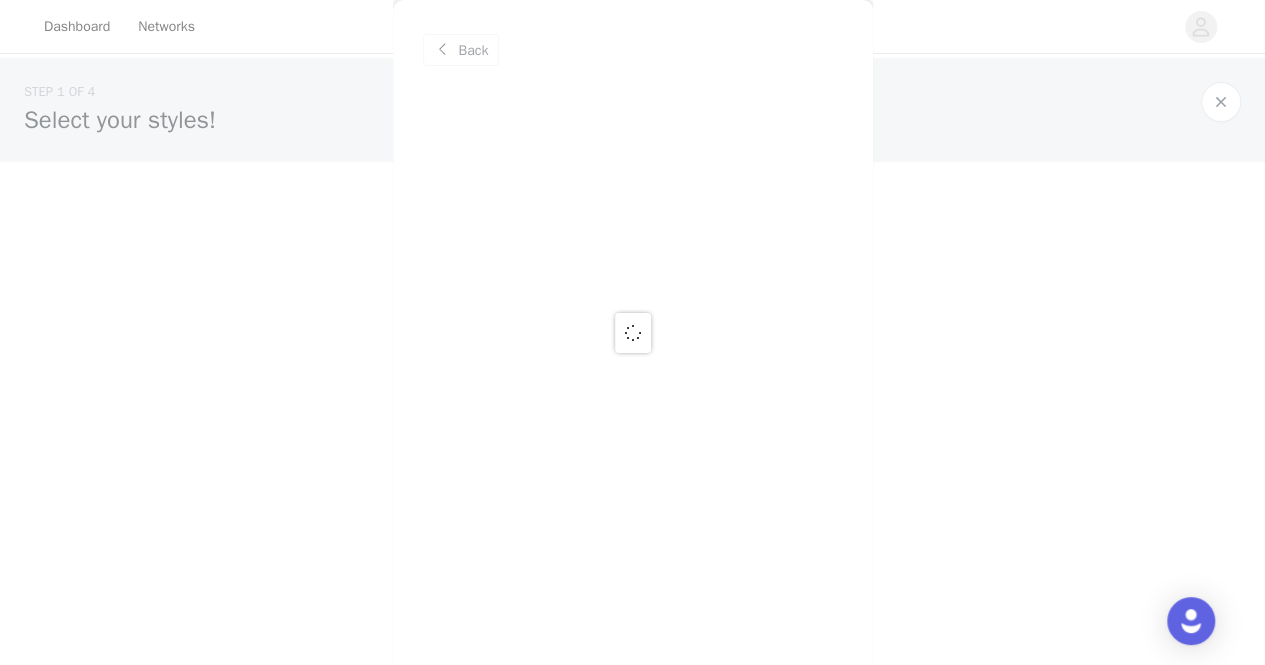 scroll, scrollTop: 0, scrollLeft: 0, axis: both 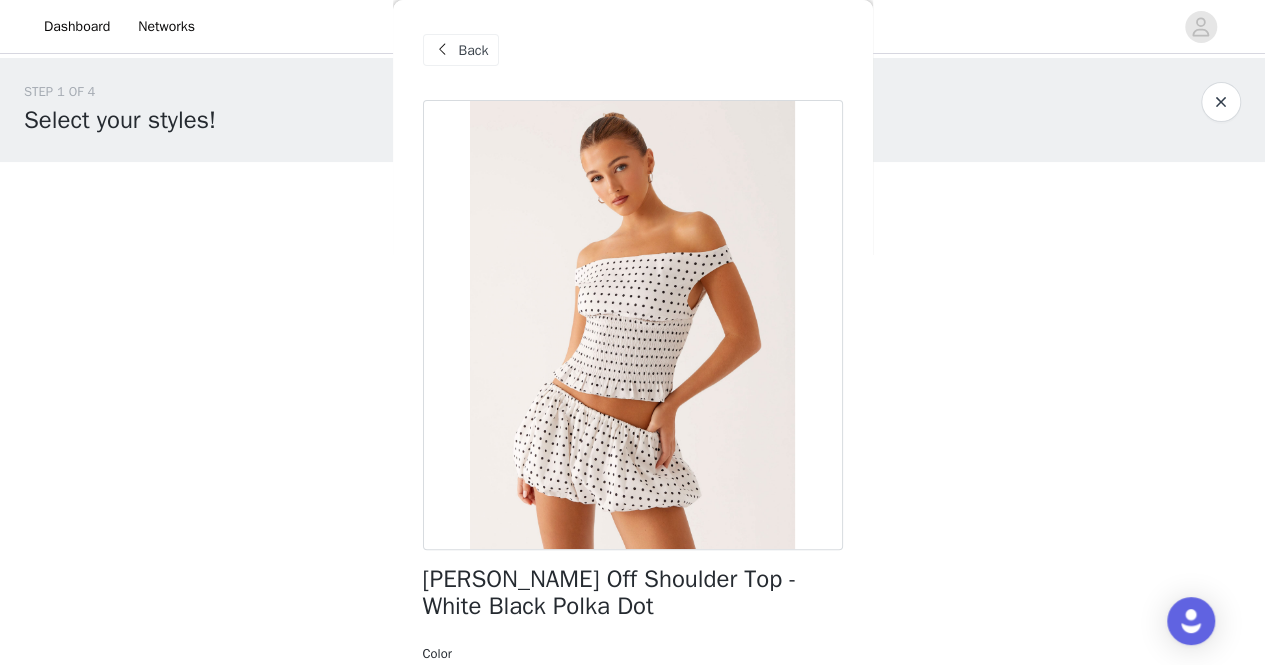 click at bounding box center (633, 325) 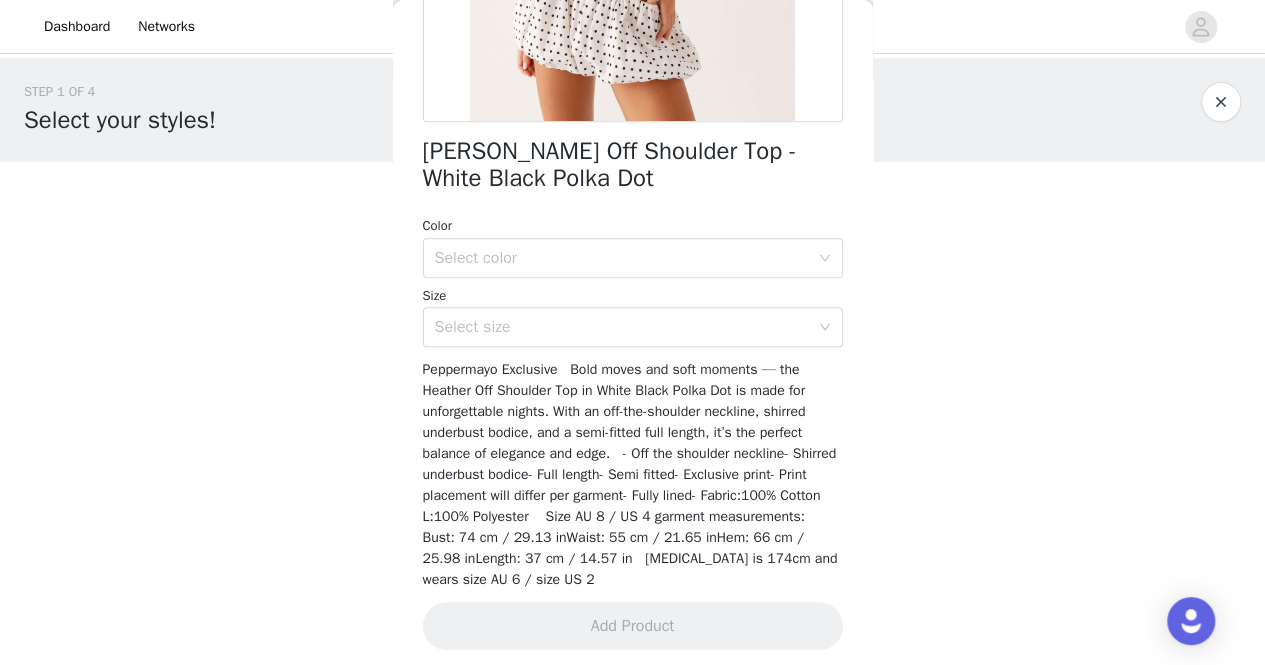 scroll, scrollTop: 436, scrollLeft: 0, axis: vertical 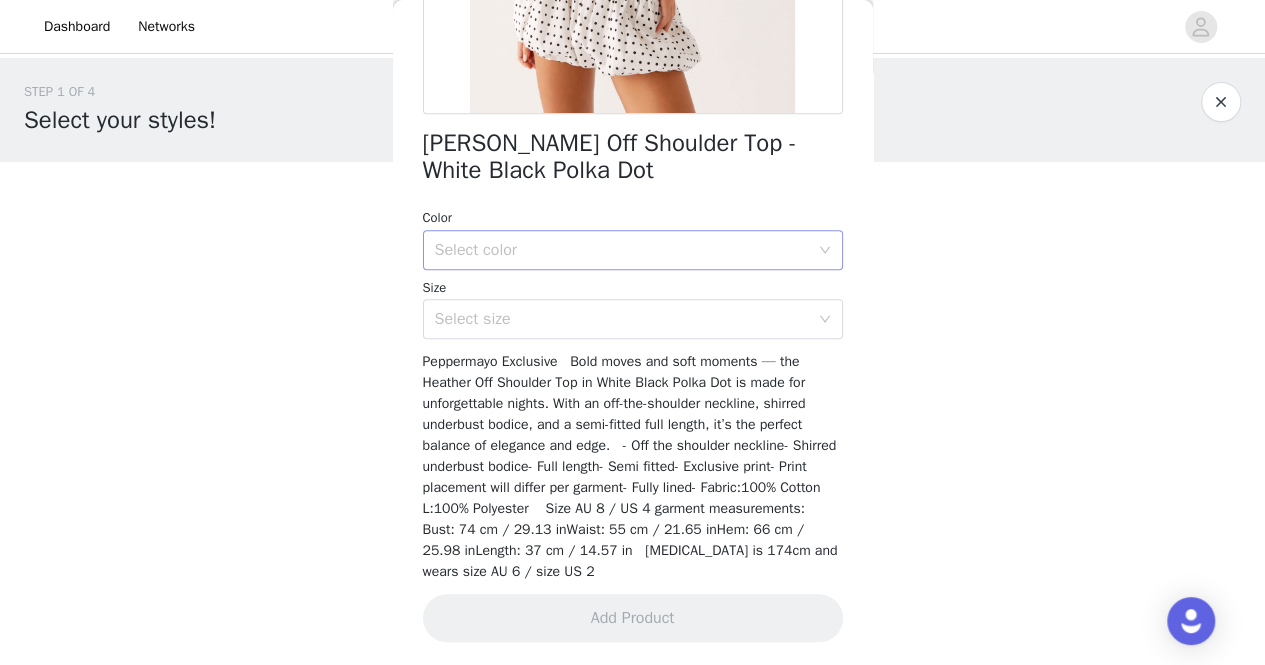 click on "Select color" at bounding box center (622, 250) 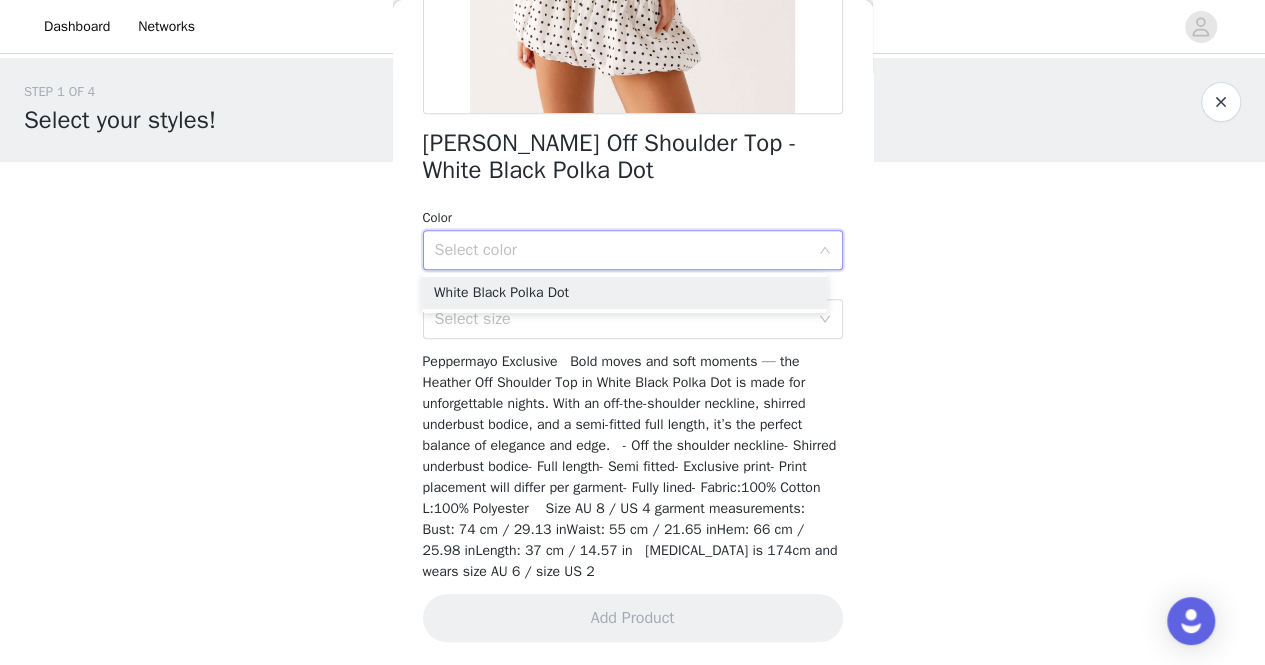 click on "Select color" at bounding box center (622, 250) 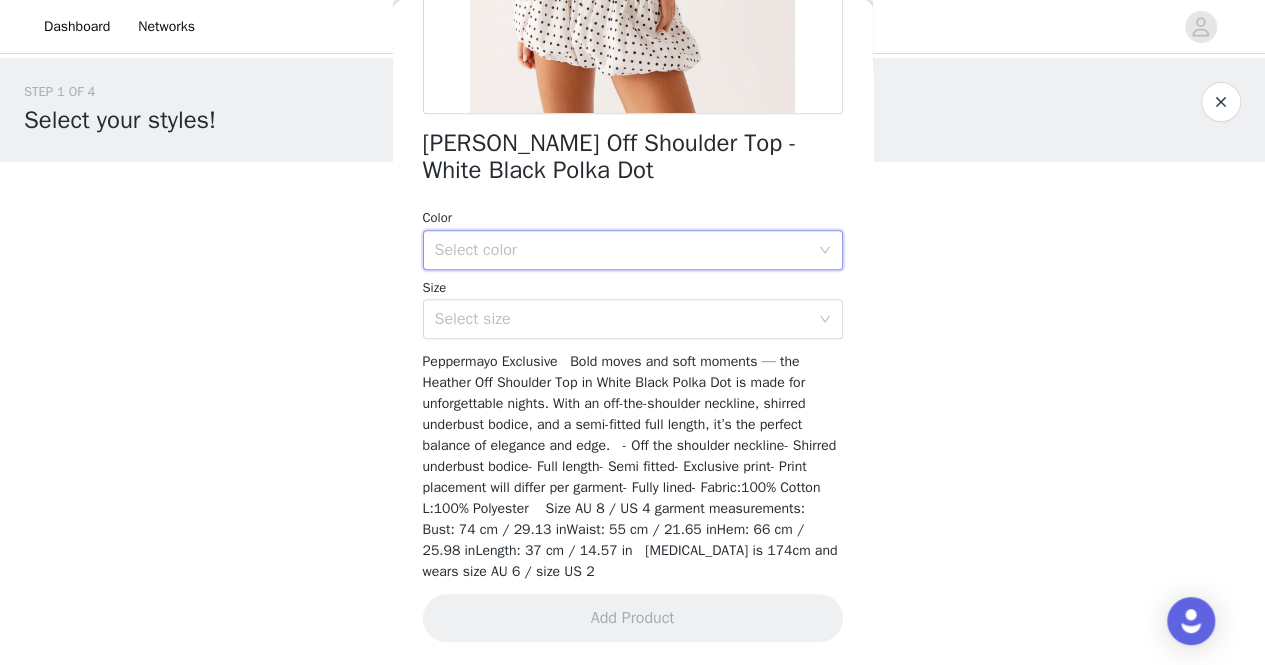 click on "Heather Off Shoulder Top - White Black Polka Dot               Color   Select color Size   Select size   Peppermayo Exclusive   Bold moves and soft moments — the Heather Off Shoulder Top in White Black Polka Dot is made for unforgettable nights. With an off-the-shoulder neckline, shirred underbust bodice, and a semi-fitted full length, it’s the perfect balance of elegance and edge.   - Off the shoulder neckline- Shirred underbust bodice- Full length- Semi fitted- Exclusive print- Print placement will differ per garment- Fully lined- Fabric:100% Cotton L:100% Polyester    Size AU 8 / US 4 garment measurements:   Bust: 74 cm / 29.13 inWaist: 55 cm / 21.65 inHem: 66 cm / 25.98 inLength: 37 cm / 14.57 in   [MEDICAL_DATA] is 174cm and wears size AU 6 / size US 2   Add Product" at bounding box center [633, 165] 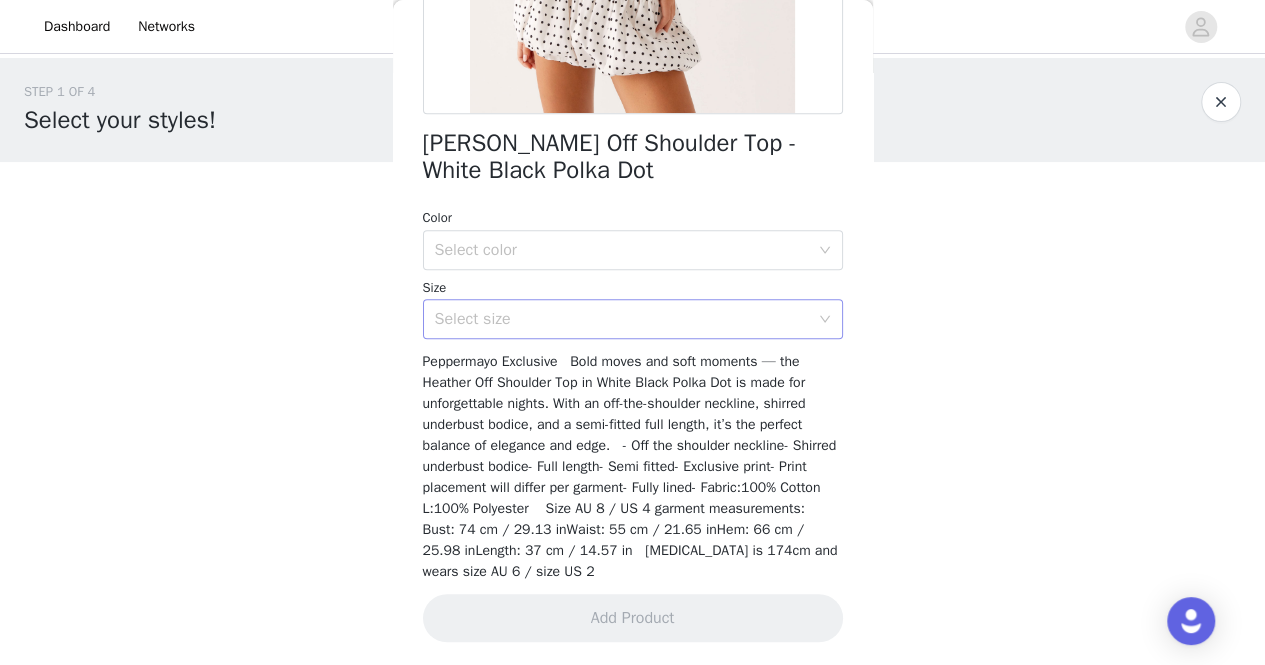 click on "Select size" at bounding box center (626, 319) 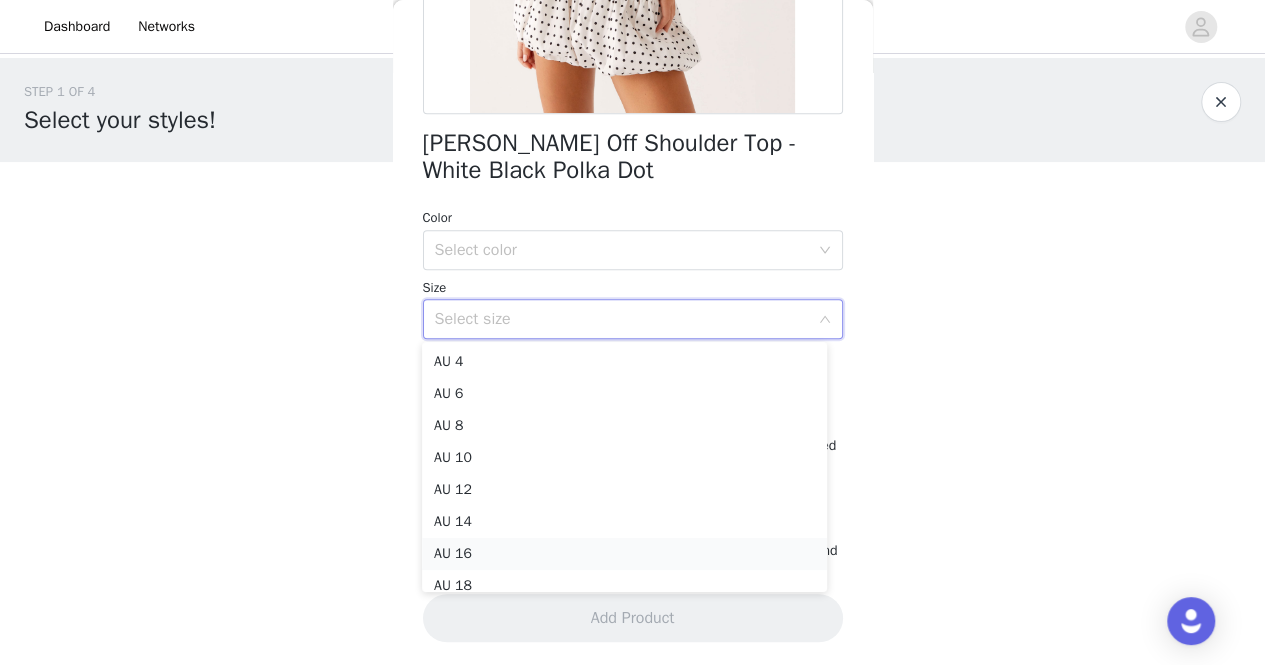 click on "AU 16" at bounding box center (624, 554) 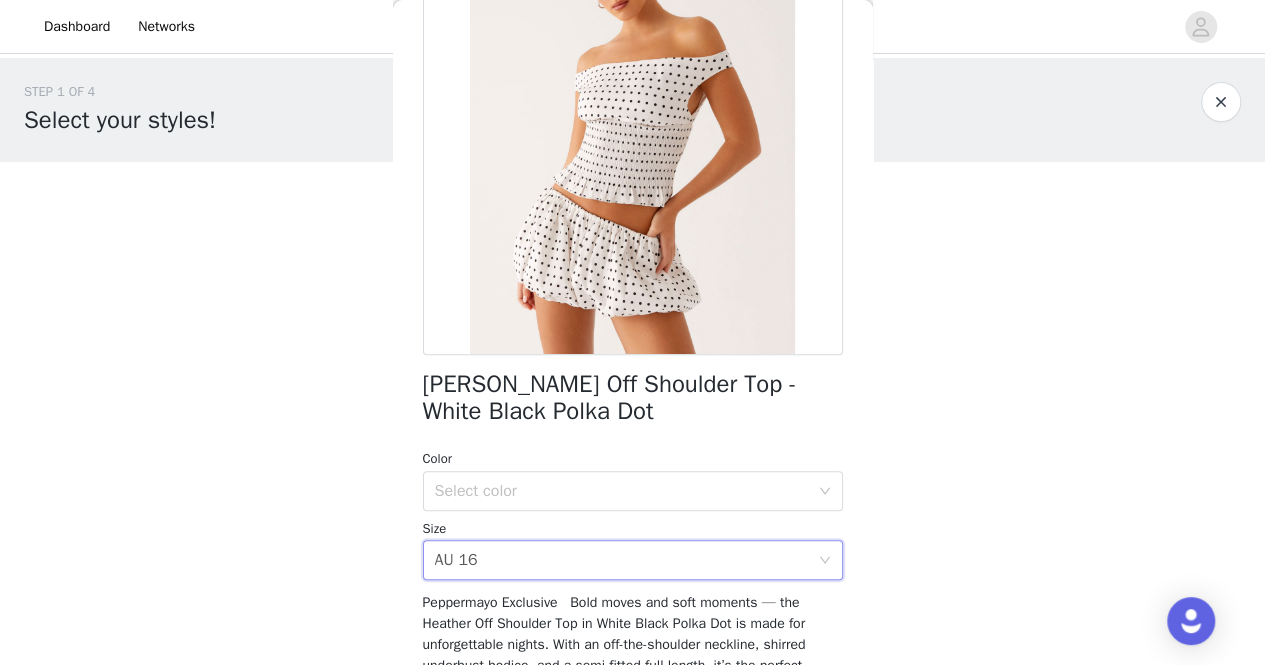 scroll, scrollTop: 186, scrollLeft: 0, axis: vertical 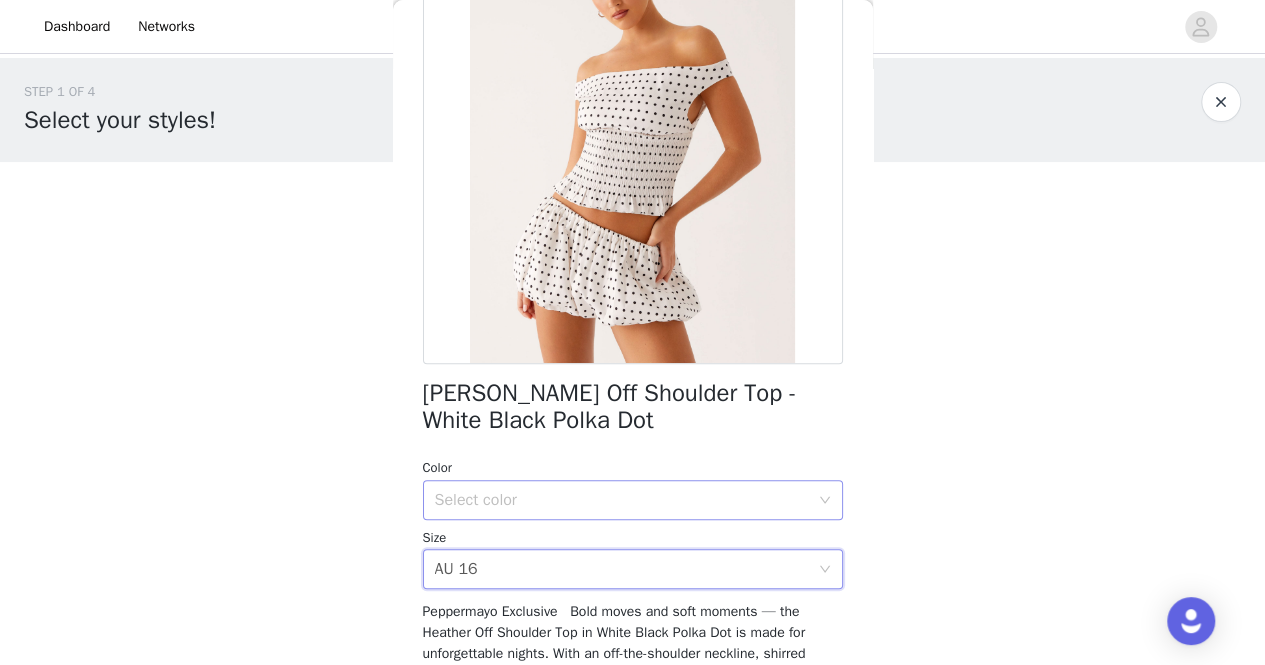 click on "Select color" at bounding box center [622, 500] 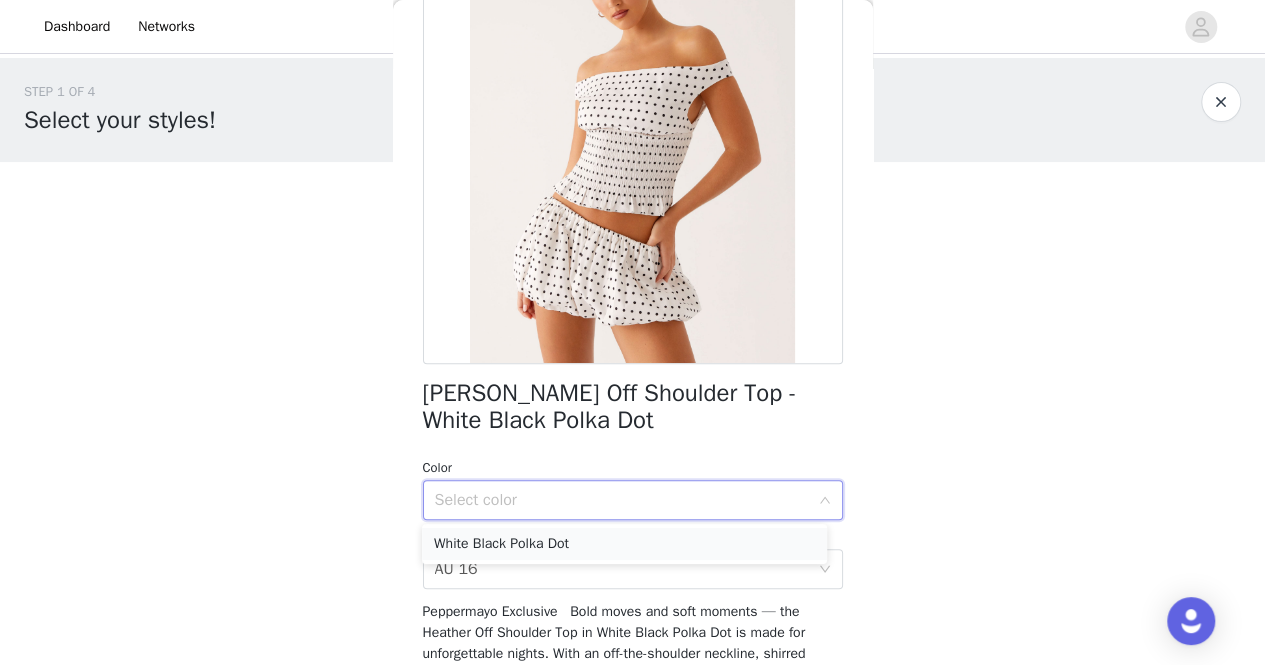 click on "White Black Polka Dot" at bounding box center (624, 544) 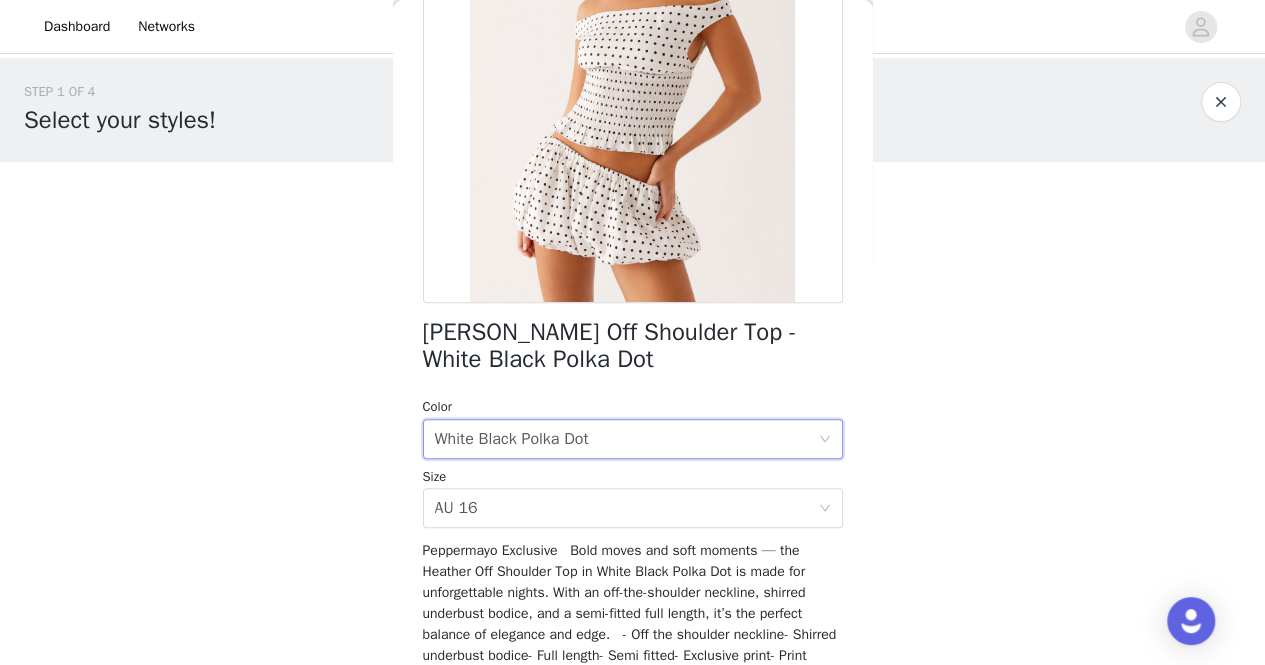 scroll, scrollTop: 436, scrollLeft: 0, axis: vertical 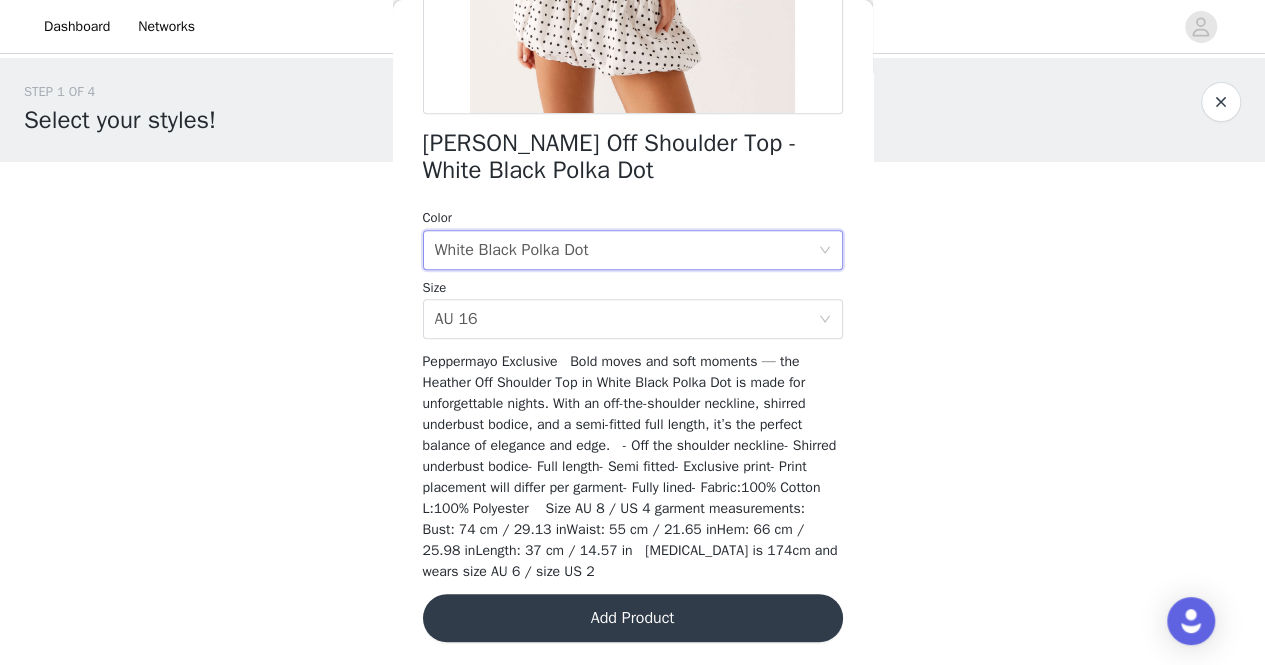 click on "Add Product" at bounding box center (633, 618) 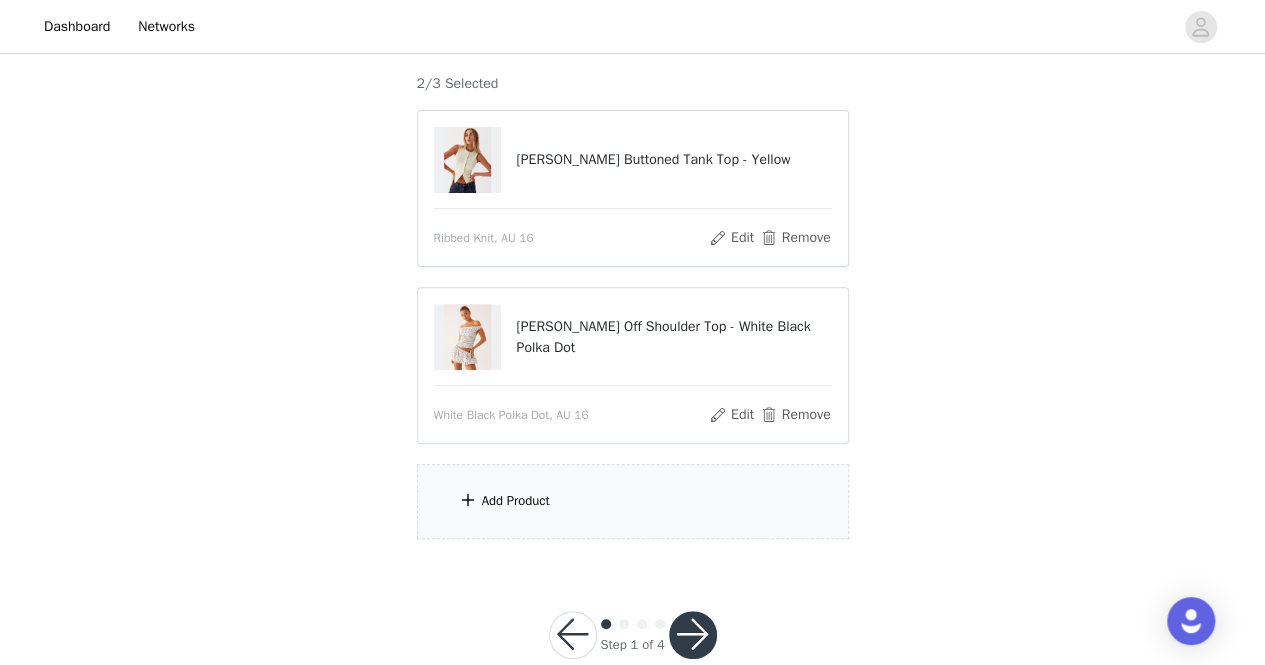 scroll, scrollTop: 220, scrollLeft: 0, axis: vertical 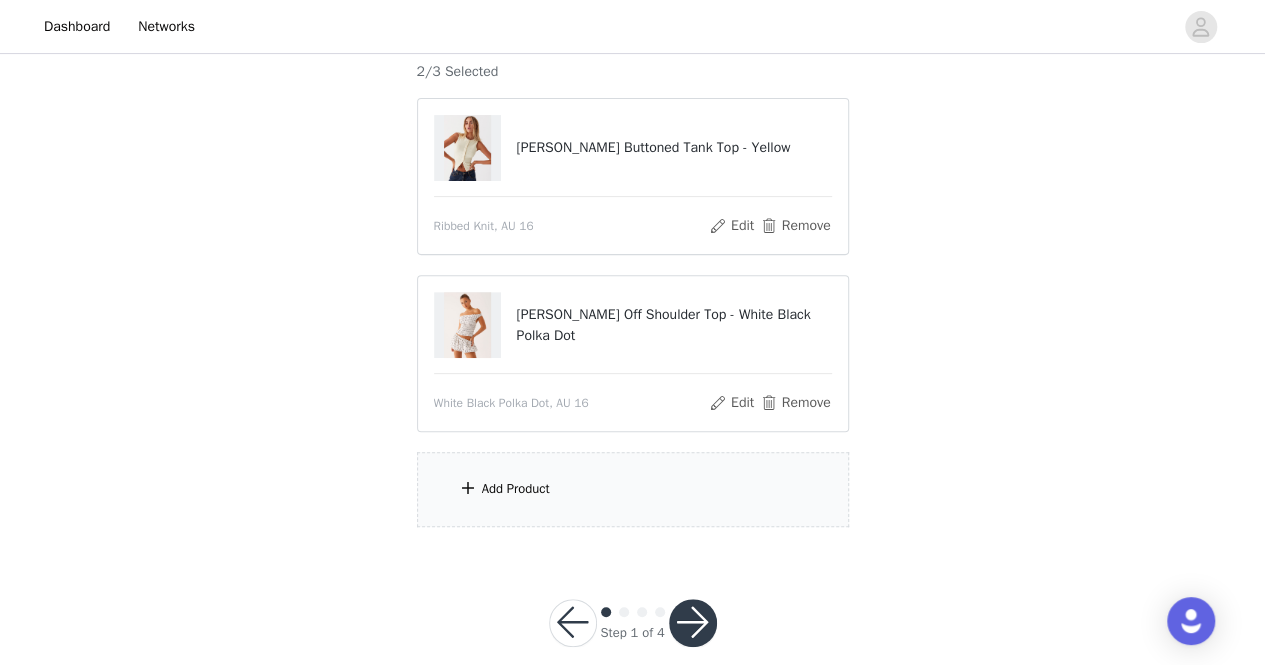 click on "Add Product" at bounding box center [516, 489] 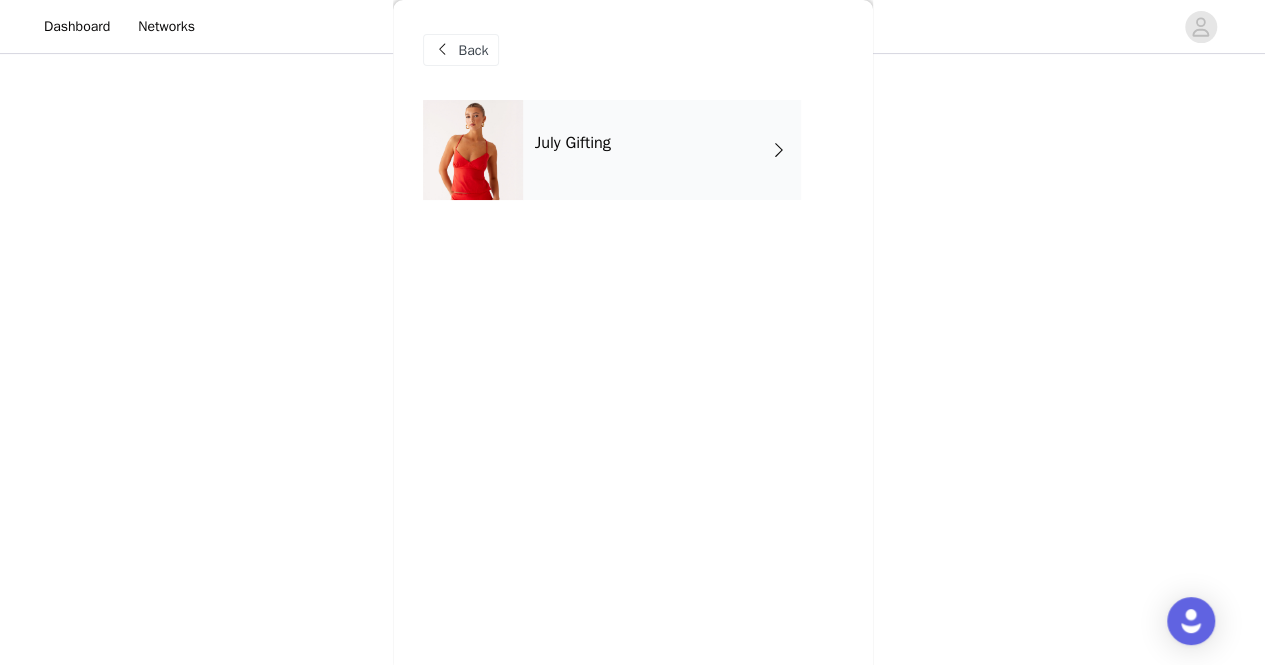 click on "July Gifting" at bounding box center (662, 150) 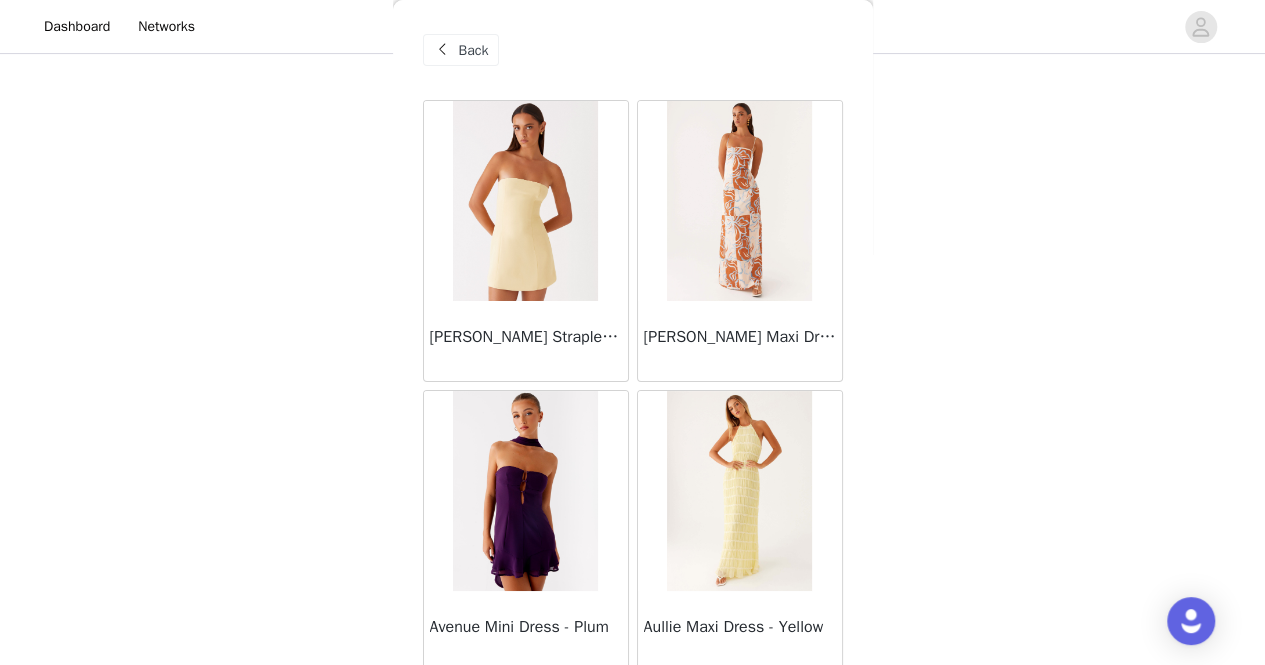 scroll, scrollTop: 2388, scrollLeft: 0, axis: vertical 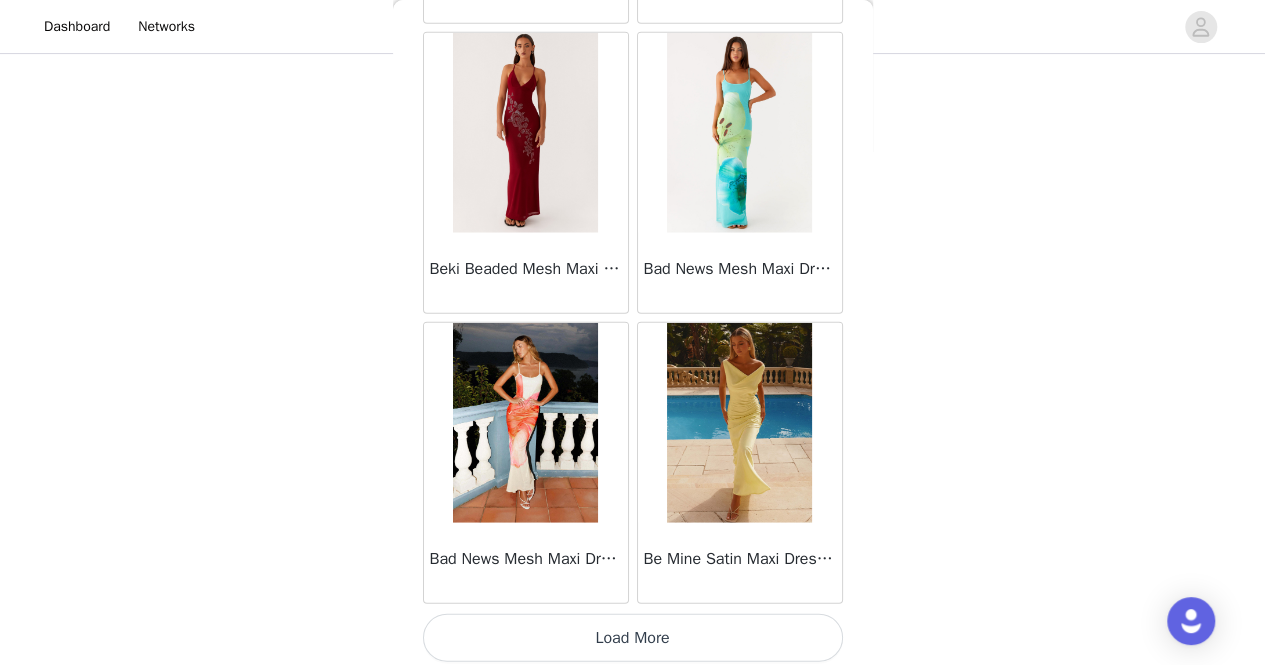 click on "Load More" at bounding box center (633, 638) 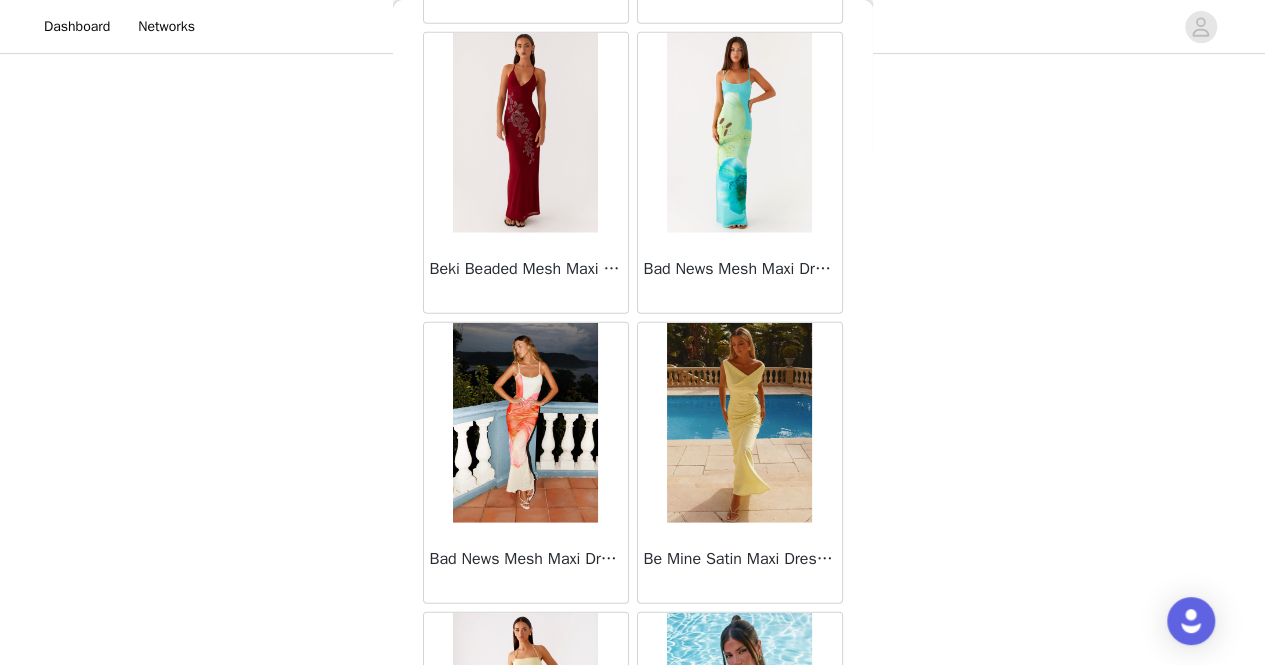 scroll, scrollTop: 5281, scrollLeft: 0, axis: vertical 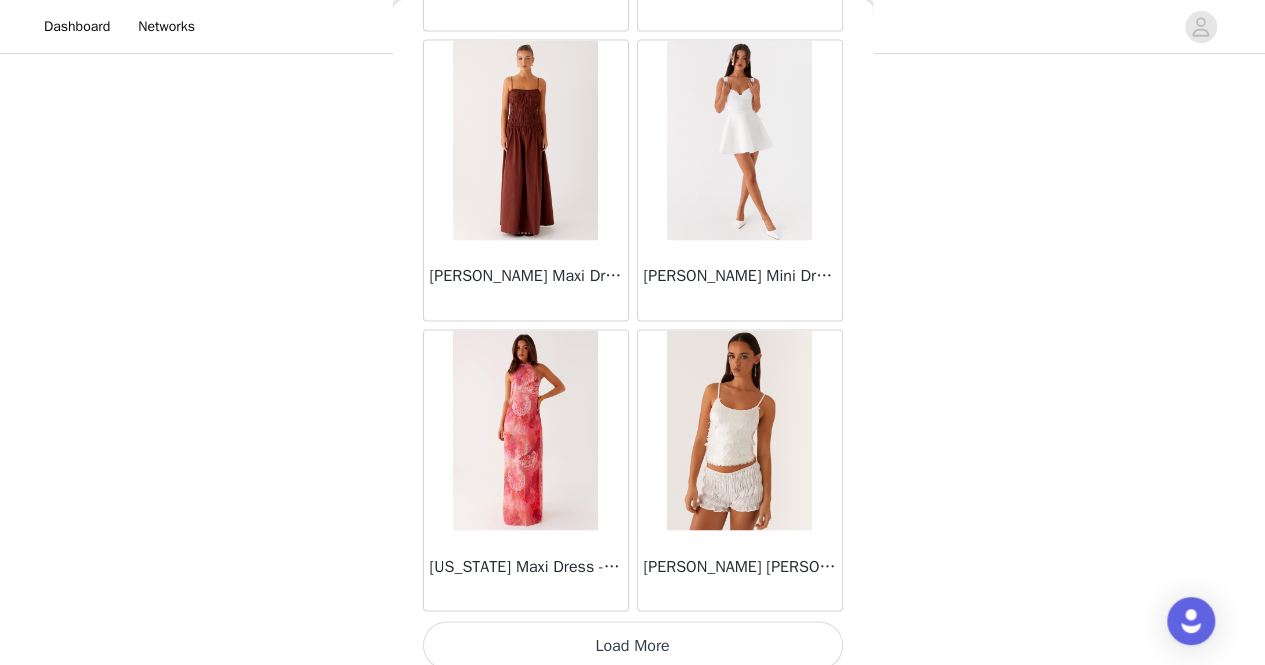 click on "Load More" at bounding box center [633, 645] 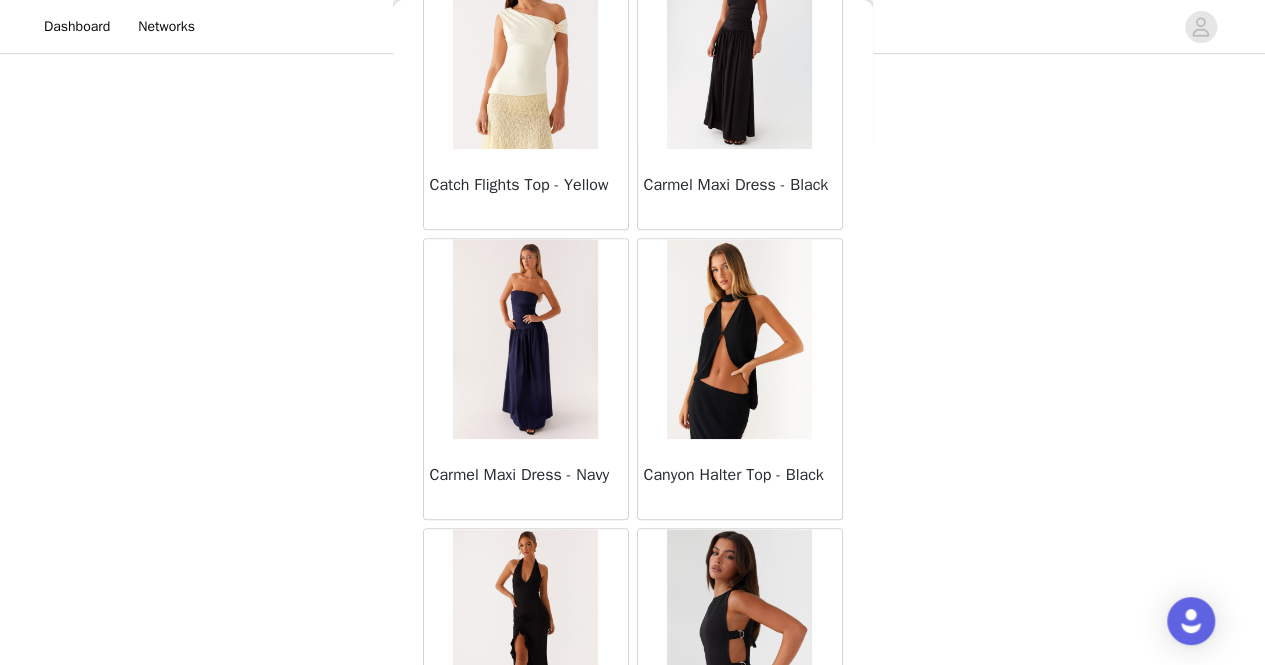 scroll, scrollTop: 8174, scrollLeft: 0, axis: vertical 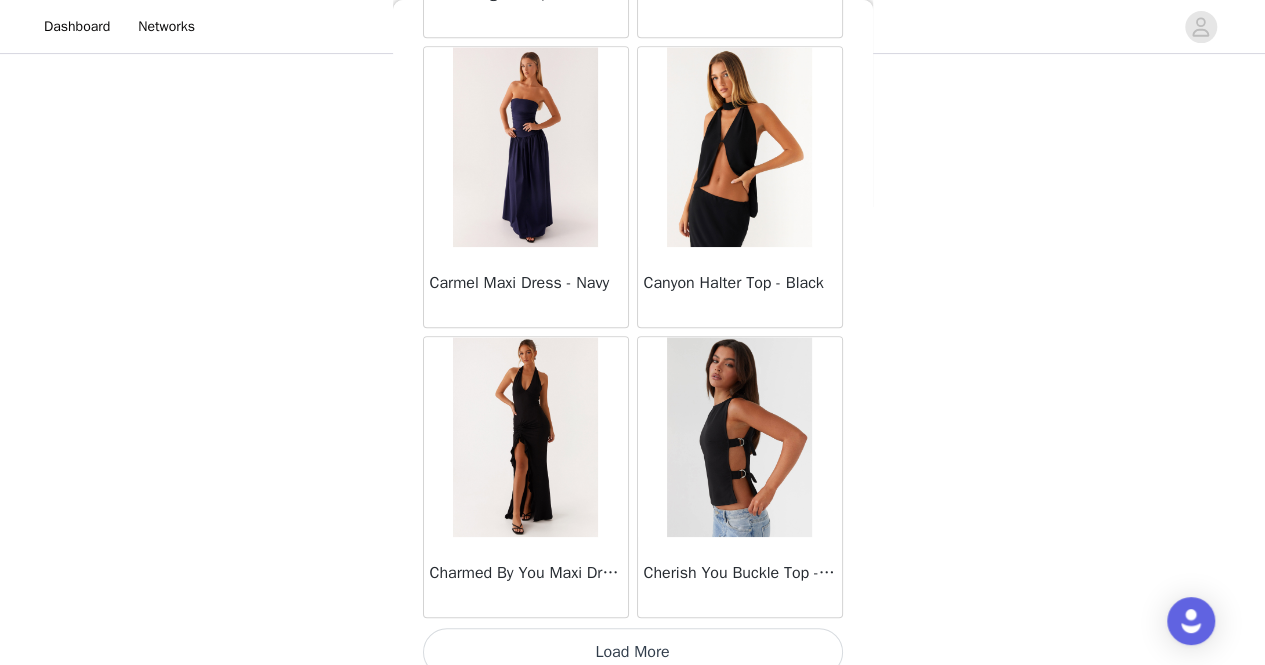 click on "Load More" at bounding box center (633, 652) 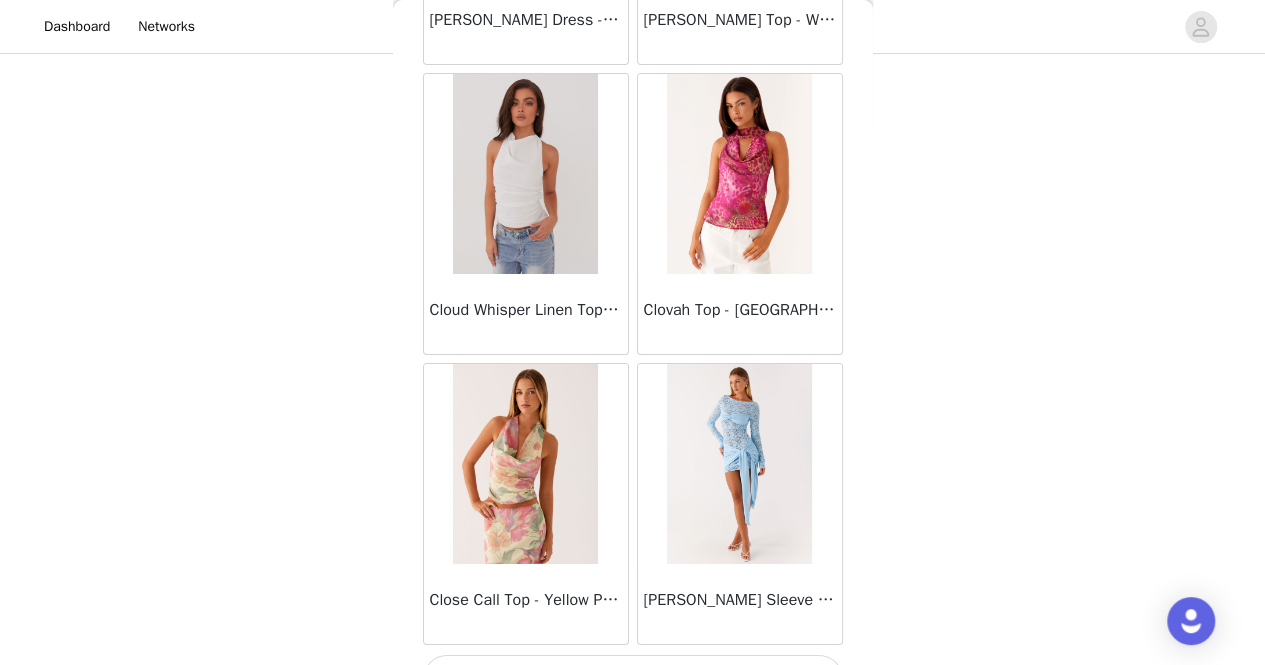 scroll, scrollTop: 11068, scrollLeft: 0, axis: vertical 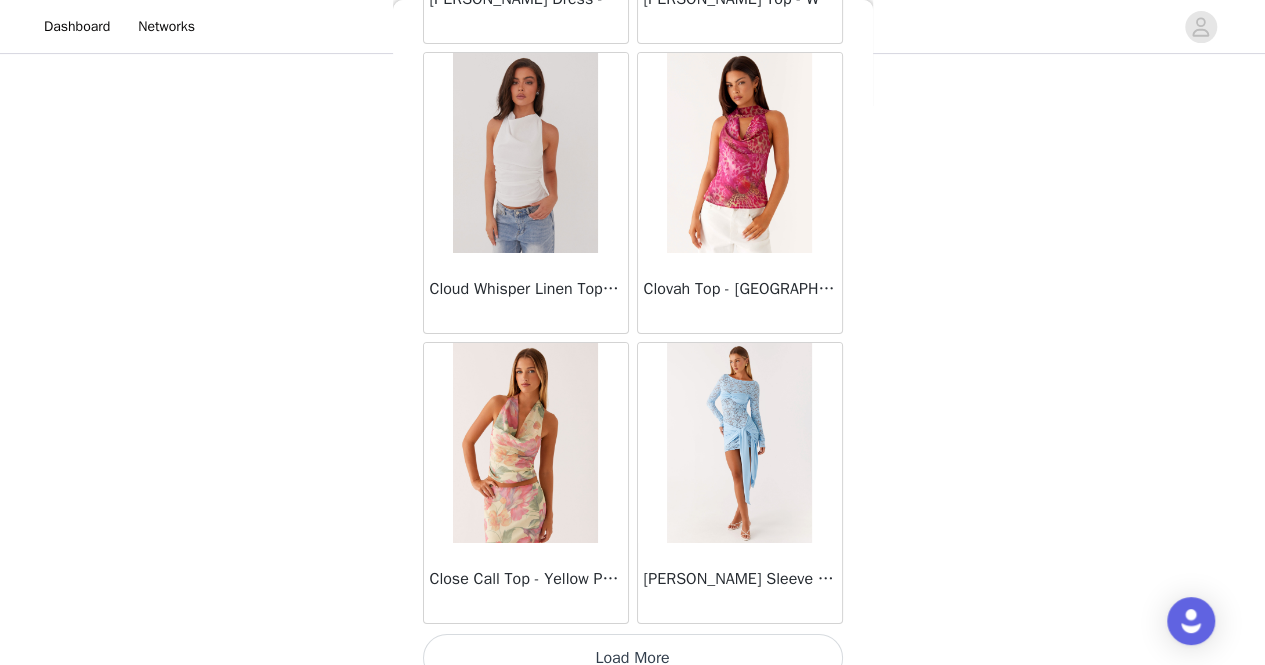 click on "Load More" at bounding box center (633, 658) 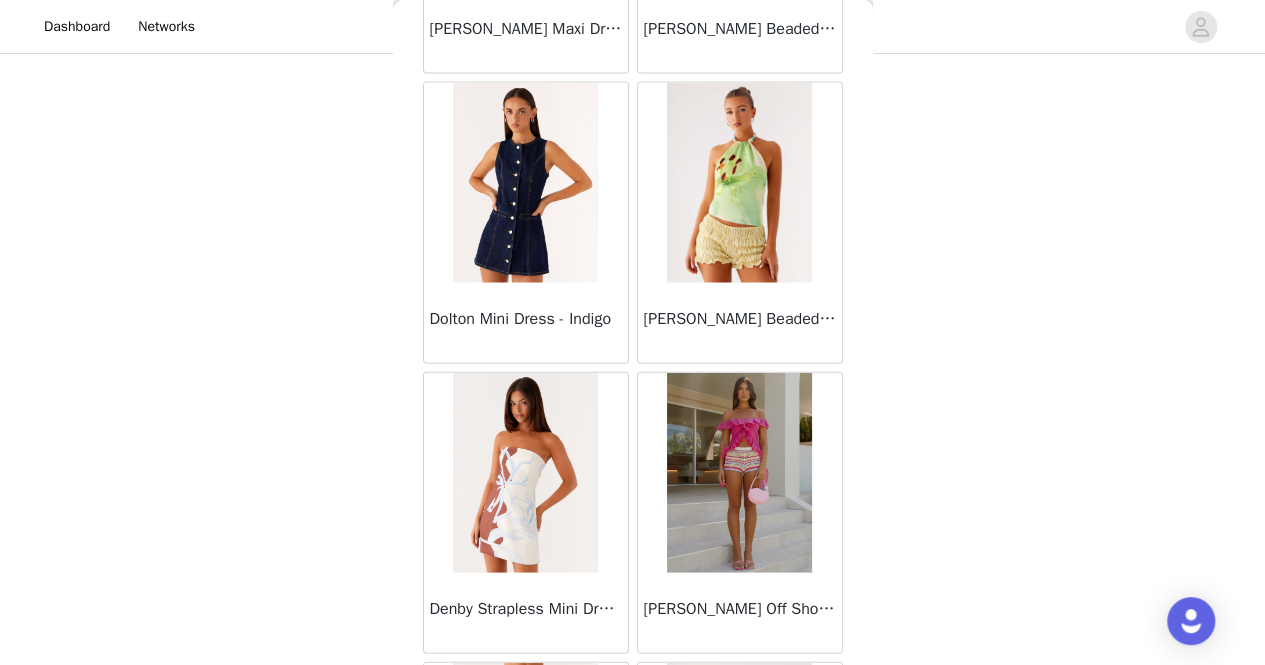 scroll, scrollTop: 13663, scrollLeft: 0, axis: vertical 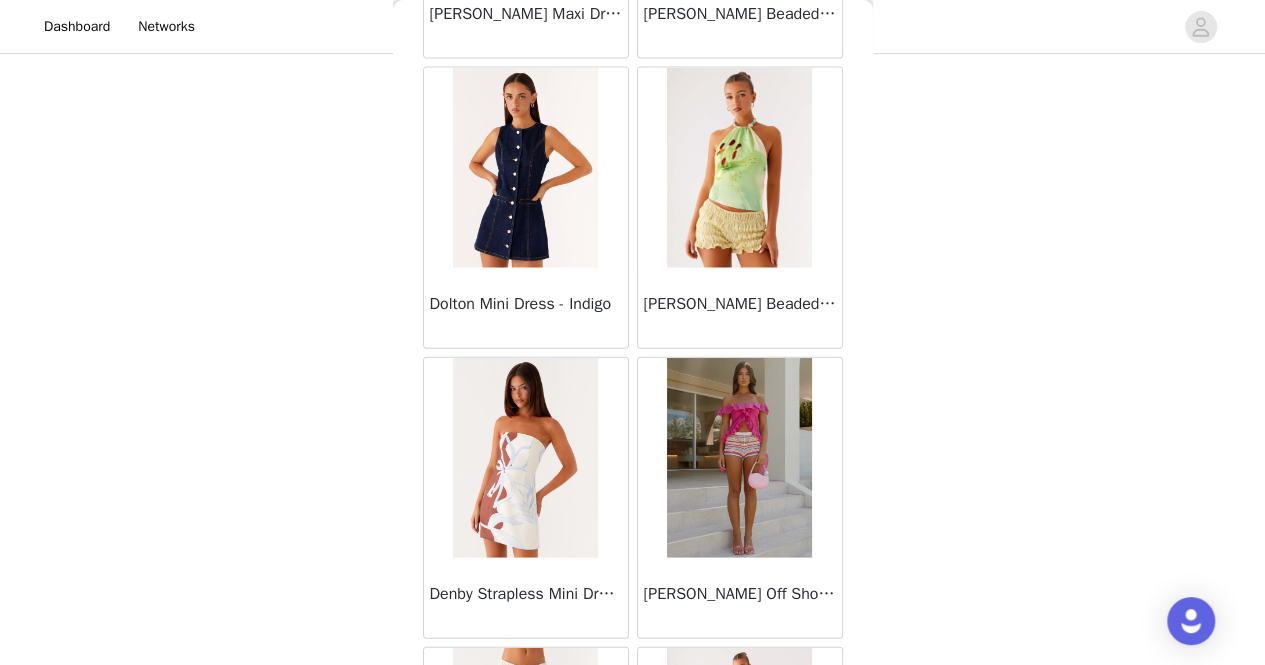 click at bounding box center (525, 168) 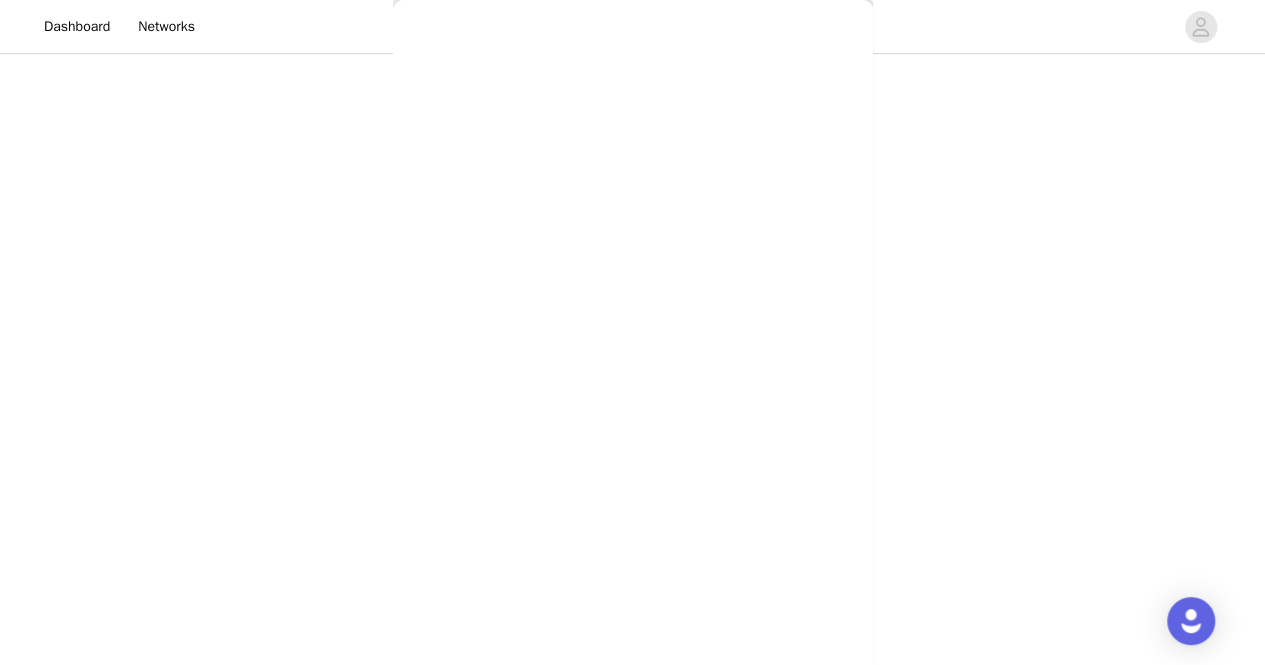scroll, scrollTop: 0, scrollLeft: 0, axis: both 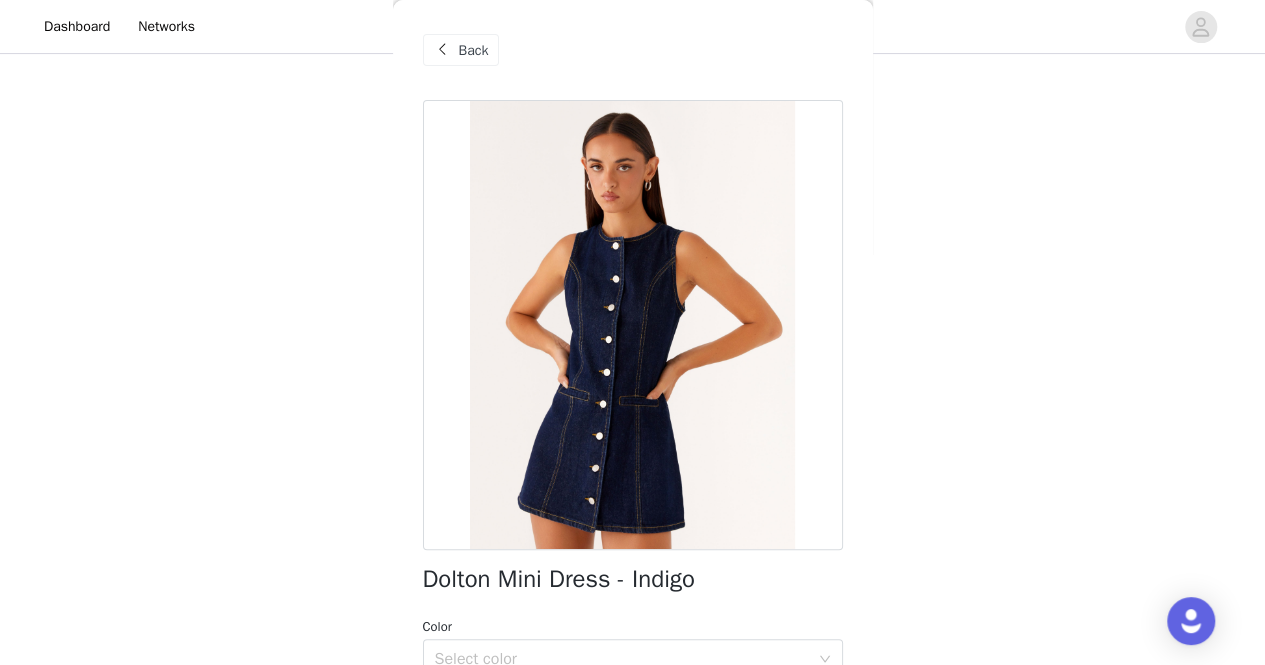 click at bounding box center [633, 325] 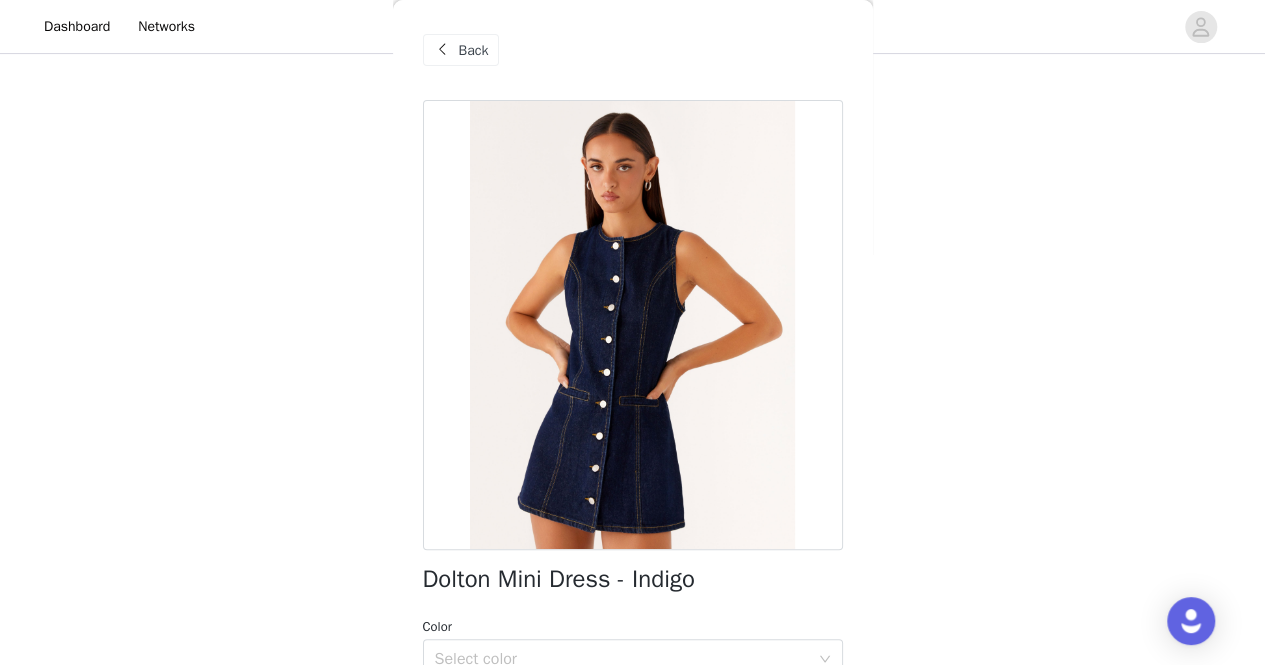 click at bounding box center [443, 50] 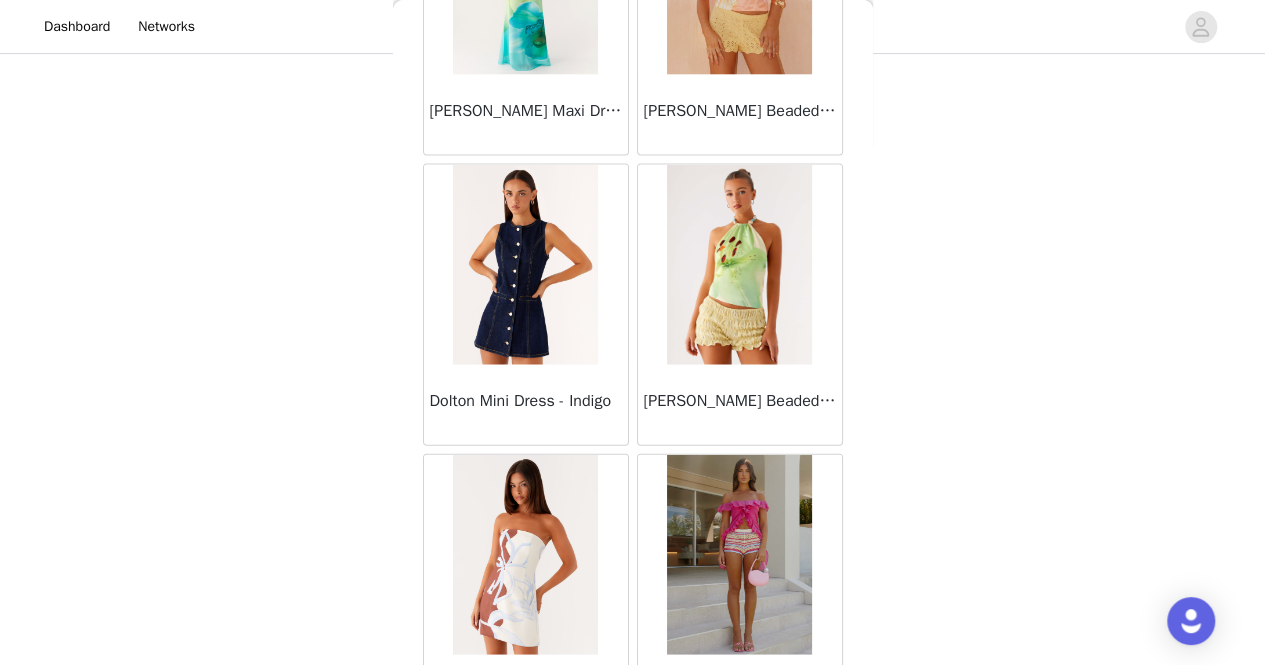 scroll, scrollTop: 13961, scrollLeft: 0, axis: vertical 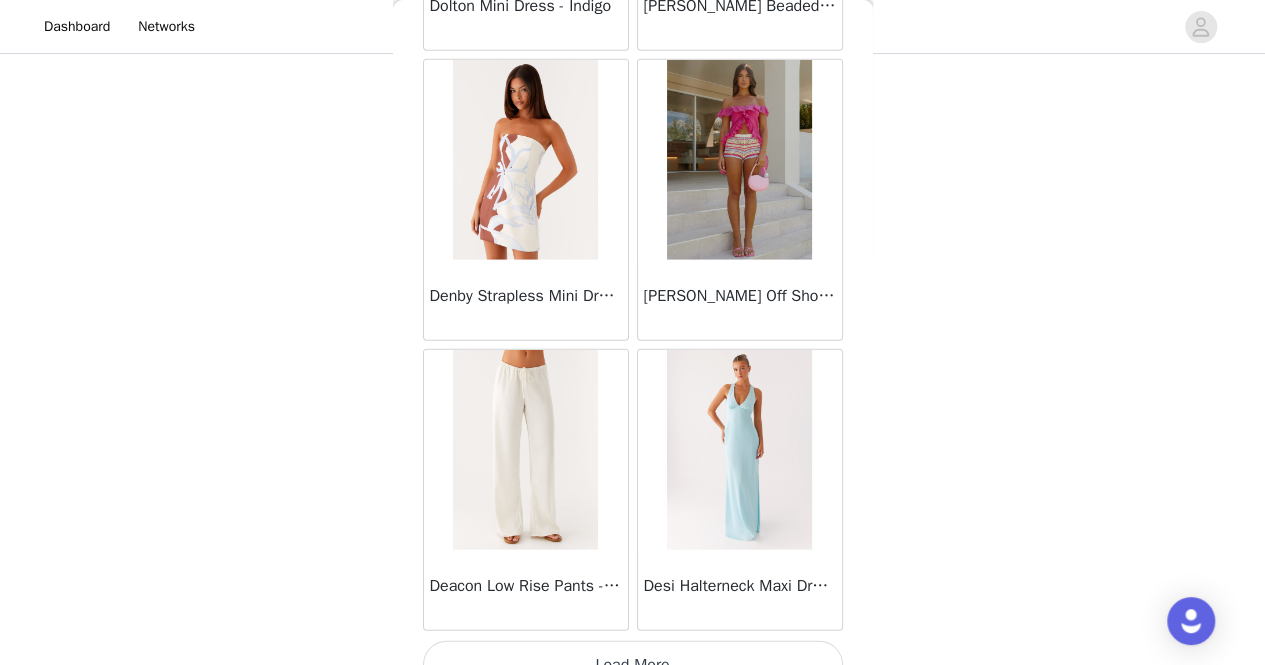 click on "Load More" at bounding box center (633, 665) 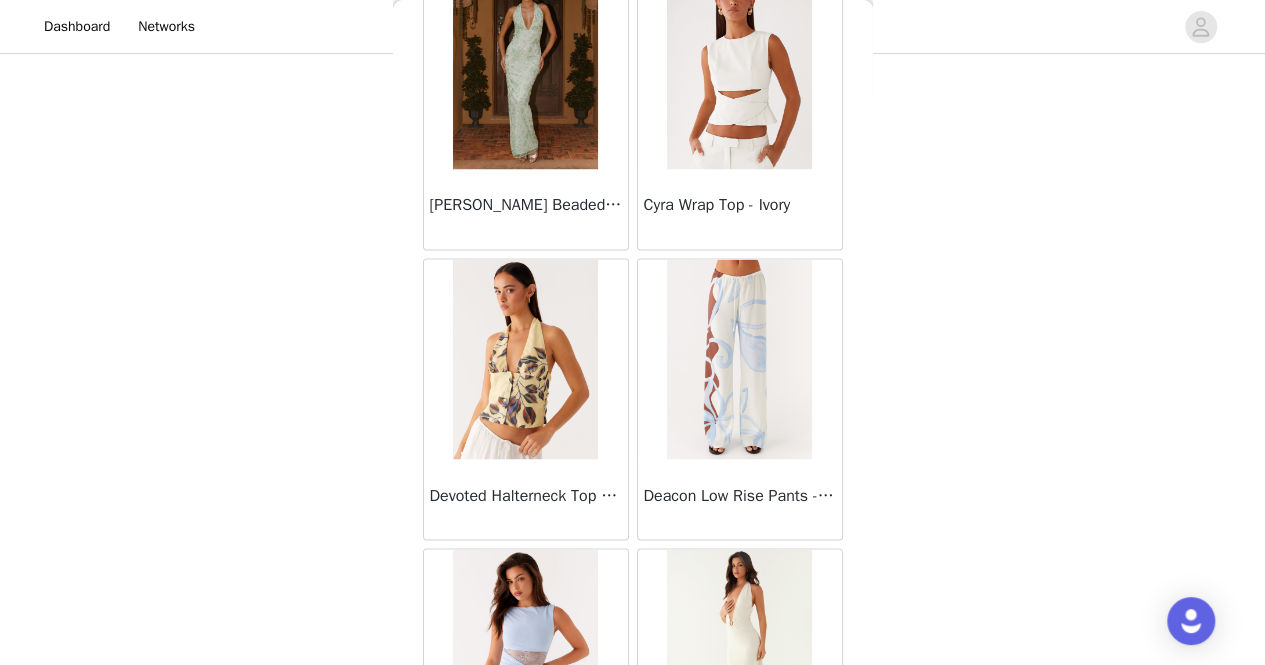 scroll, scrollTop: 16854, scrollLeft: 0, axis: vertical 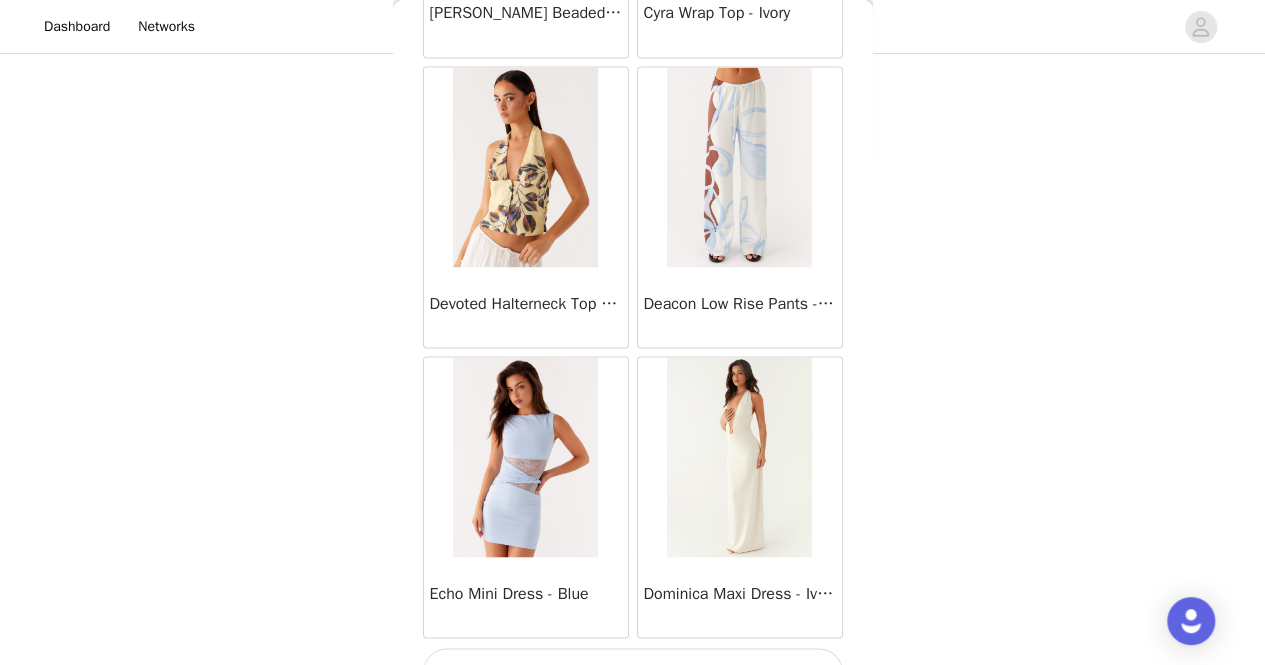 click on "Load More" at bounding box center (633, 672) 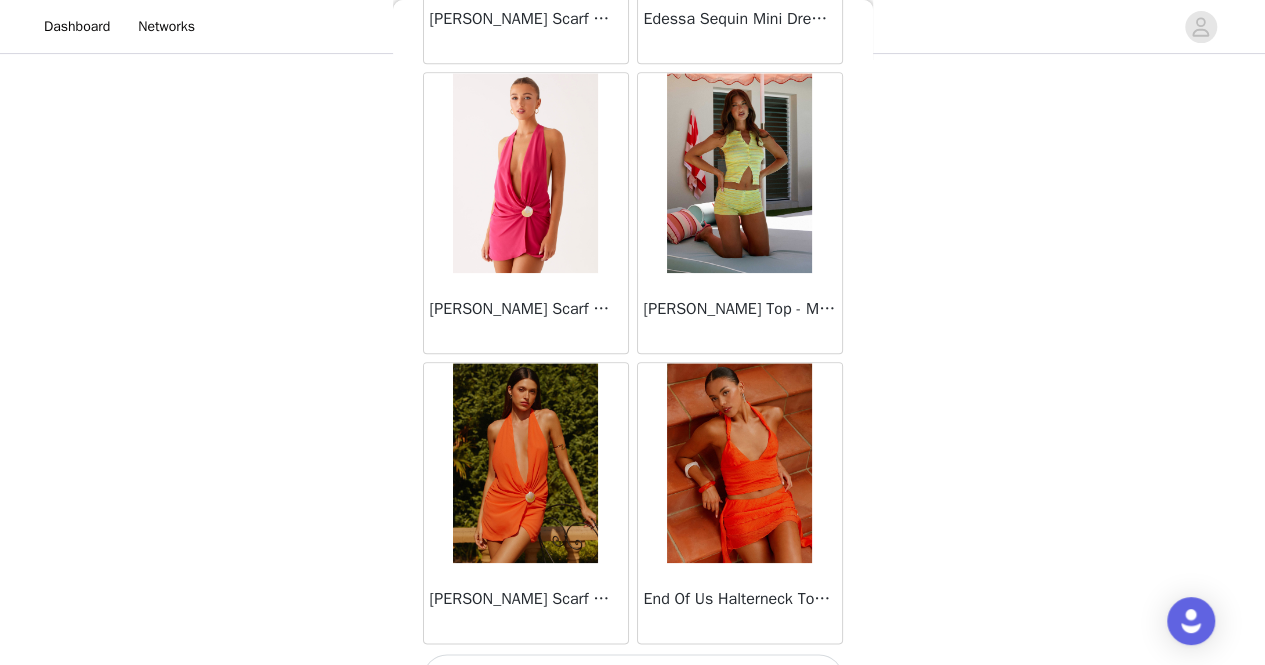 click on "Load More" at bounding box center (633, 678) 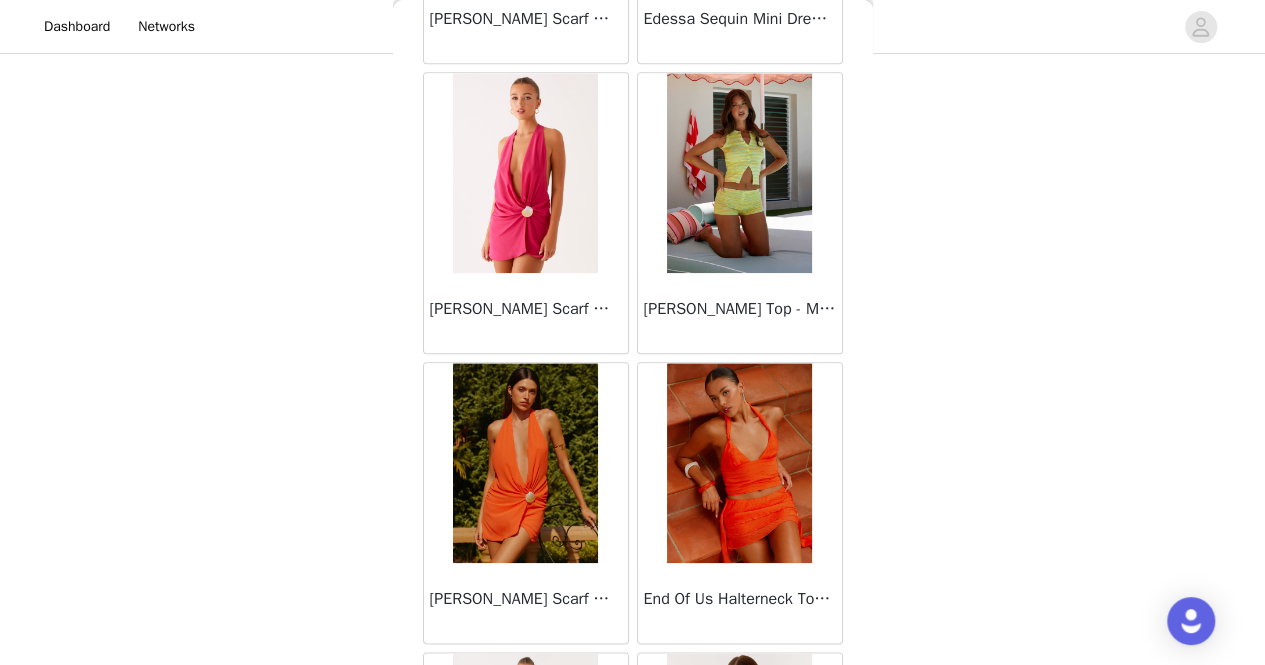 scroll, scrollTop: 22641, scrollLeft: 0, axis: vertical 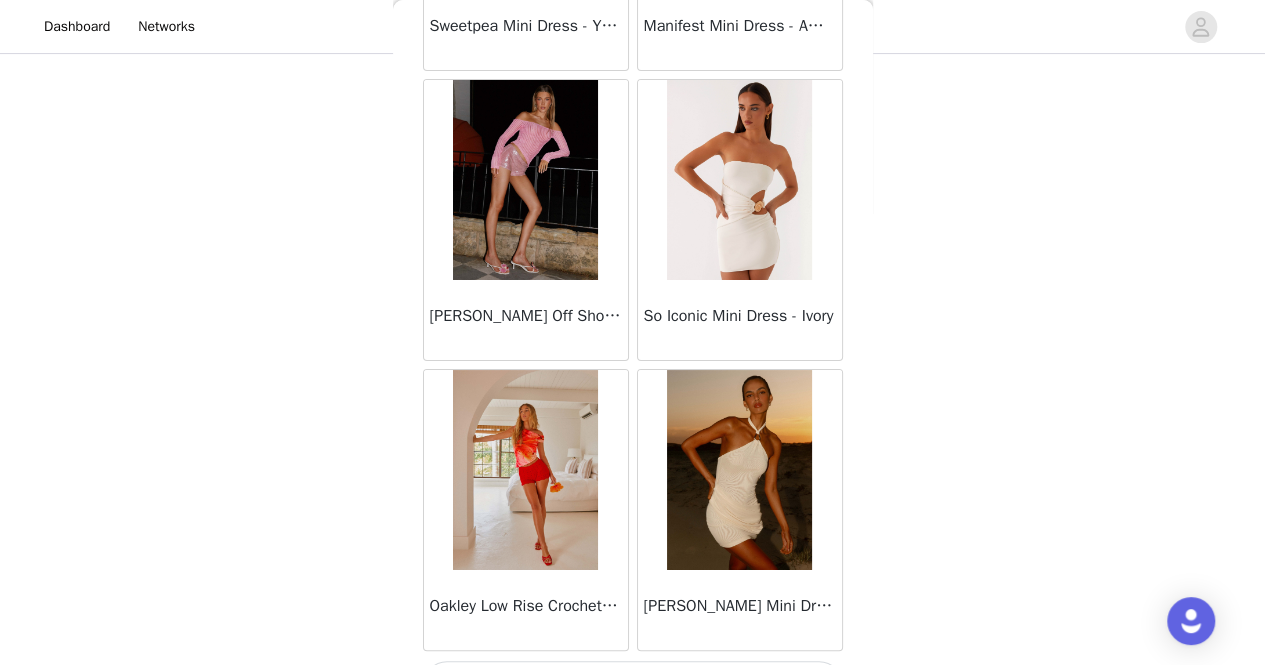 click on "Load More" at bounding box center (633, 685) 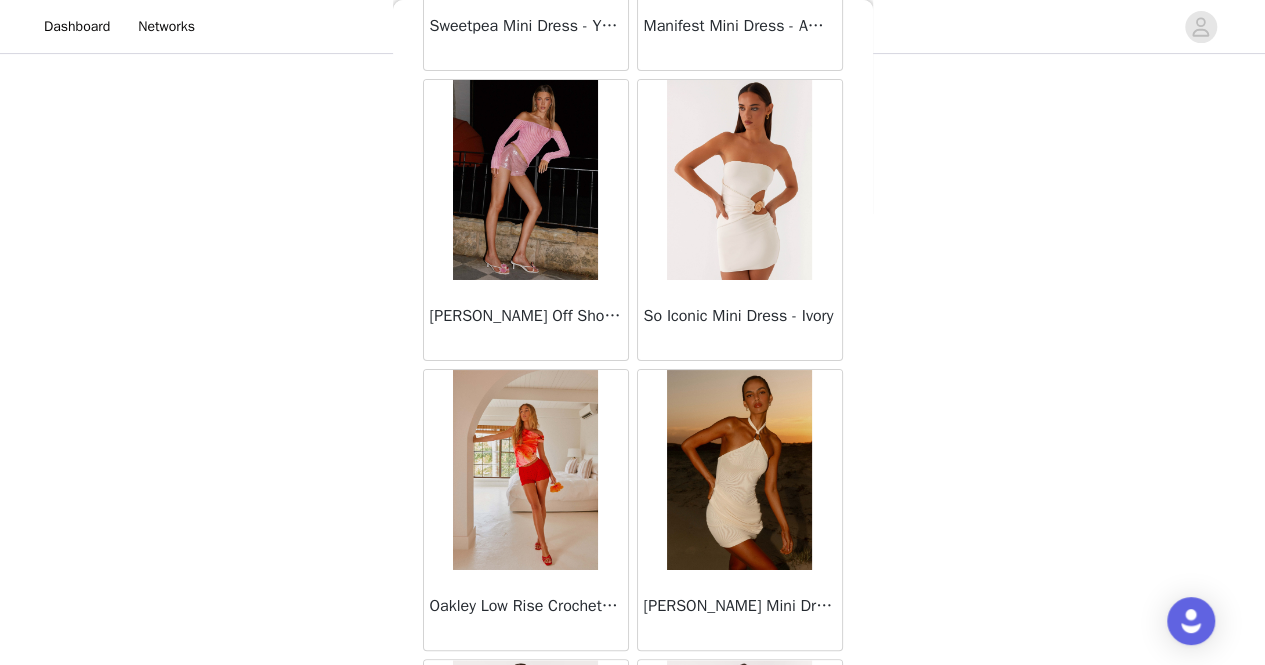 scroll, scrollTop: 25534, scrollLeft: 0, axis: vertical 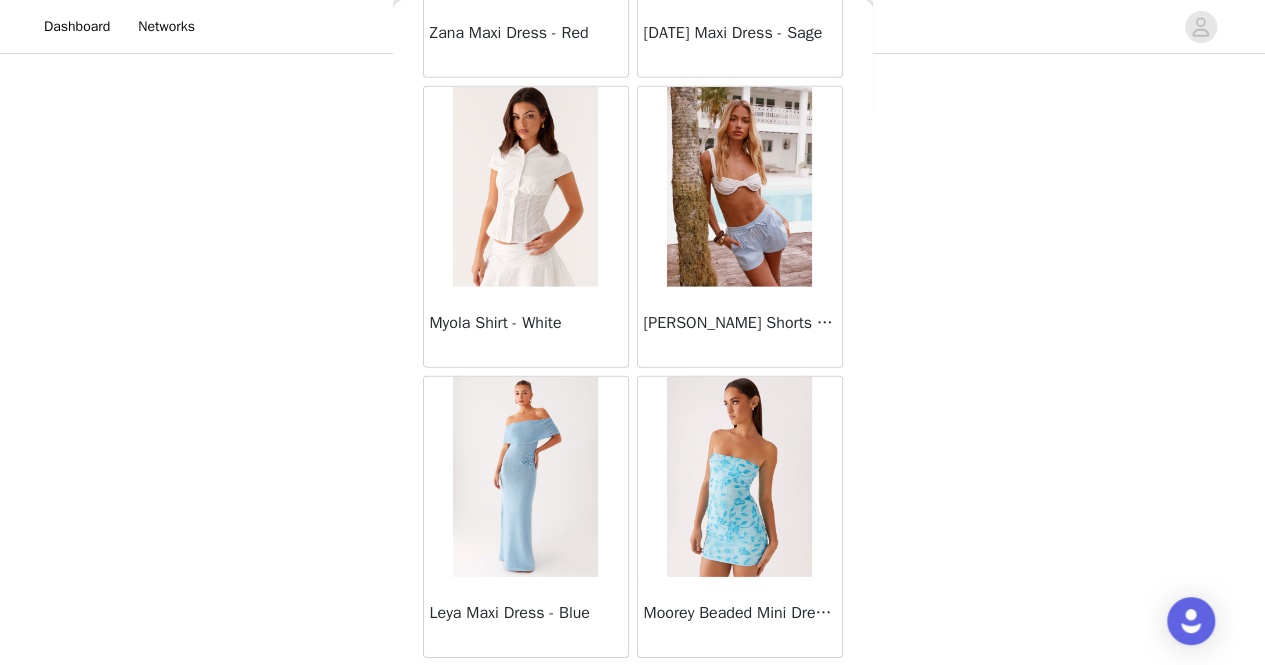 click on "Load More" at bounding box center (633, 692) 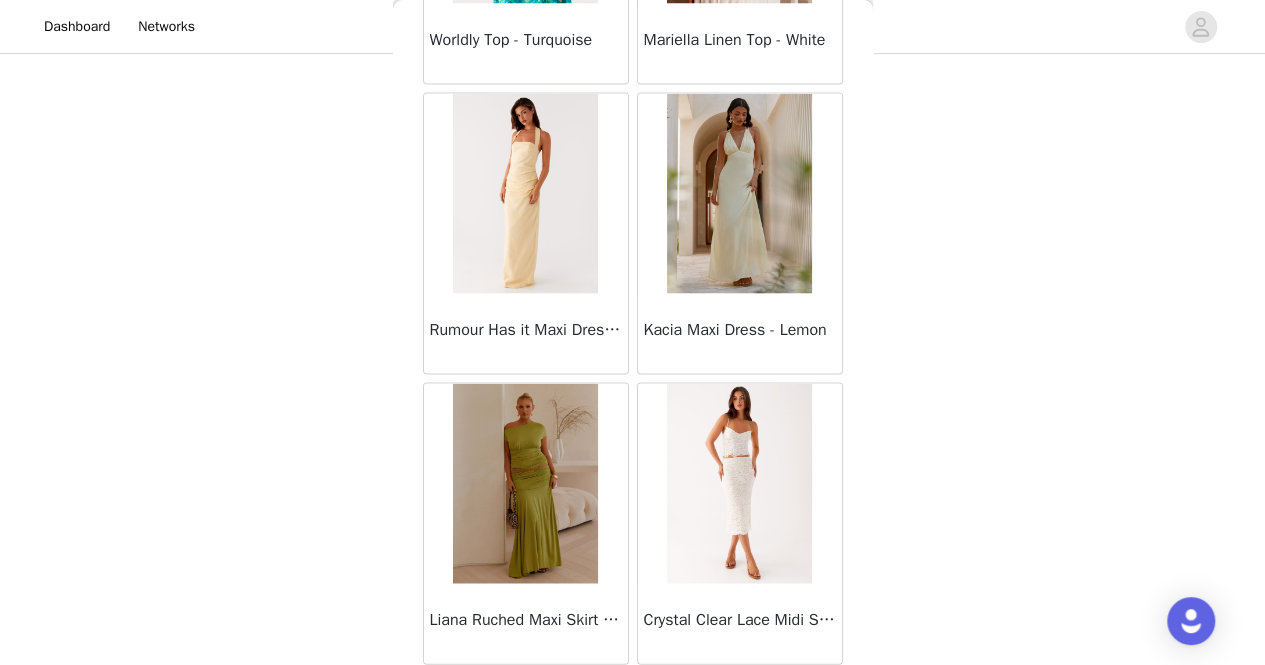 click on "Load More" at bounding box center (633, 698) 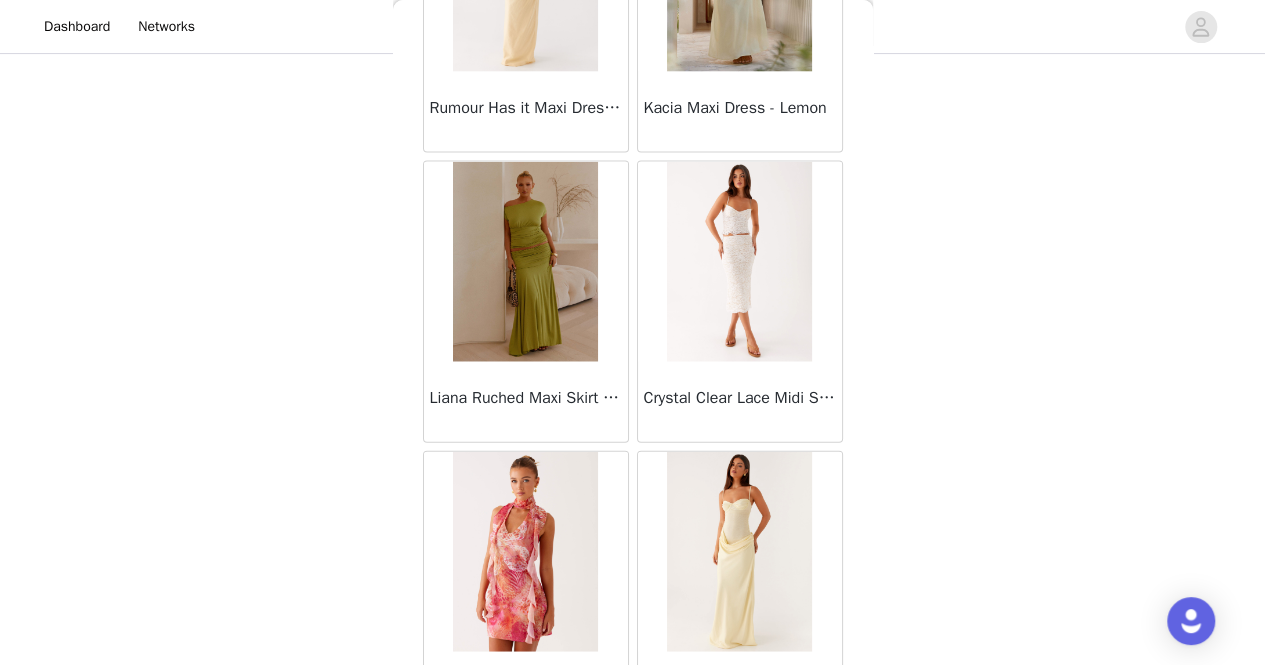 scroll, scrollTop: 31321, scrollLeft: 0, axis: vertical 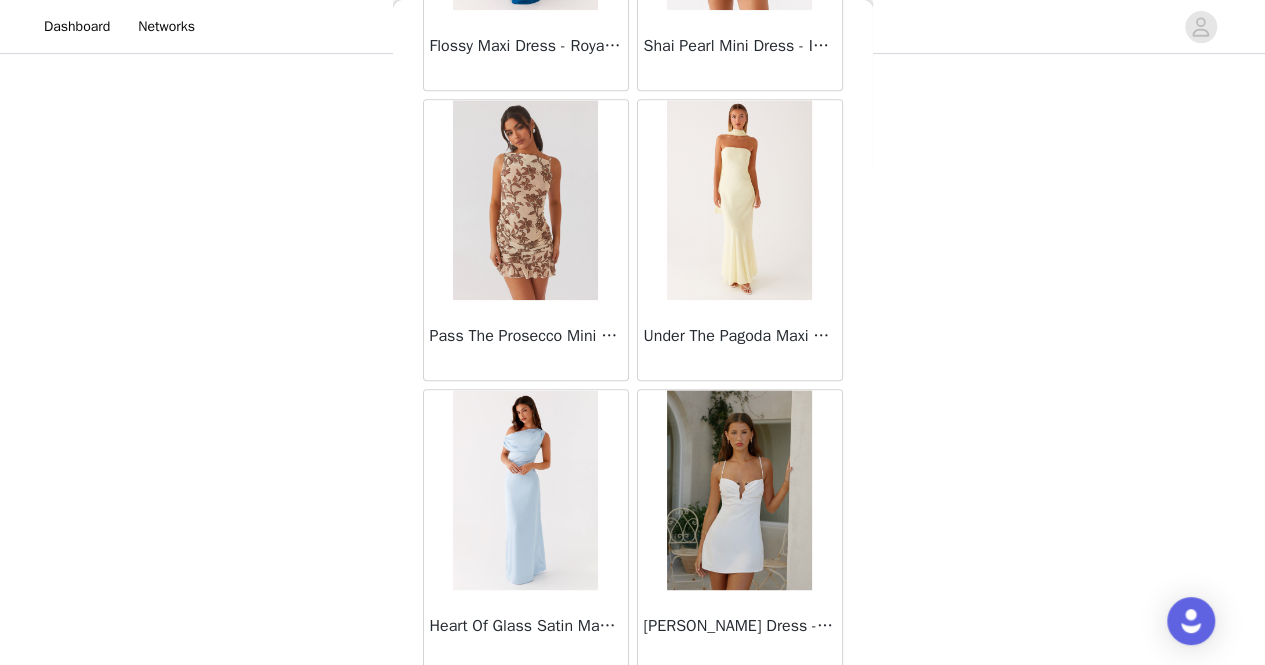 click on "Load More" at bounding box center [633, 705] 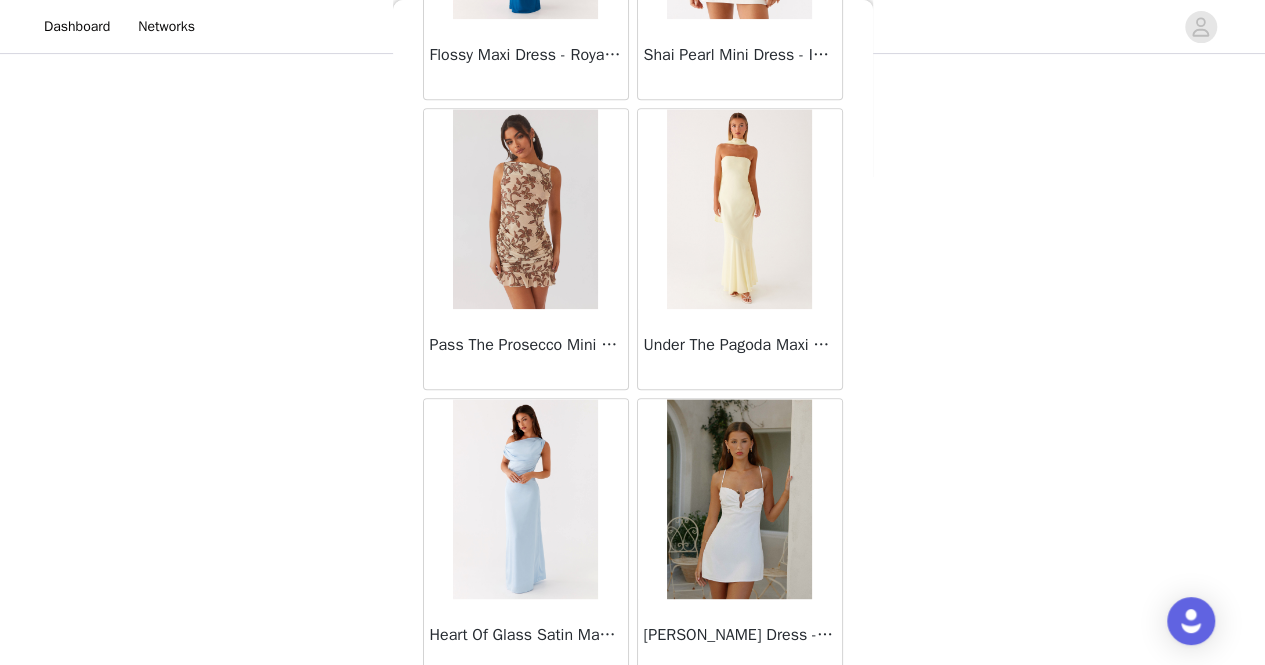 scroll, scrollTop: 31321, scrollLeft: 0, axis: vertical 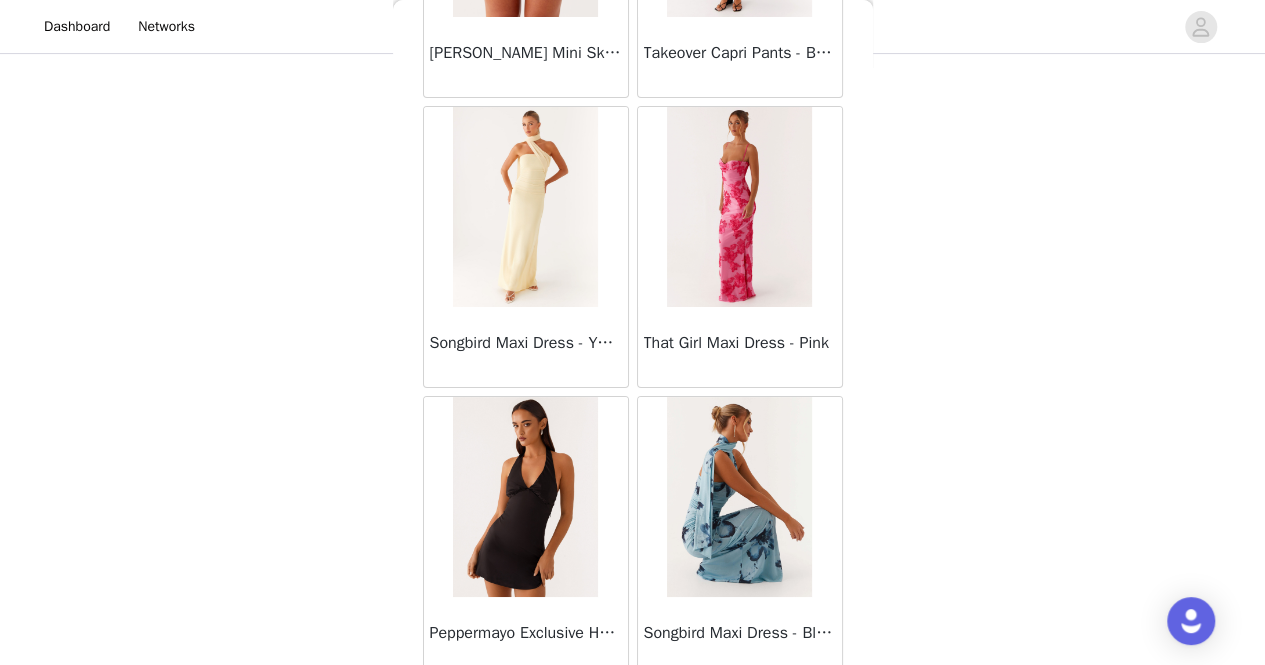 click on "Load More" at bounding box center (633, 712) 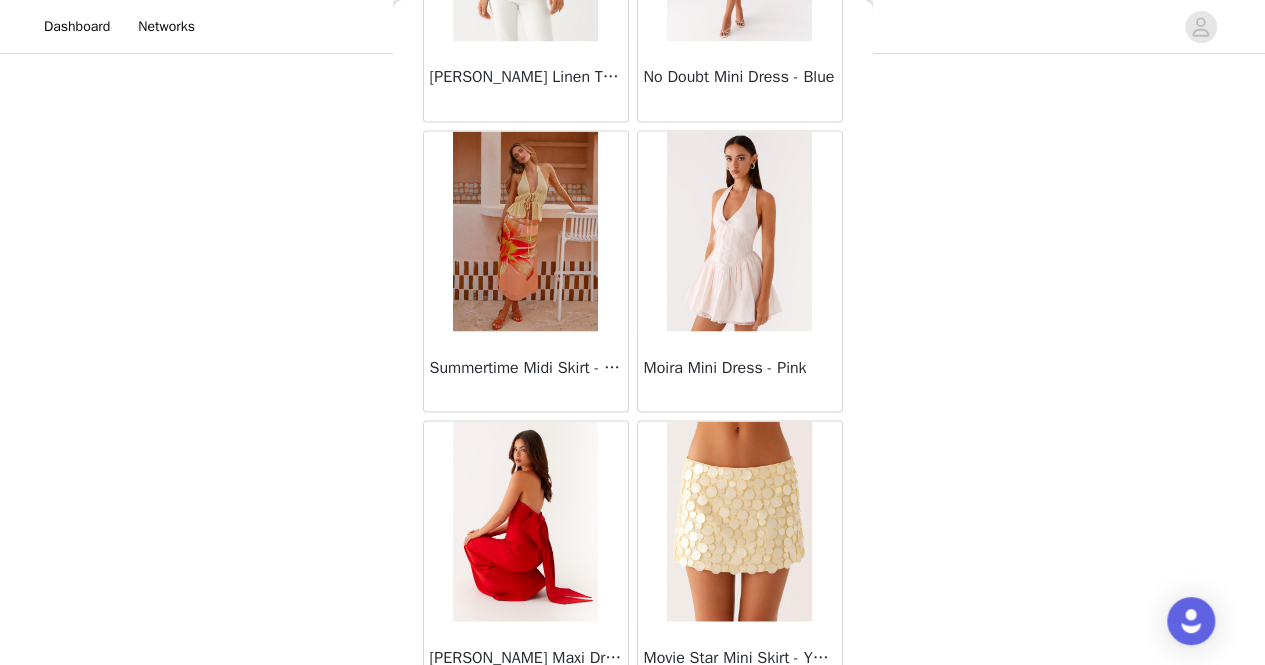 scroll, scrollTop: 37108, scrollLeft: 0, axis: vertical 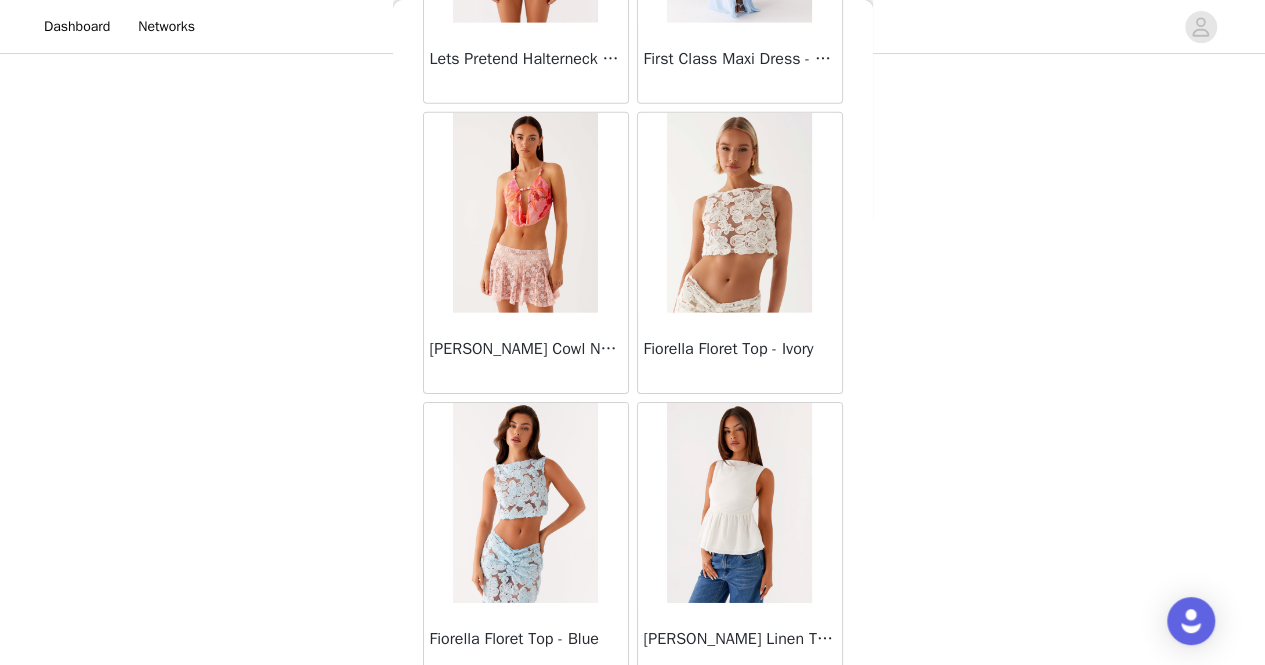click on "Load More" at bounding box center [633, 718] 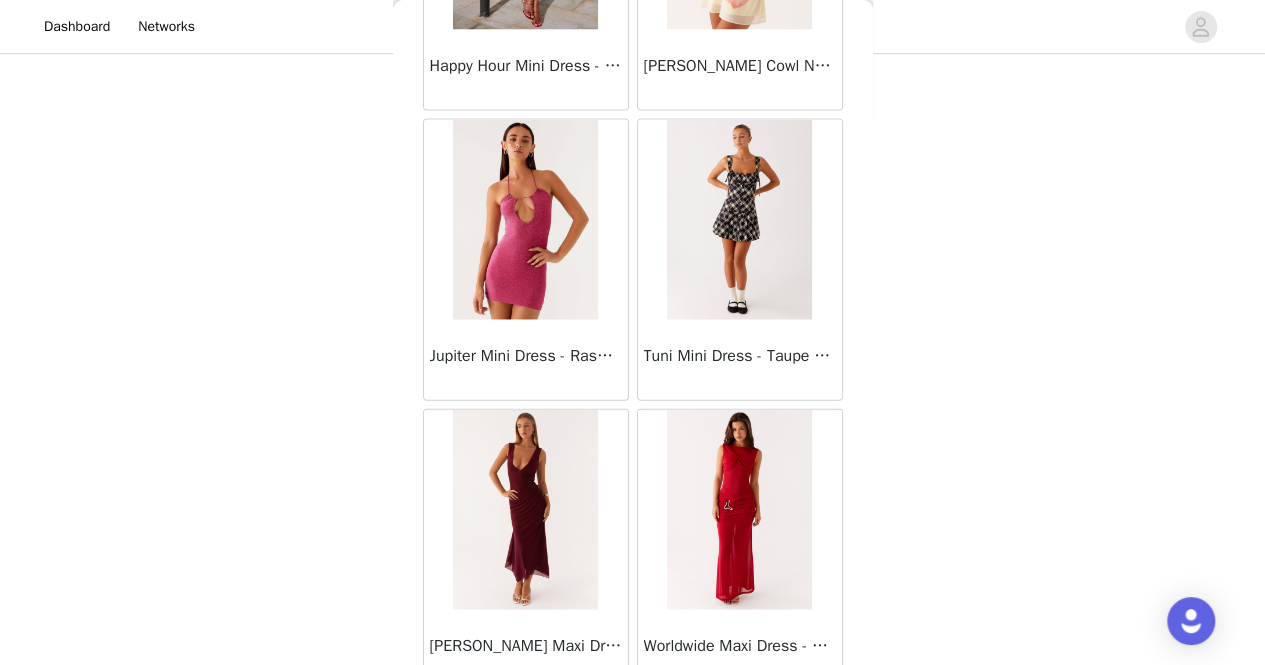 click on "Load More" at bounding box center [633, 725] 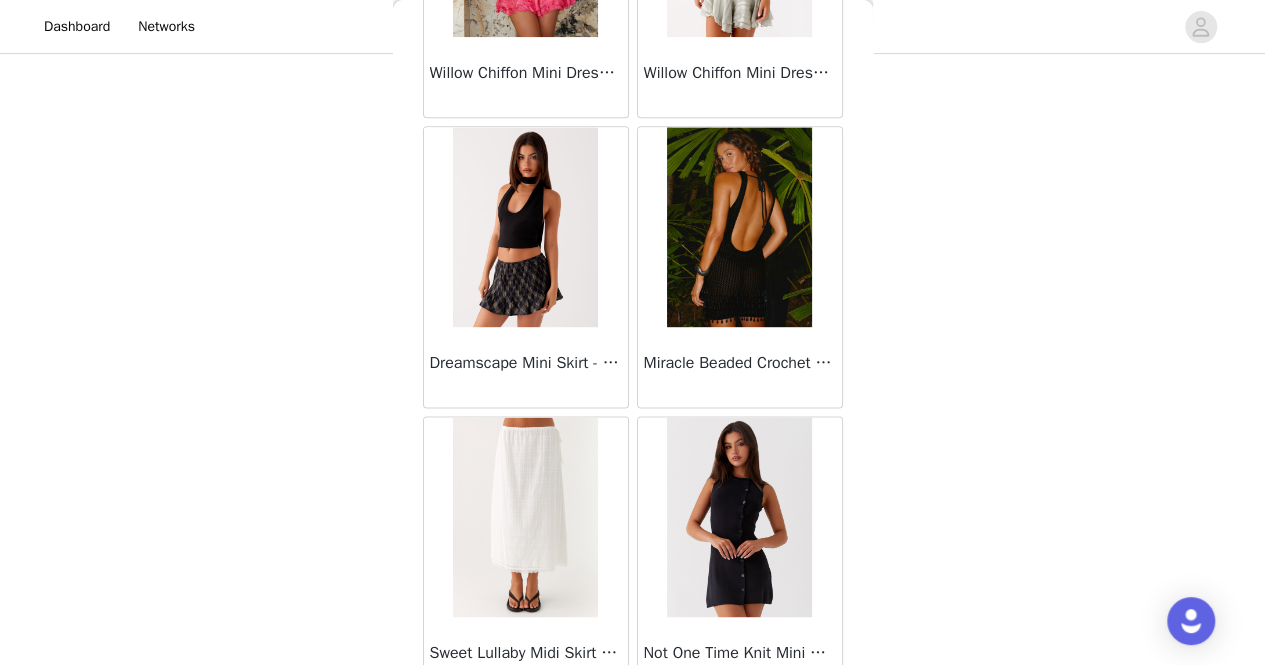 click on "Load More" at bounding box center (633, 732) 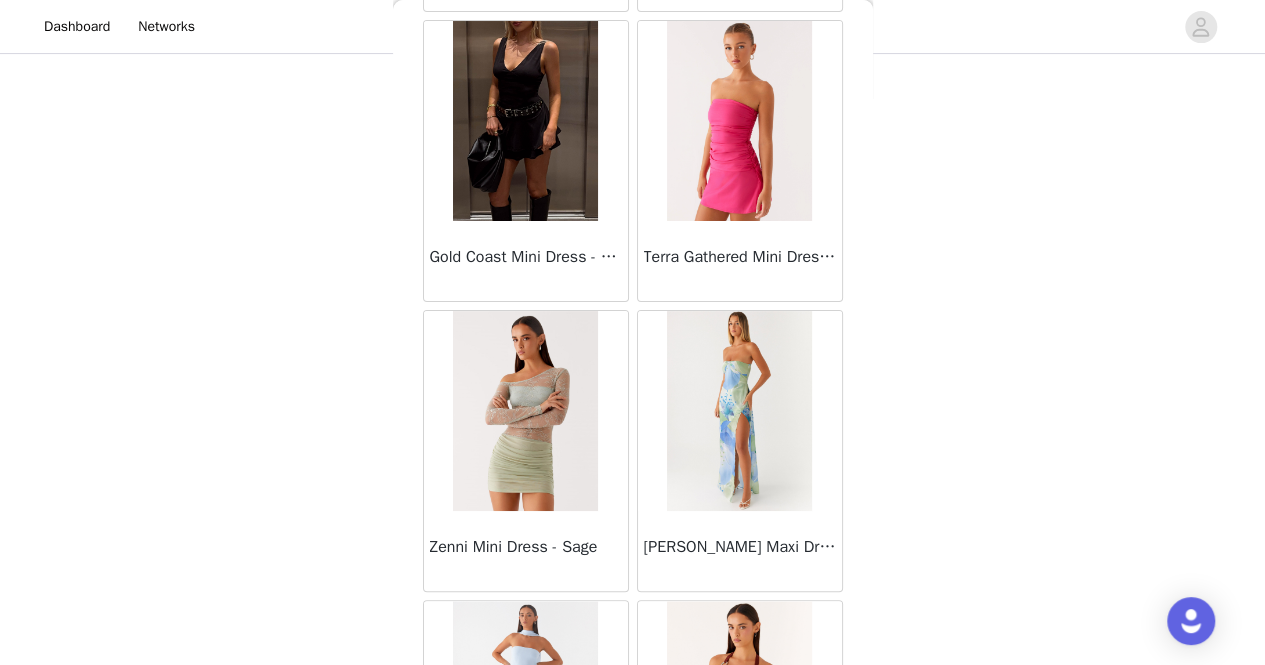 scroll, scrollTop: 45788, scrollLeft: 0, axis: vertical 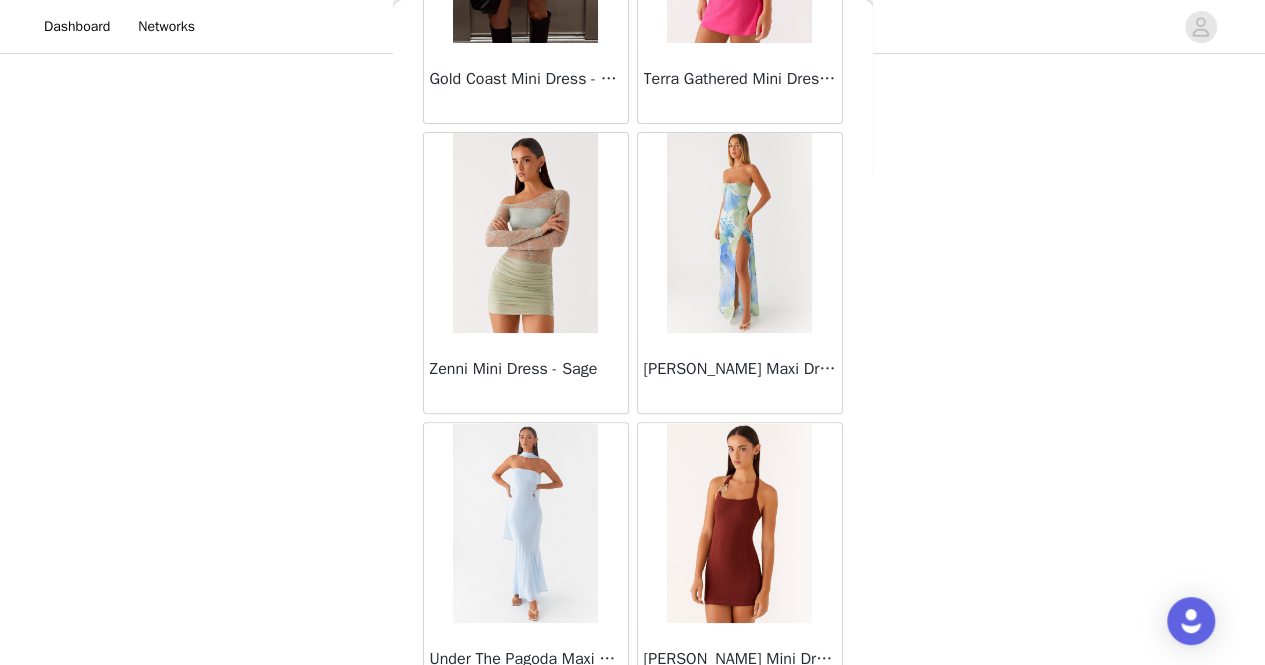 click on "Load More" at bounding box center [633, 738] 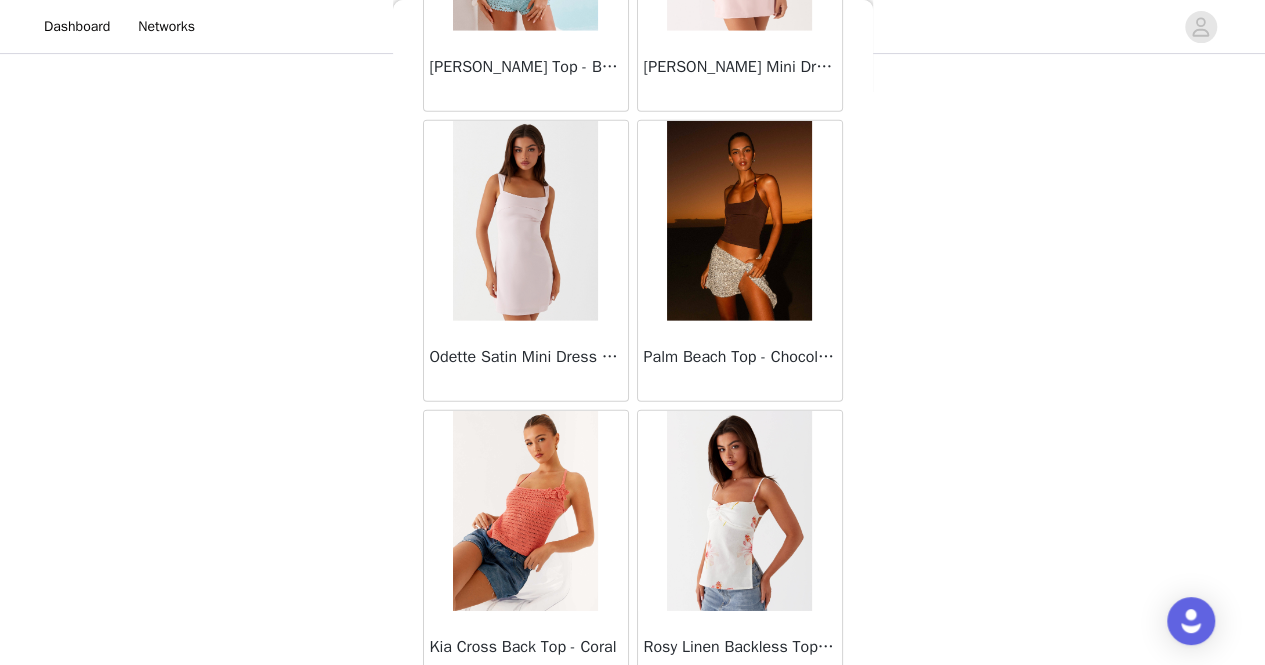 scroll, scrollTop: 48681, scrollLeft: 0, axis: vertical 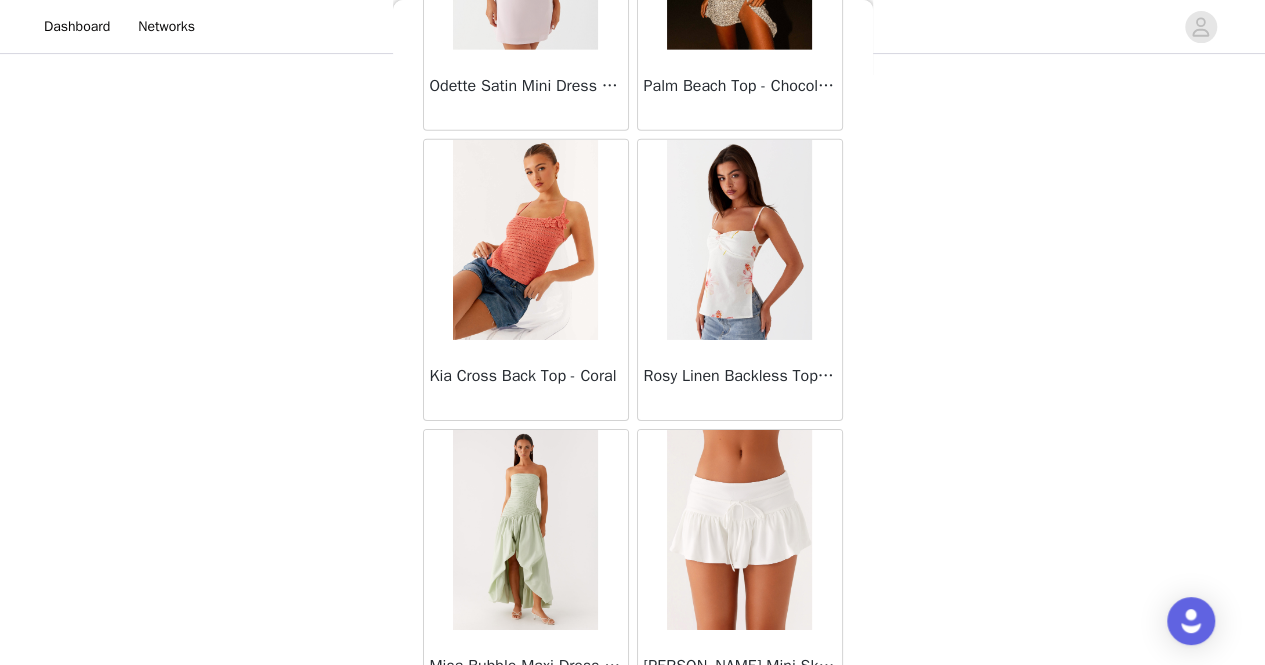 click on "Load More" at bounding box center [633, 745] 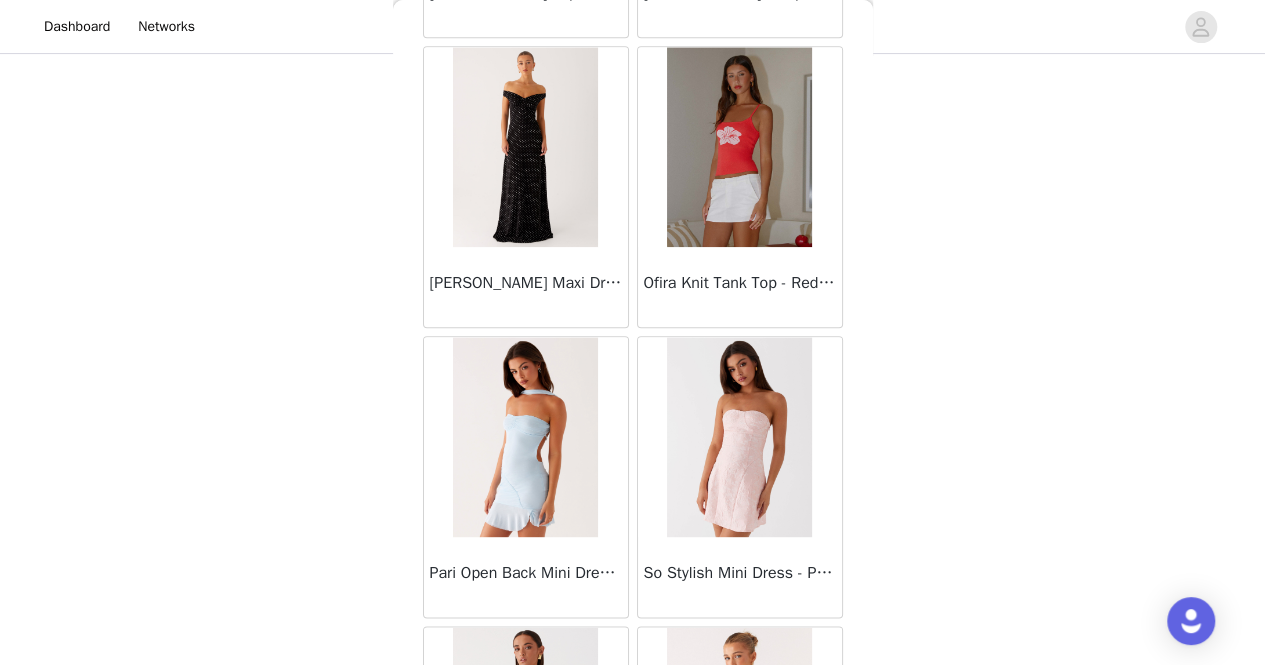 scroll, scrollTop: 51574, scrollLeft: 0, axis: vertical 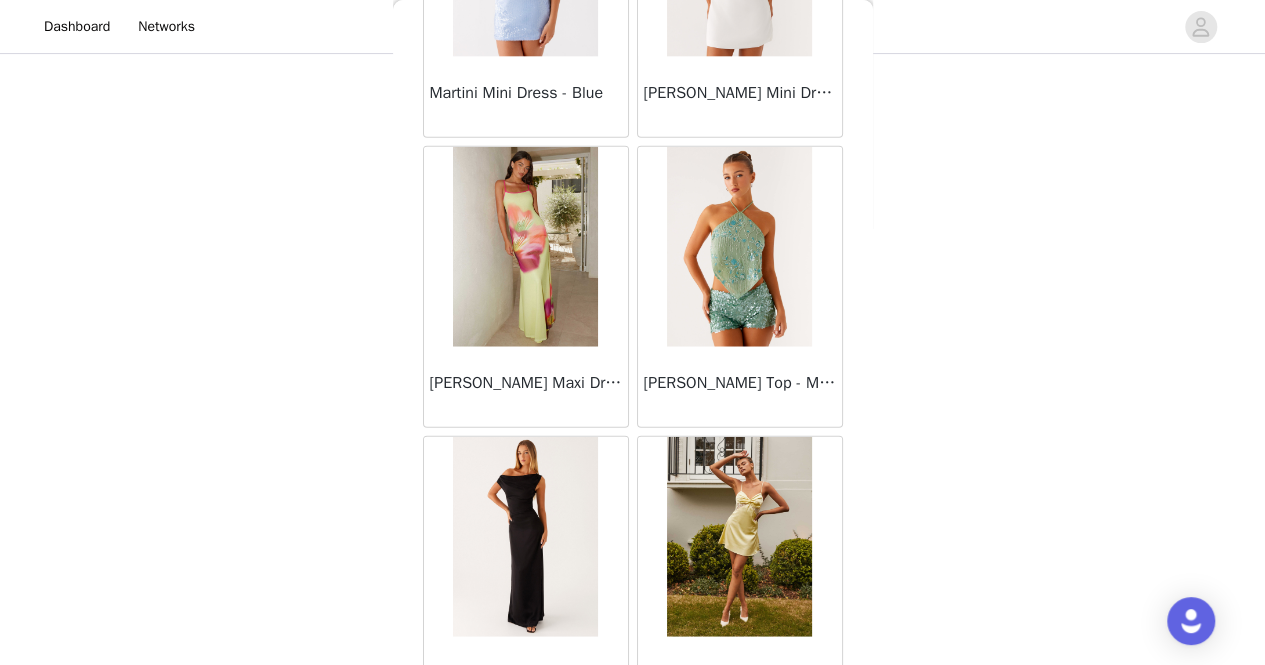 click on "Load More" at bounding box center (633, 752) 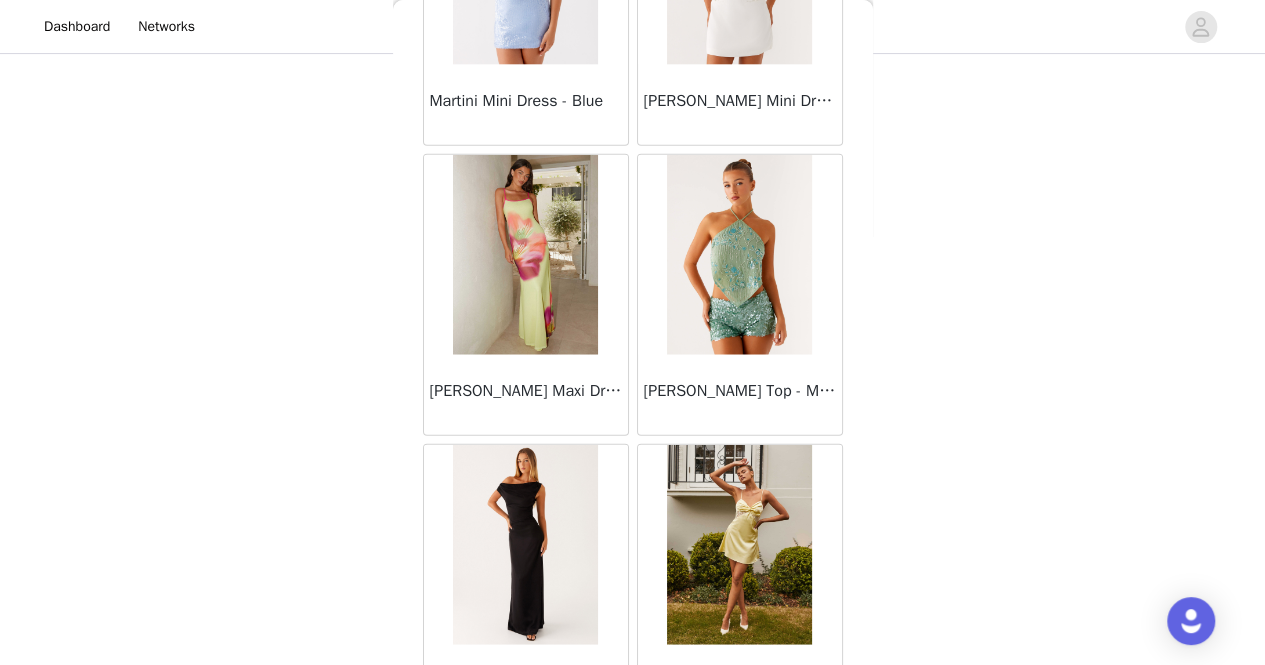 scroll, scrollTop: 51574, scrollLeft: 0, axis: vertical 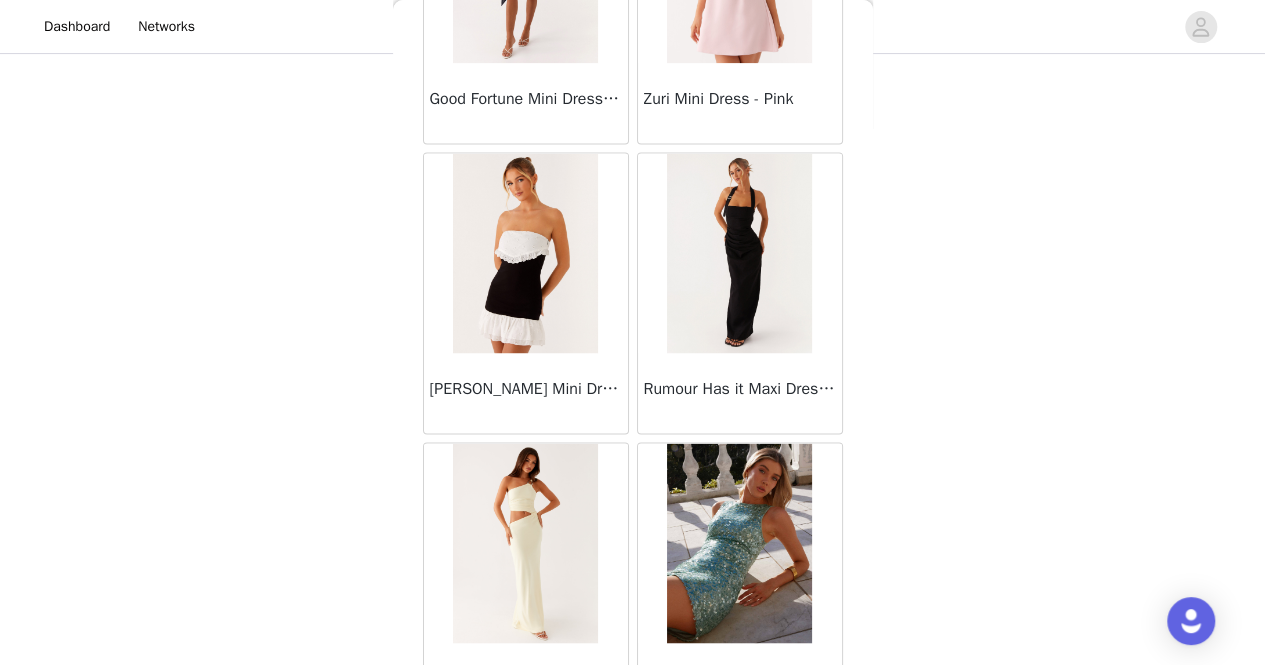 click on "Load More" at bounding box center [633, 758] 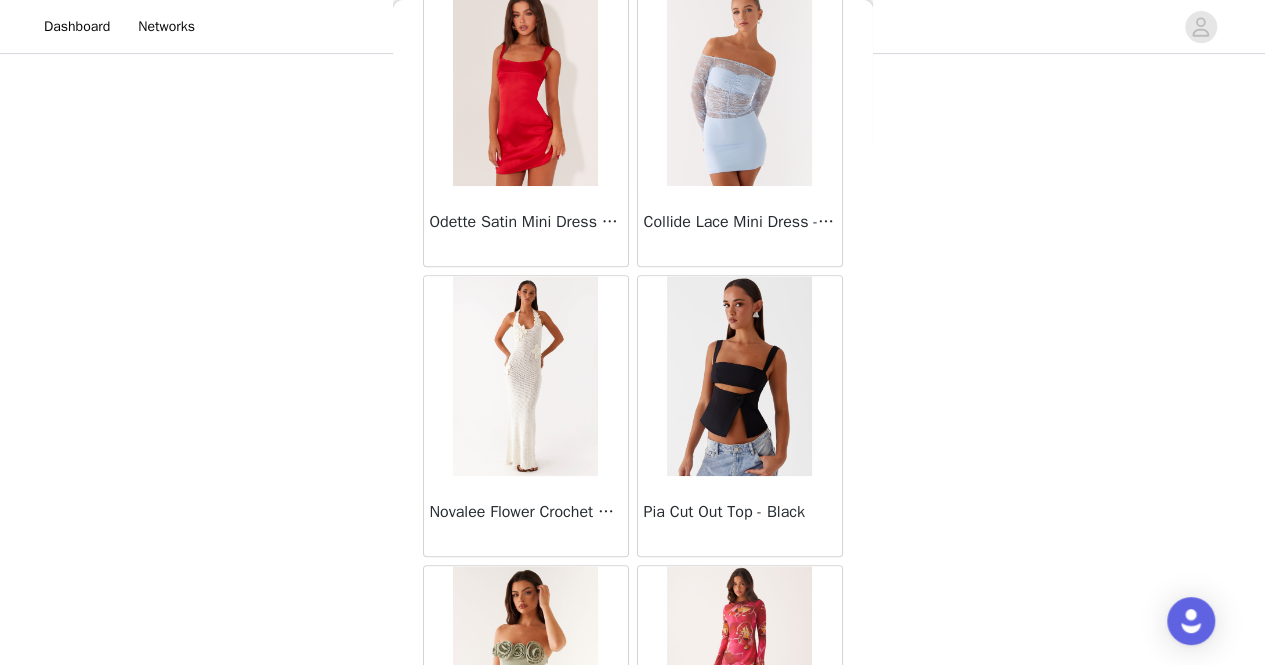 scroll, scrollTop: 57361, scrollLeft: 0, axis: vertical 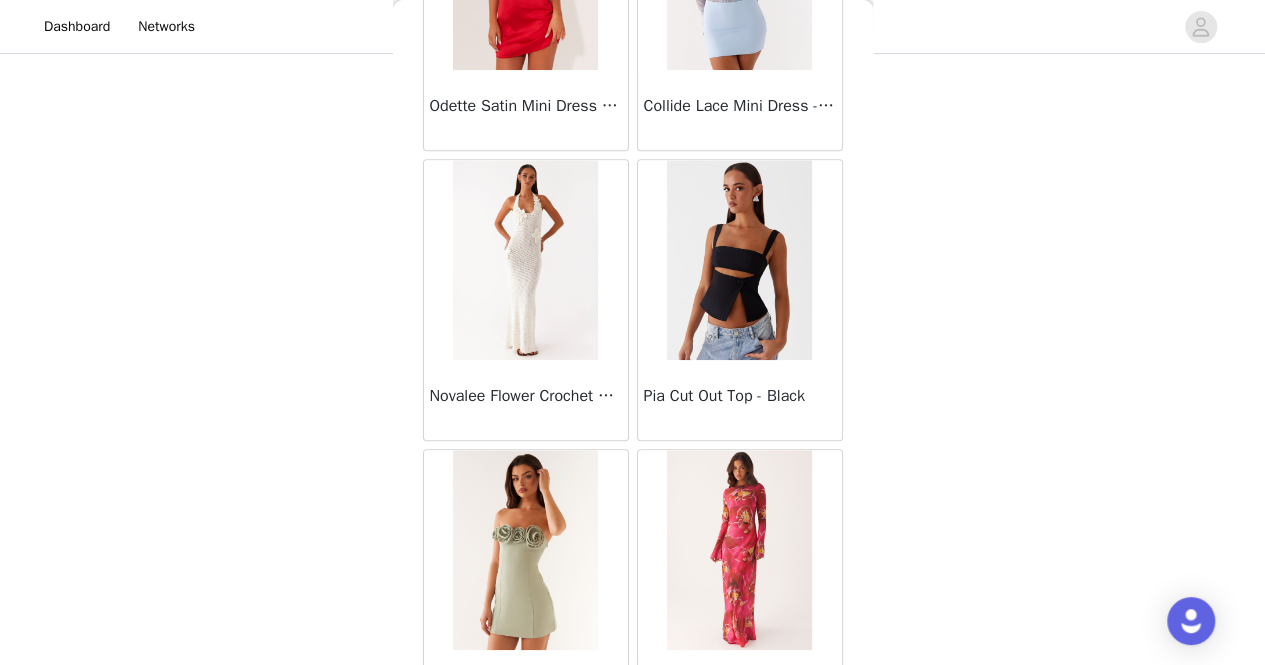 click on "Load More" at bounding box center (633, 765) 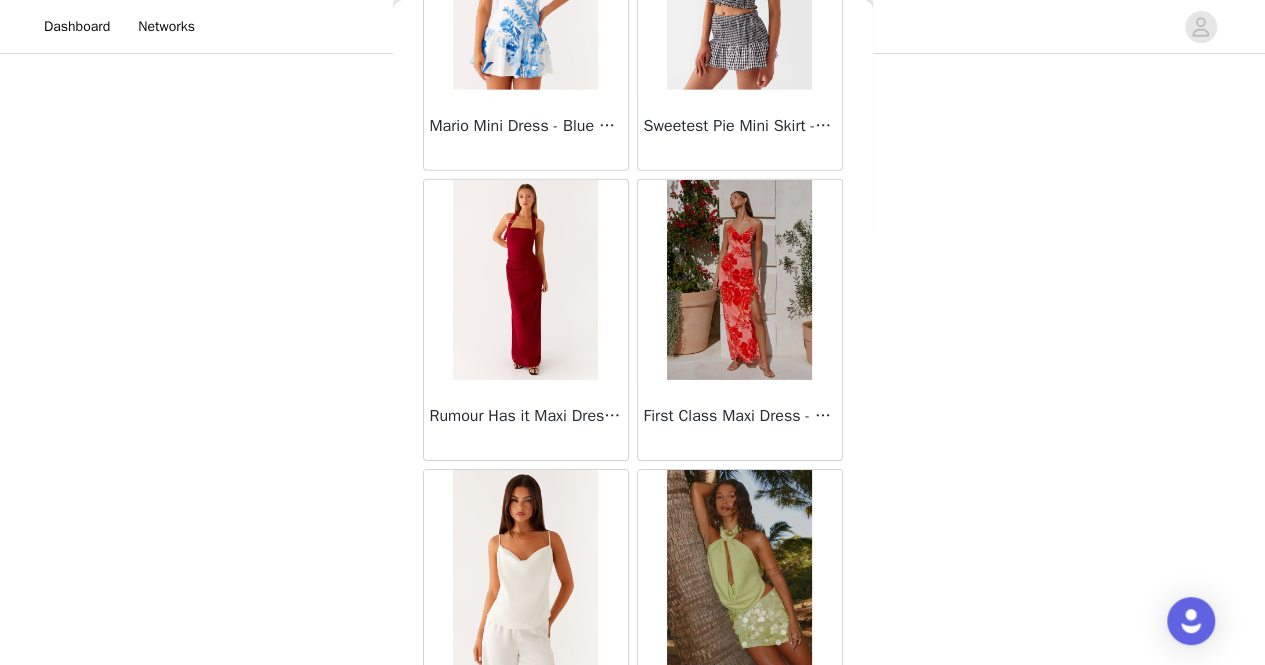 scroll, scrollTop: 60254, scrollLeft: 0, axis: vertical 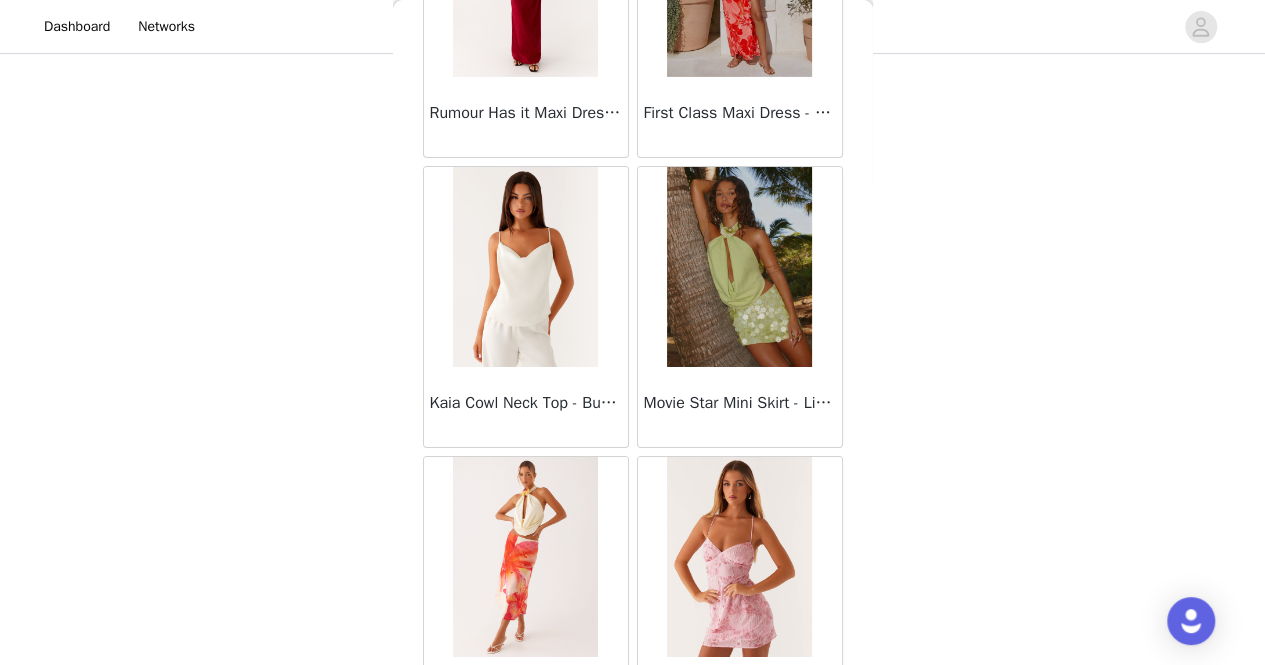 click on "Load More" at bounding box center [633, 772] 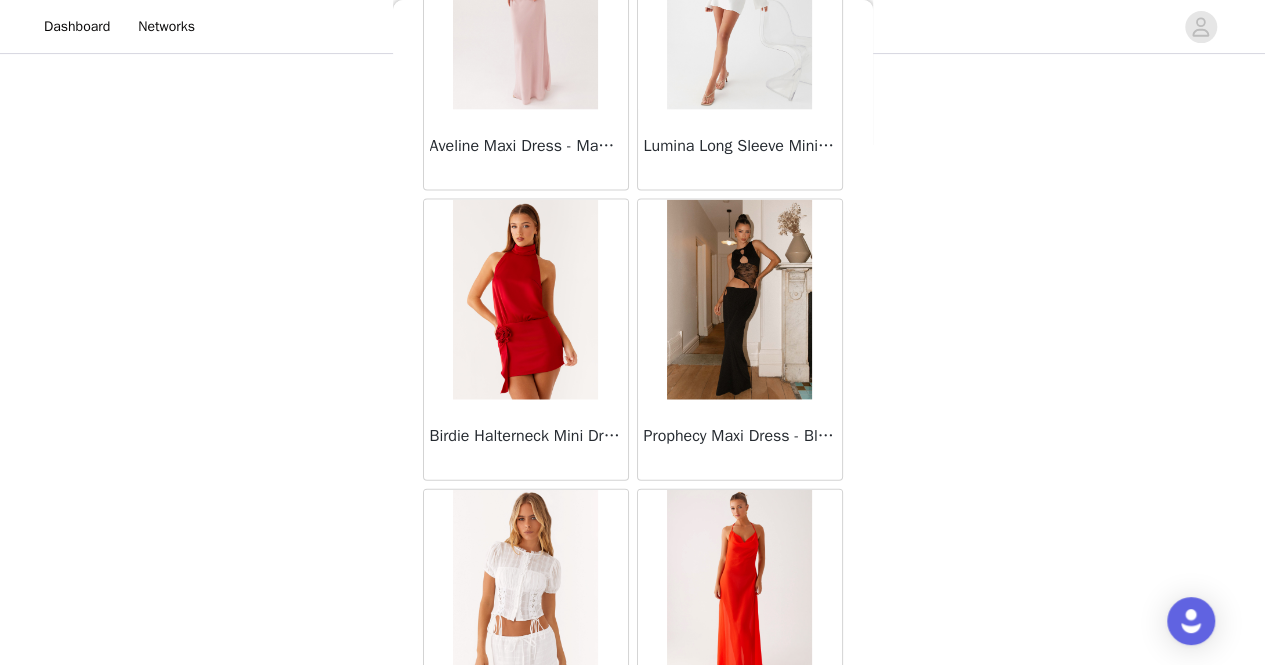 scroll, scrollTop: 63148, scrollLeft: 0, axis: vertical 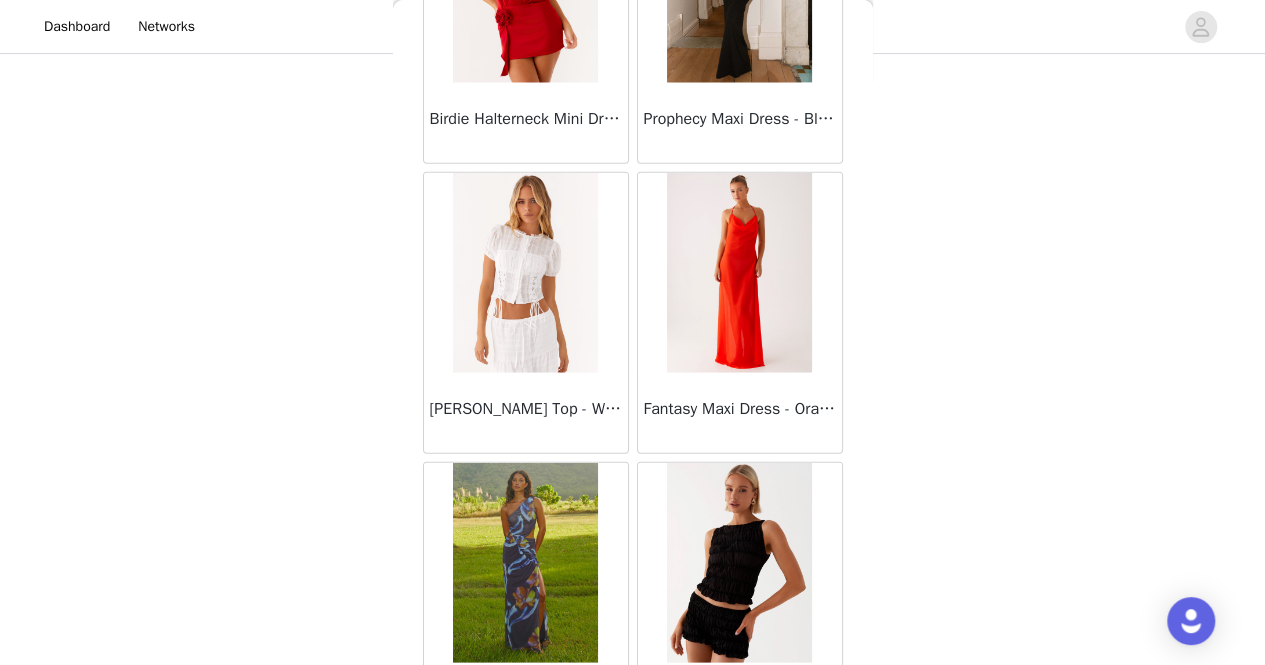 click on "Load More" at bounding box center [633, 778] 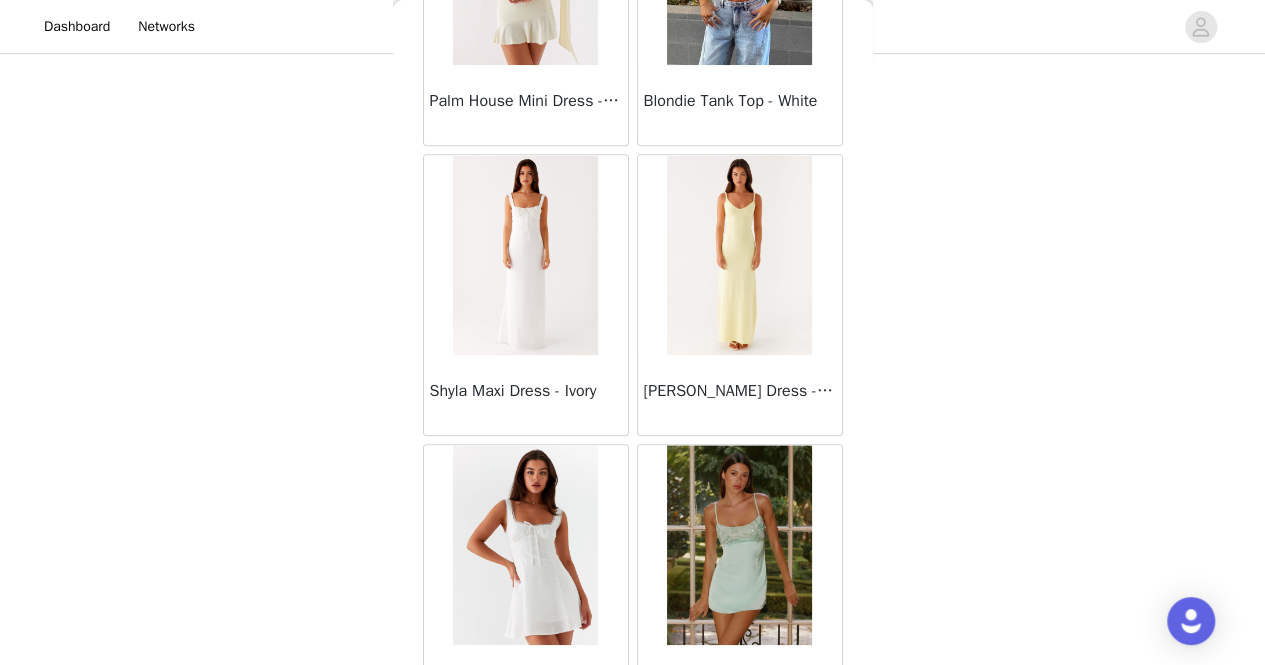 scroll, scrollTop: 66041, scrollLeft: 0, axis: vertical 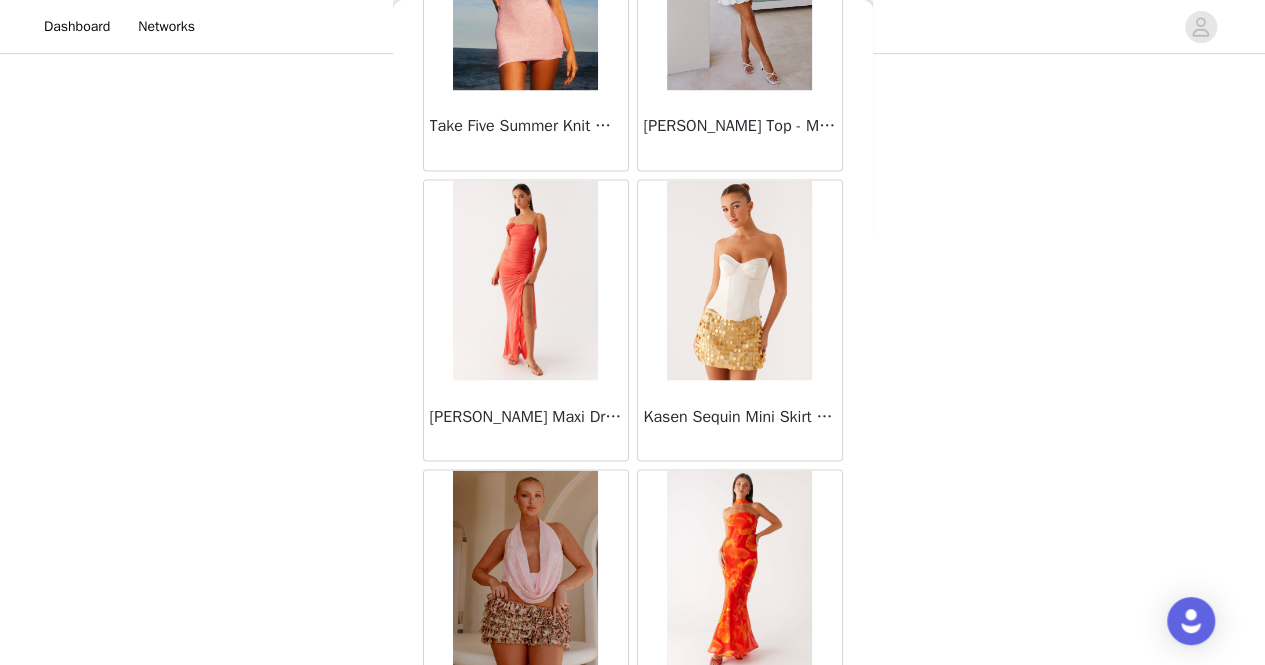 click on "Load More" at bounding box center (633, 785) 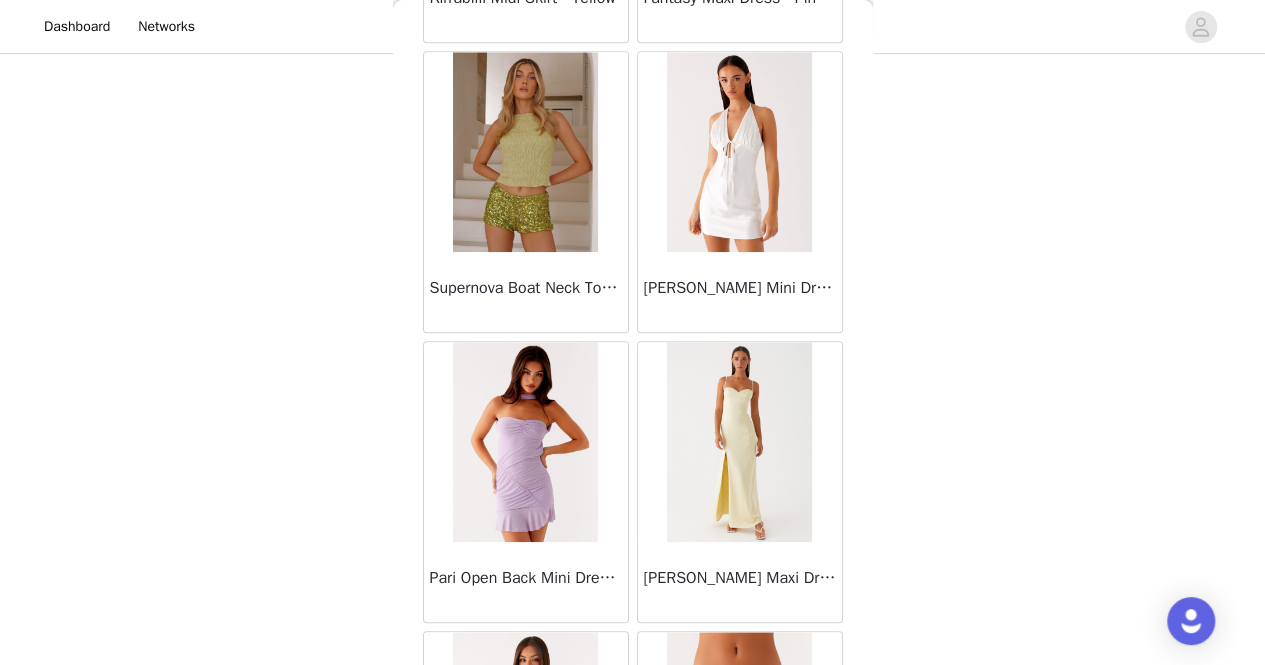 scroll, scrollTop: 68934, scrollLeft: 0, axis: vertical 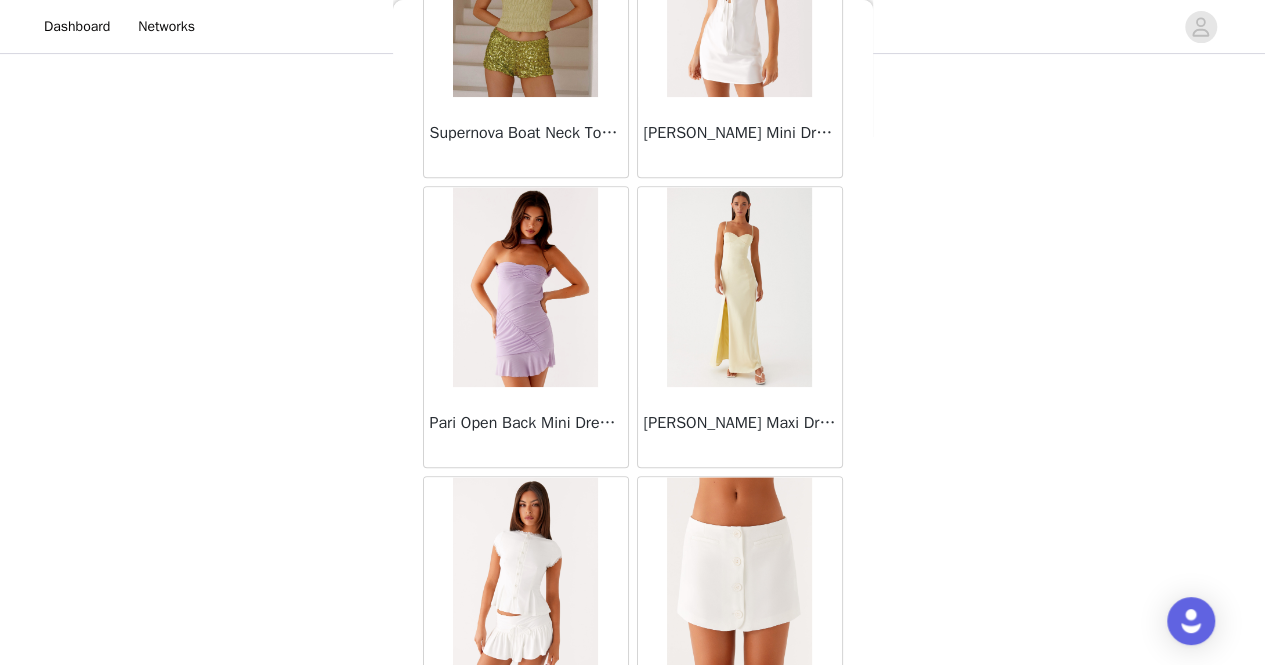 click on "Load More" at bounding box center [633, 792] 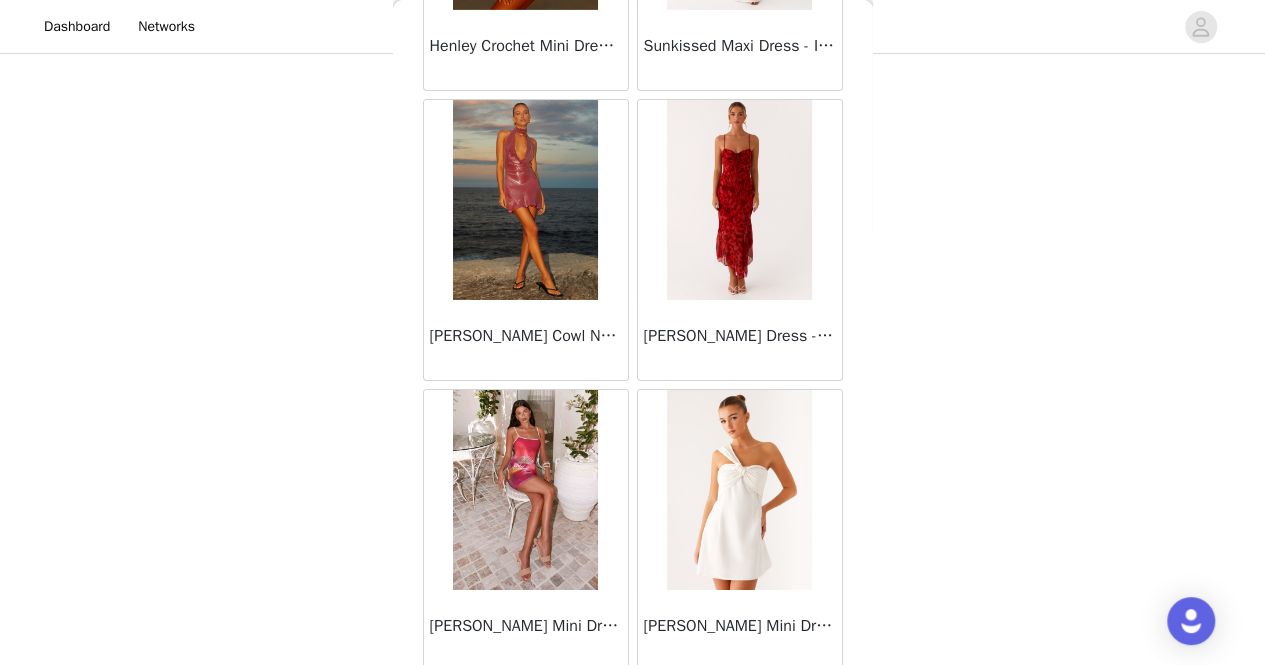 scroll, scrollTop: 71828, scrollLeft: 0, axis: vertical 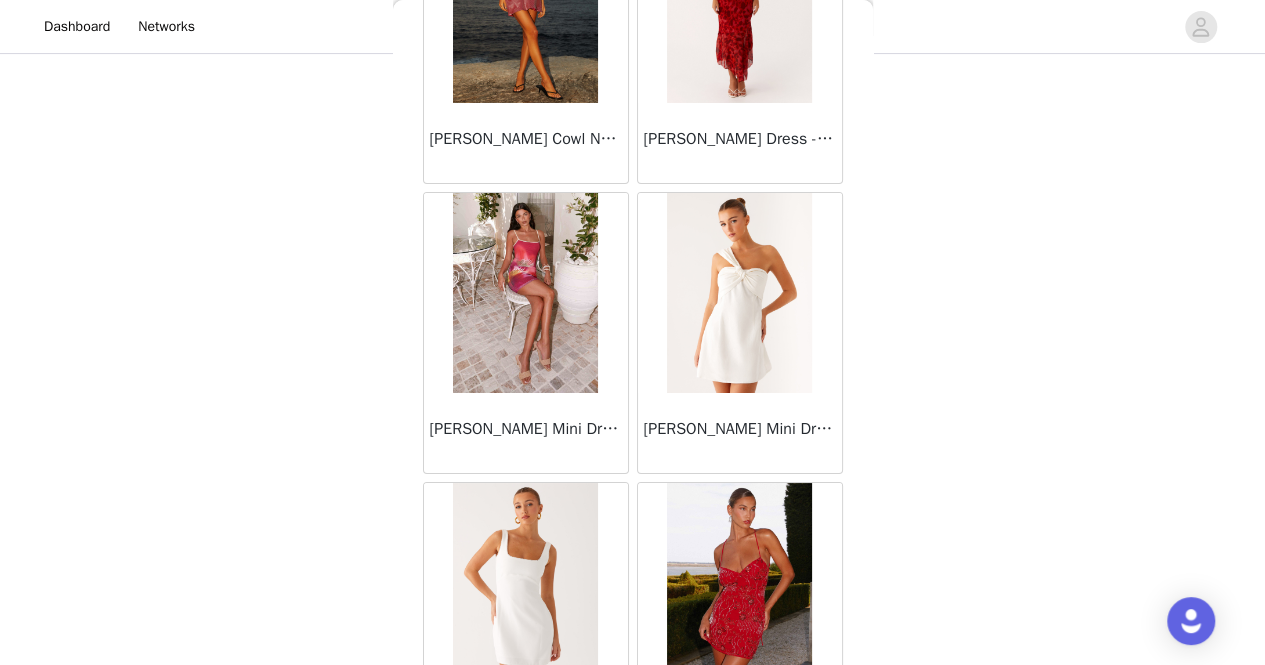 click on "Load More" at bounding box center (633, 798) 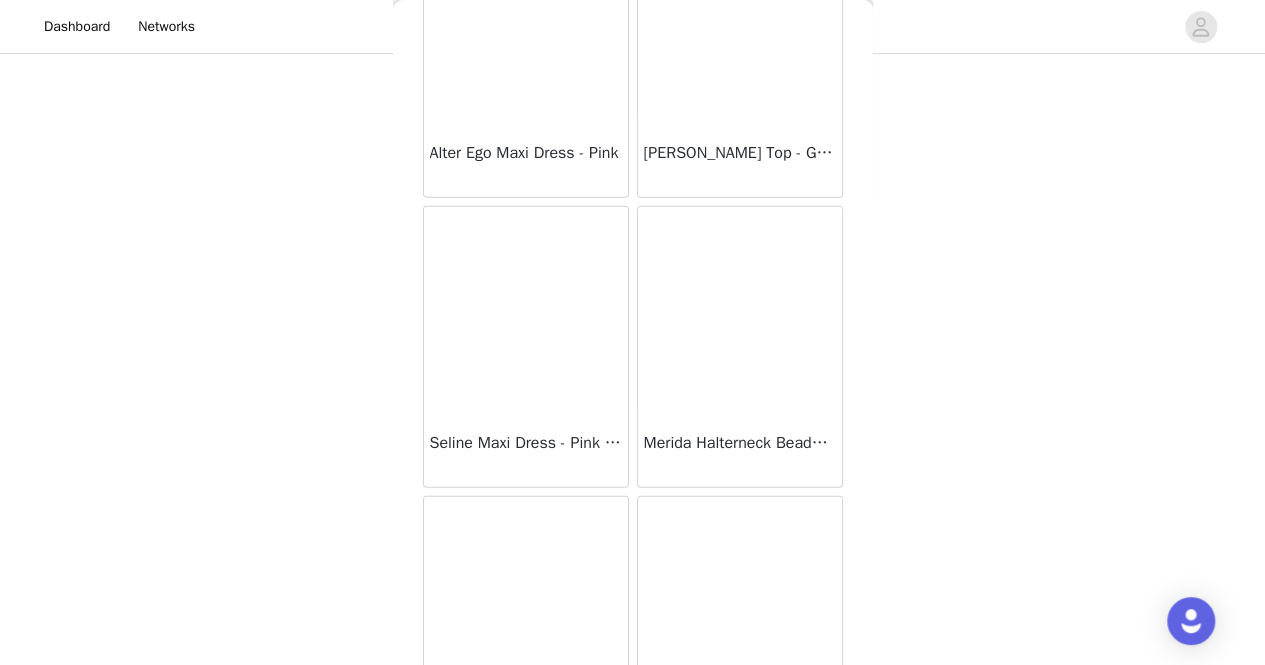 scroll, scrollTop: 74721, scrollLeft: 0, axis: vertical 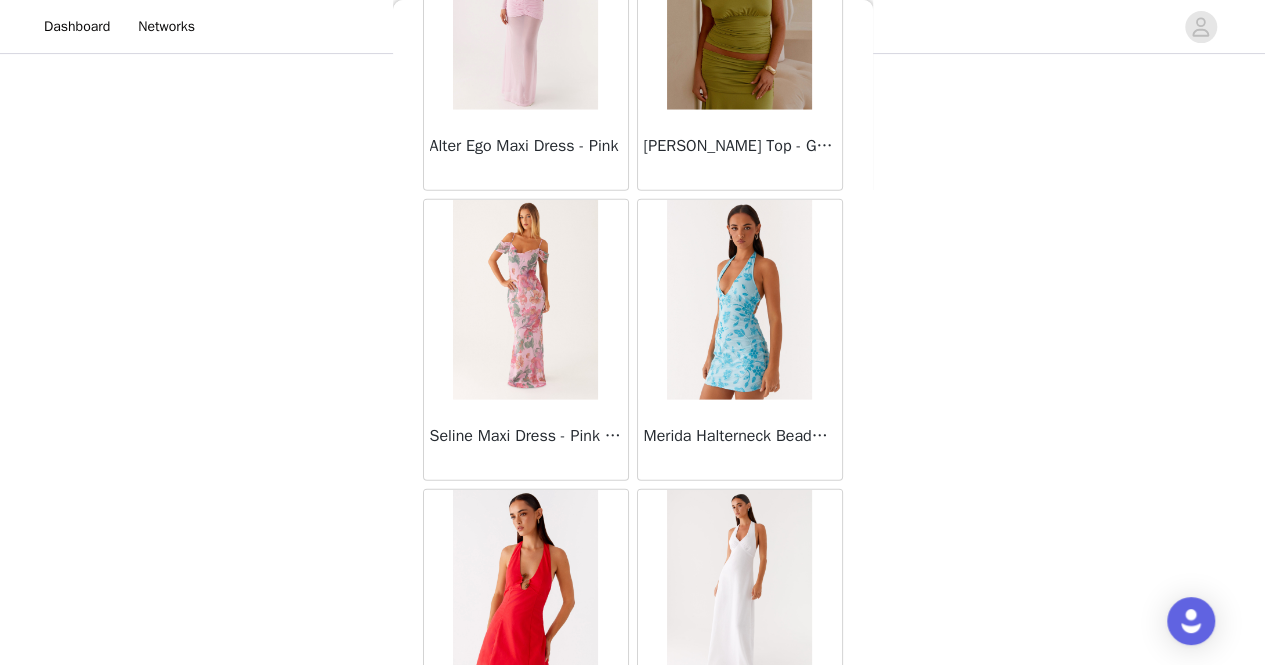 click on "Load More" at bounding box center (633, 805) 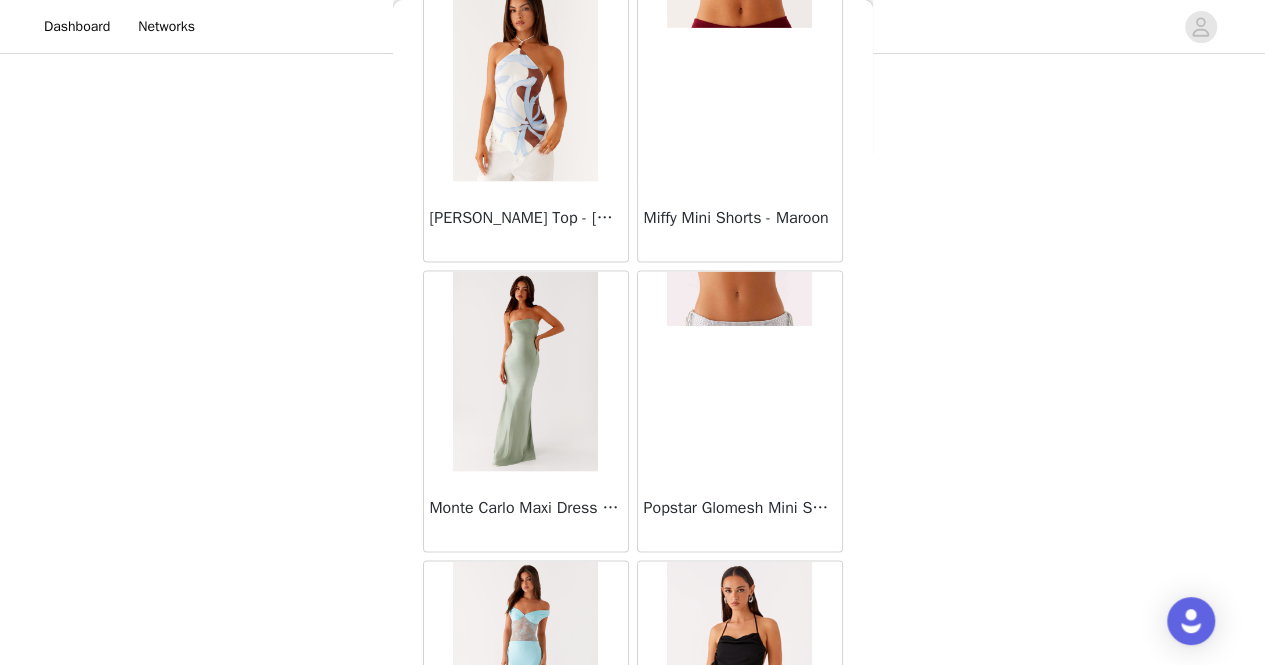scroll, scrollTop: 77614, scrollLeft: 0, axis: vertical 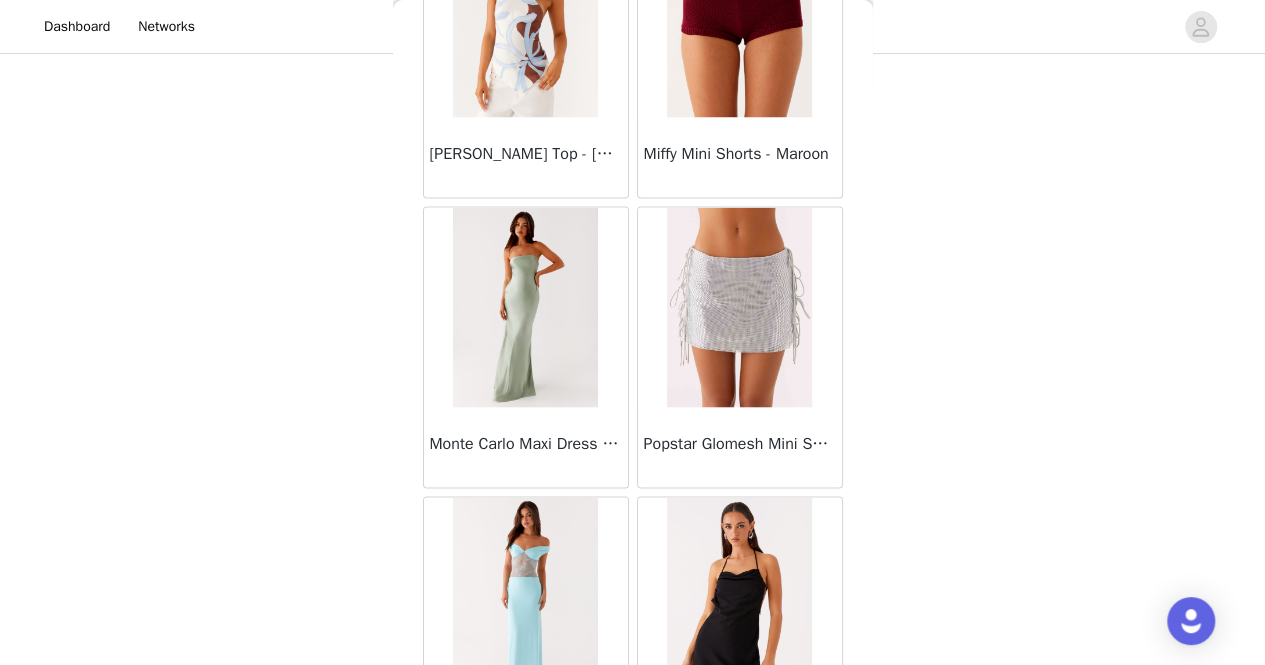 click on "Load More" at bounding box center (633, 812) 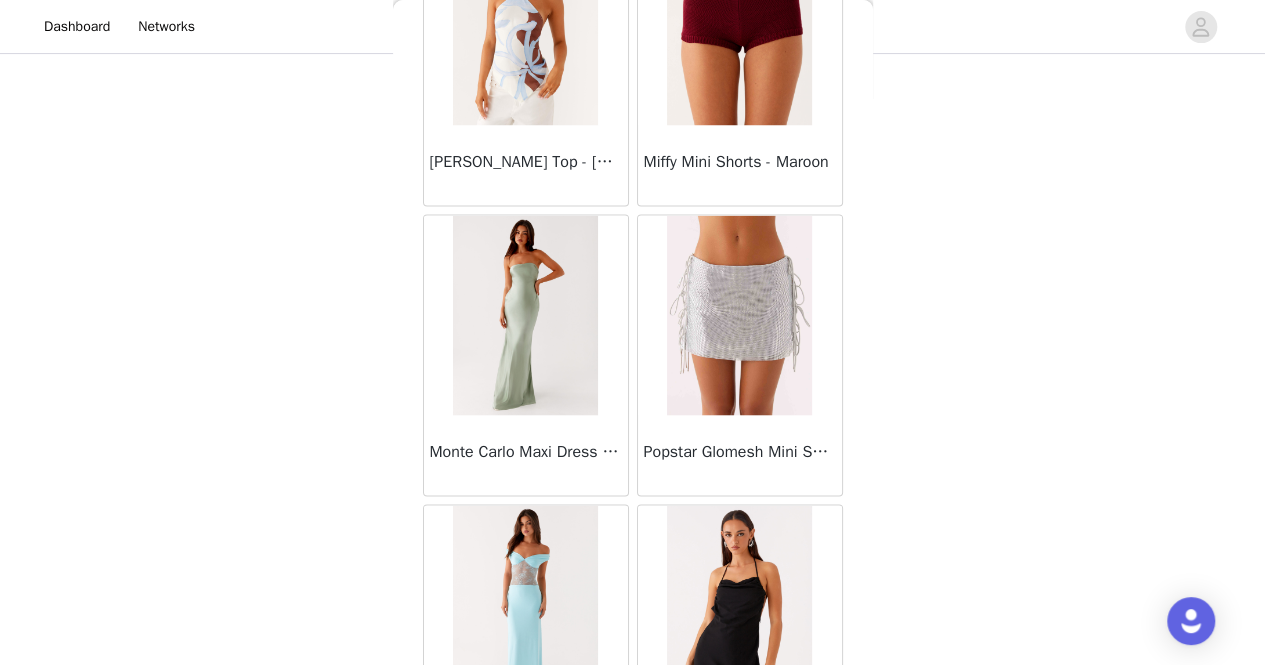 scroll, scrollTop: 77614, scrollLeft: 0, axis: vertical 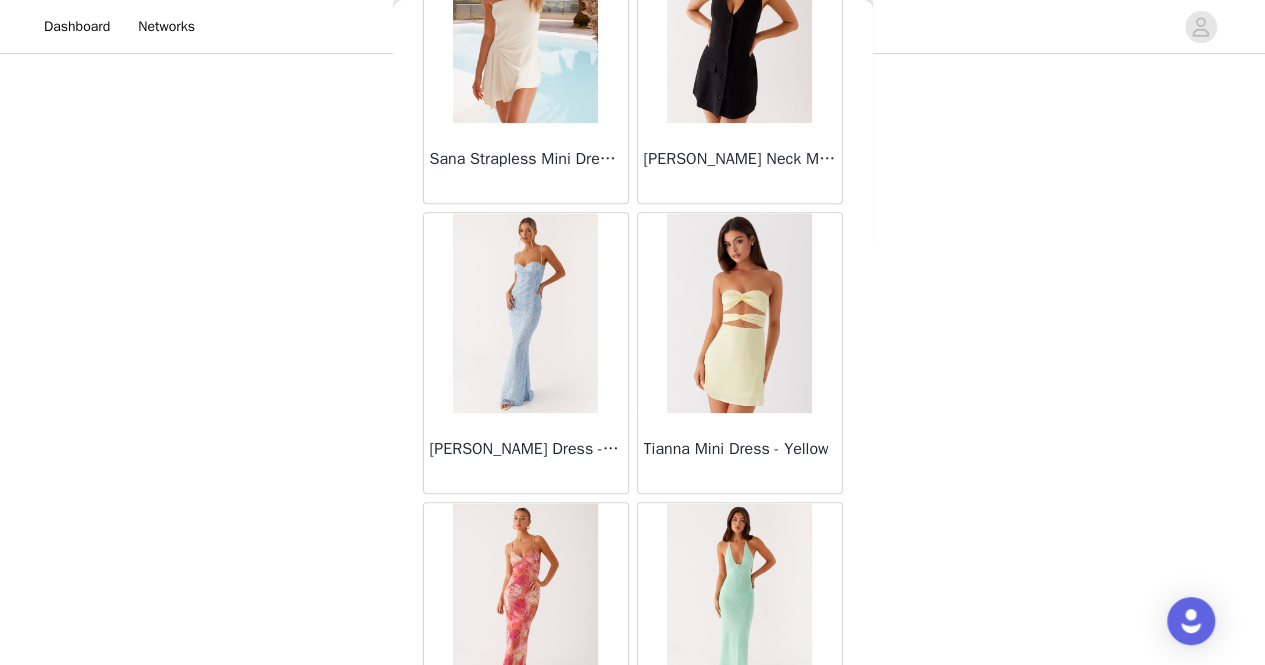 click on "Load More" at bounding box center (633, 818) 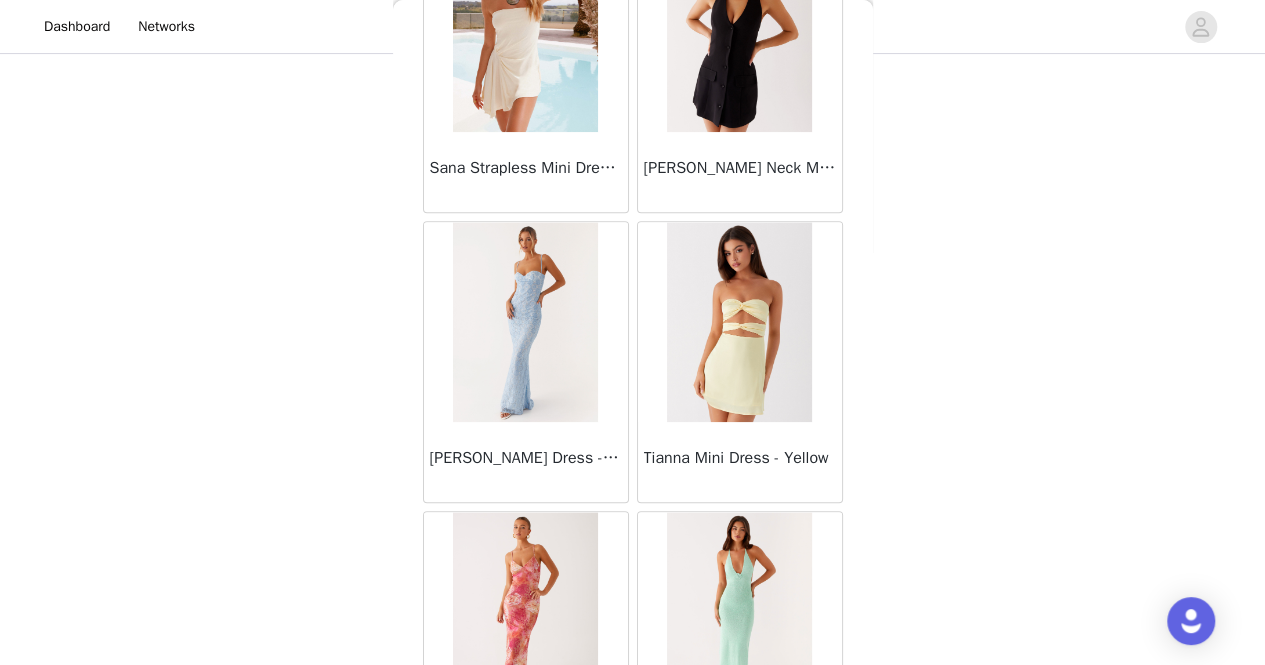scroll, scrollTop: 80508, scrollLeft: 0, axis: vertical 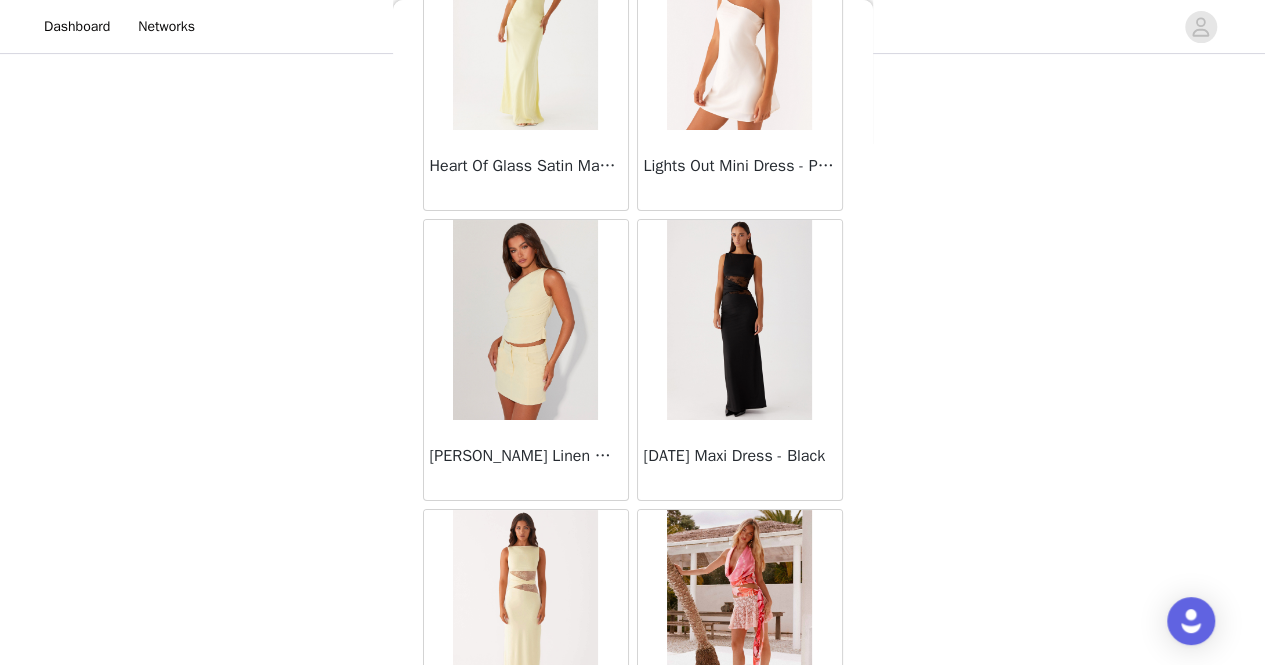 click on "Load More" at bounding box center (633, 825) 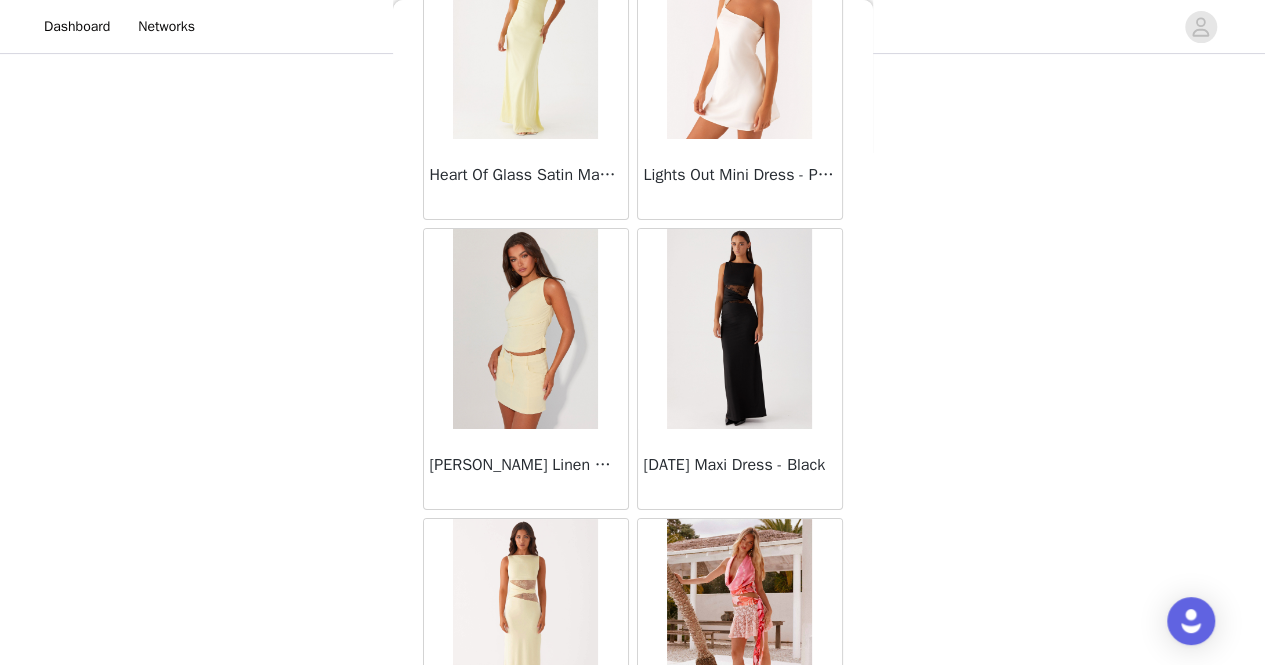 scroll, scrollTop: 83401, scrollLeft: 0, axis: vertical 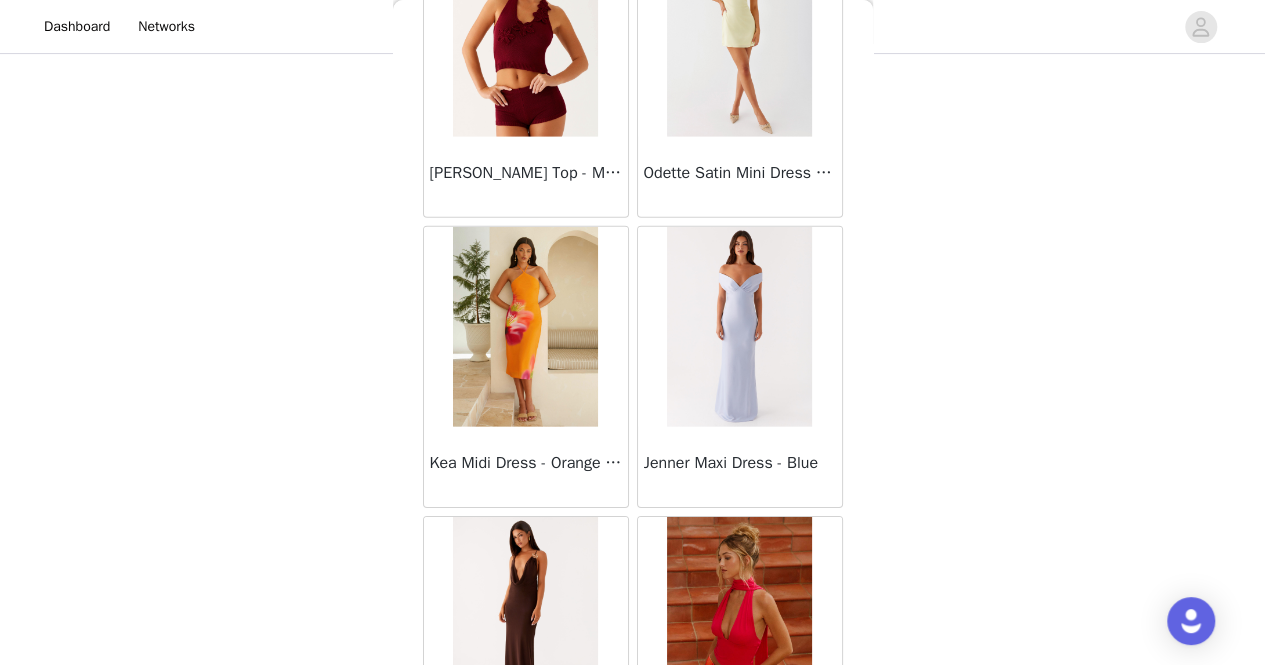 click on "Load More" at bounding box center [633, 832] 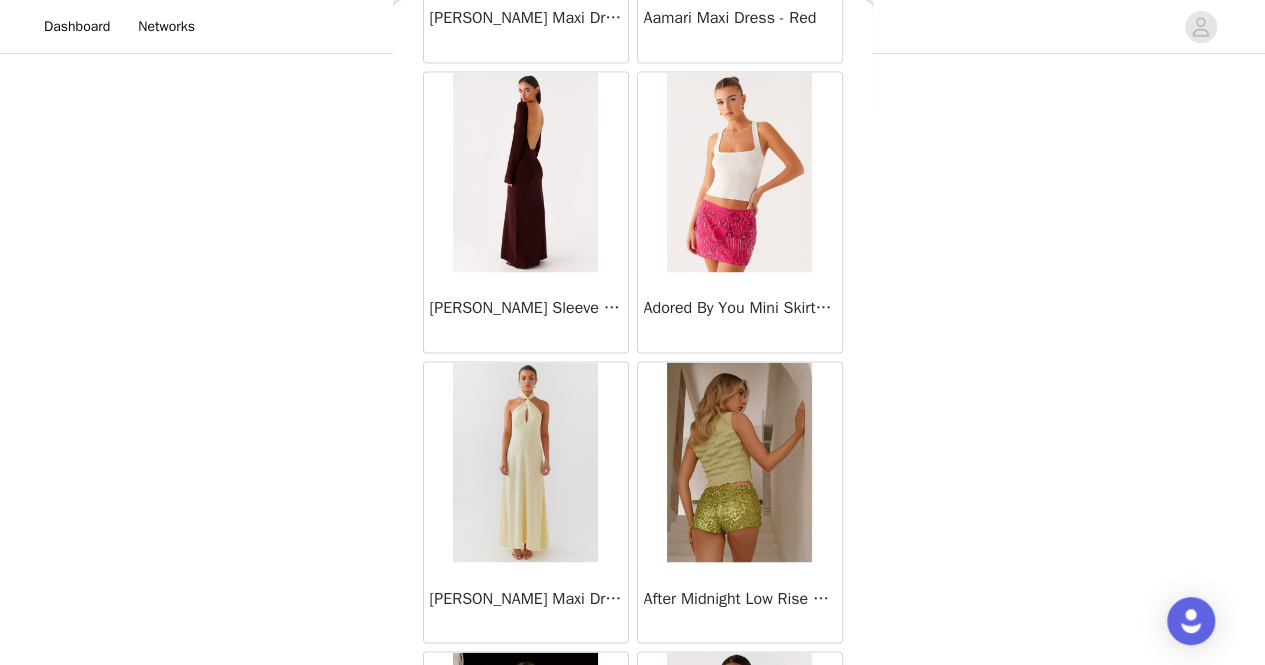 scroll, scrollTop: 89188, scrollLeft: 0, axis: vertical 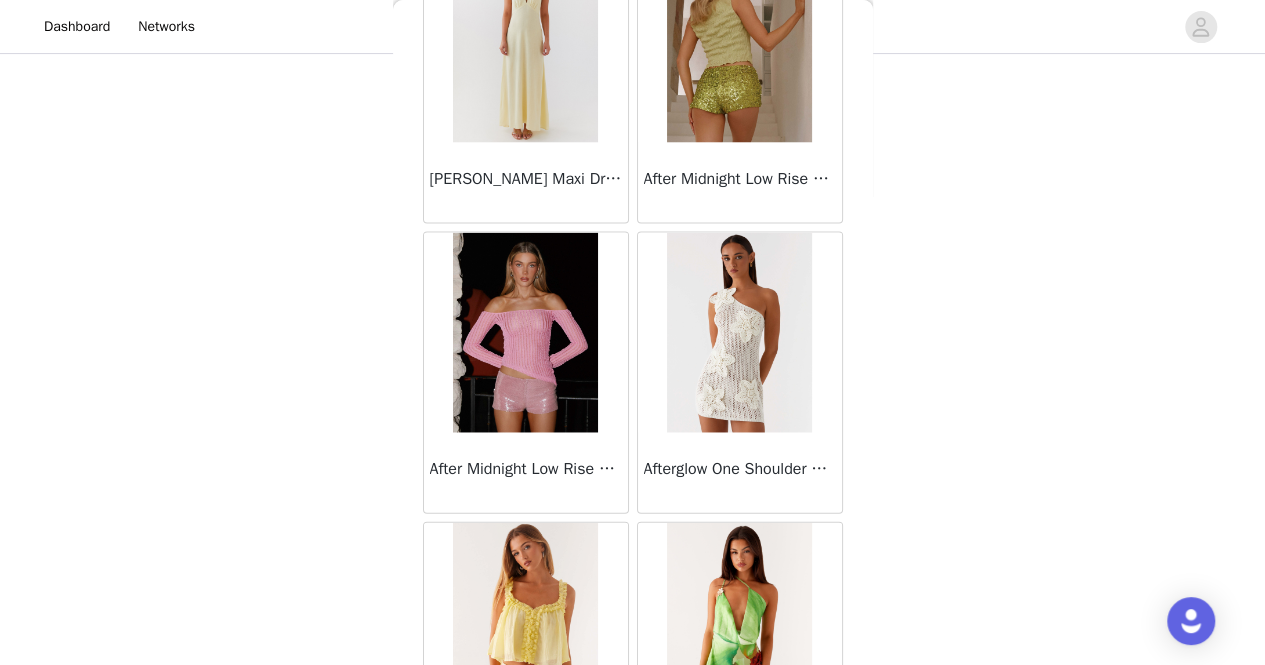 click on "Load More" at bounding box center [633, 838] 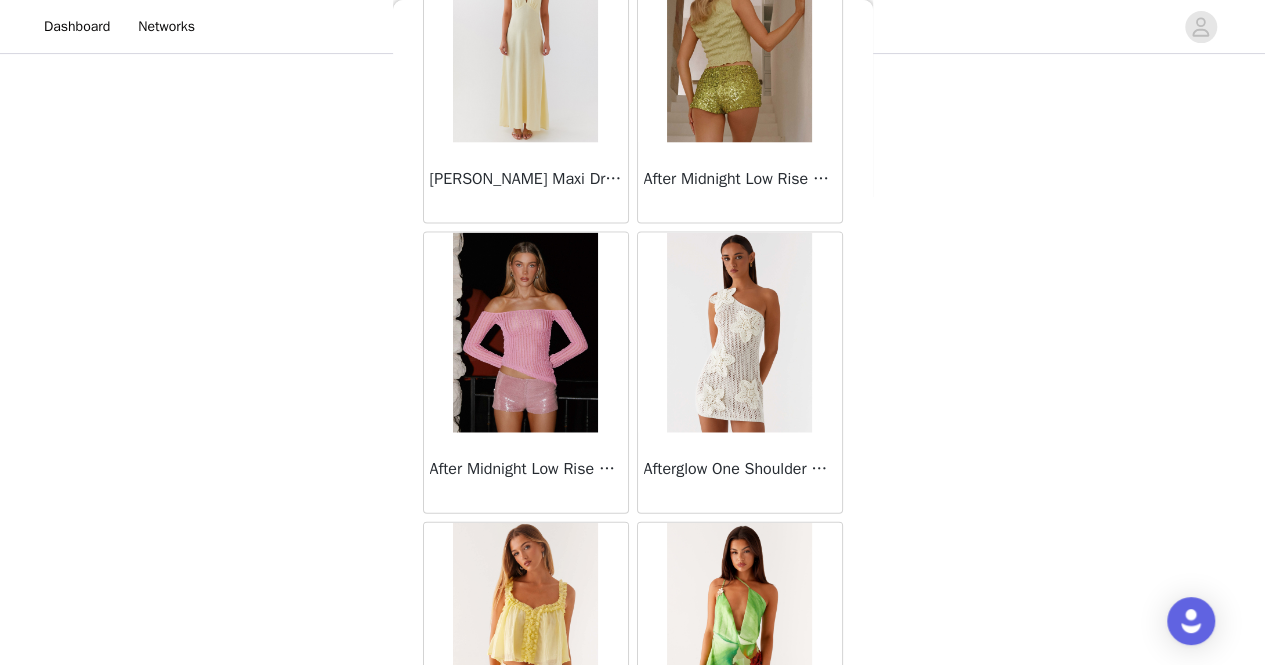 scroll, scrollTop: 89179, scrollLeft: 0, axis: vertical 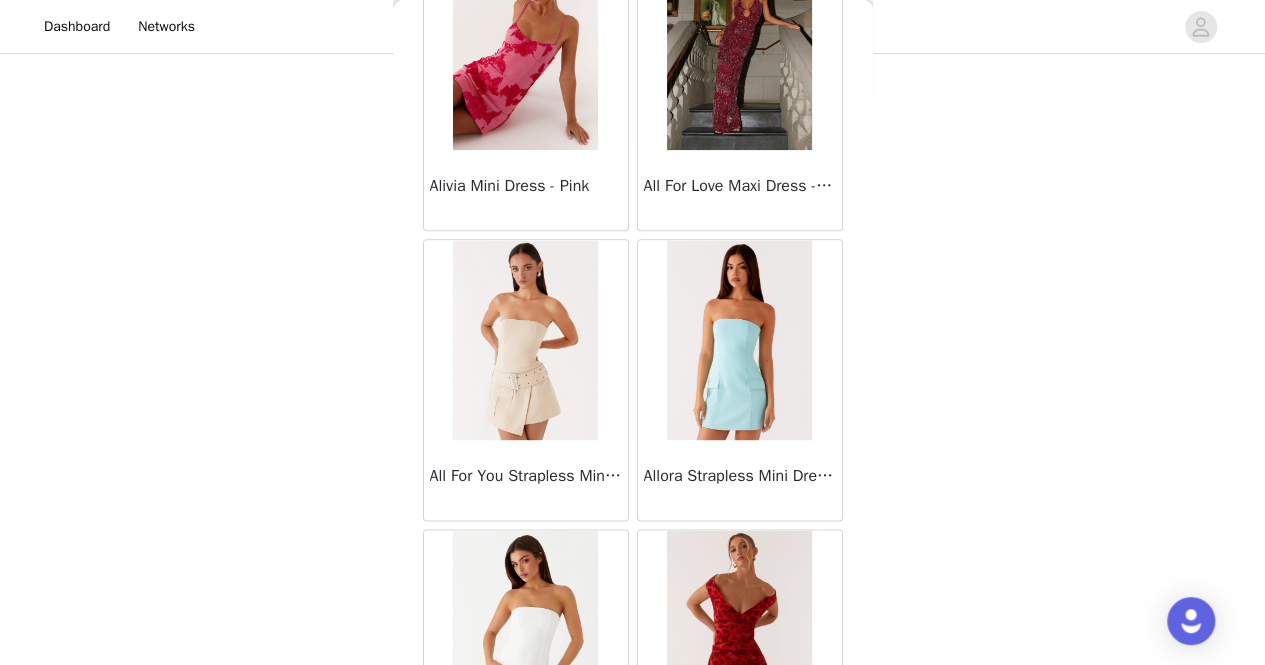 click on "Load More" at bounding box center (633, 845) 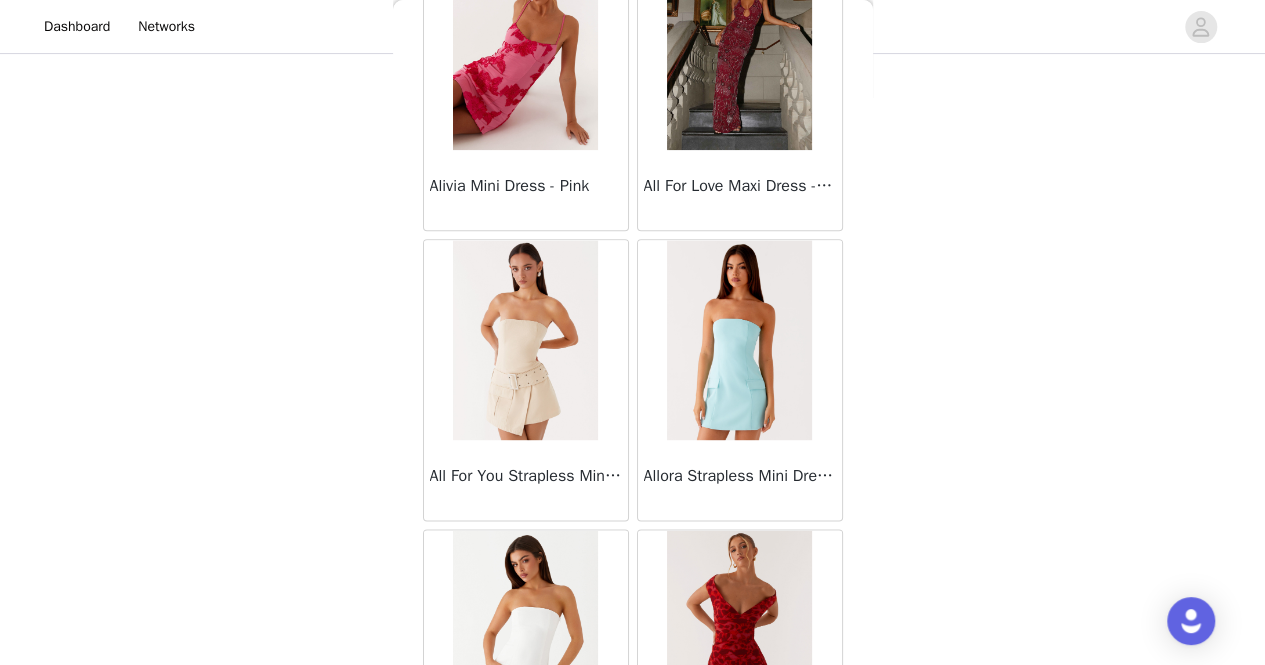 scroll, scrollTop: 92072, scrollLeft: 0, axis: vertical 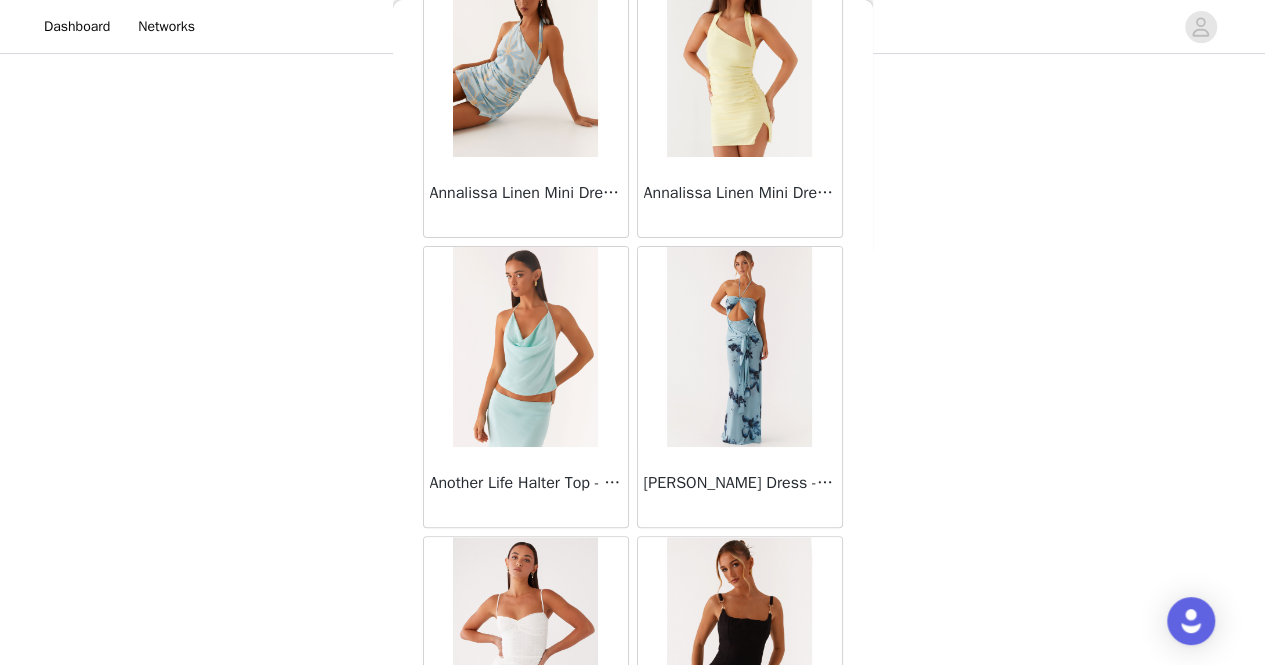 click on "Load More" at bounding box center [633, 852] 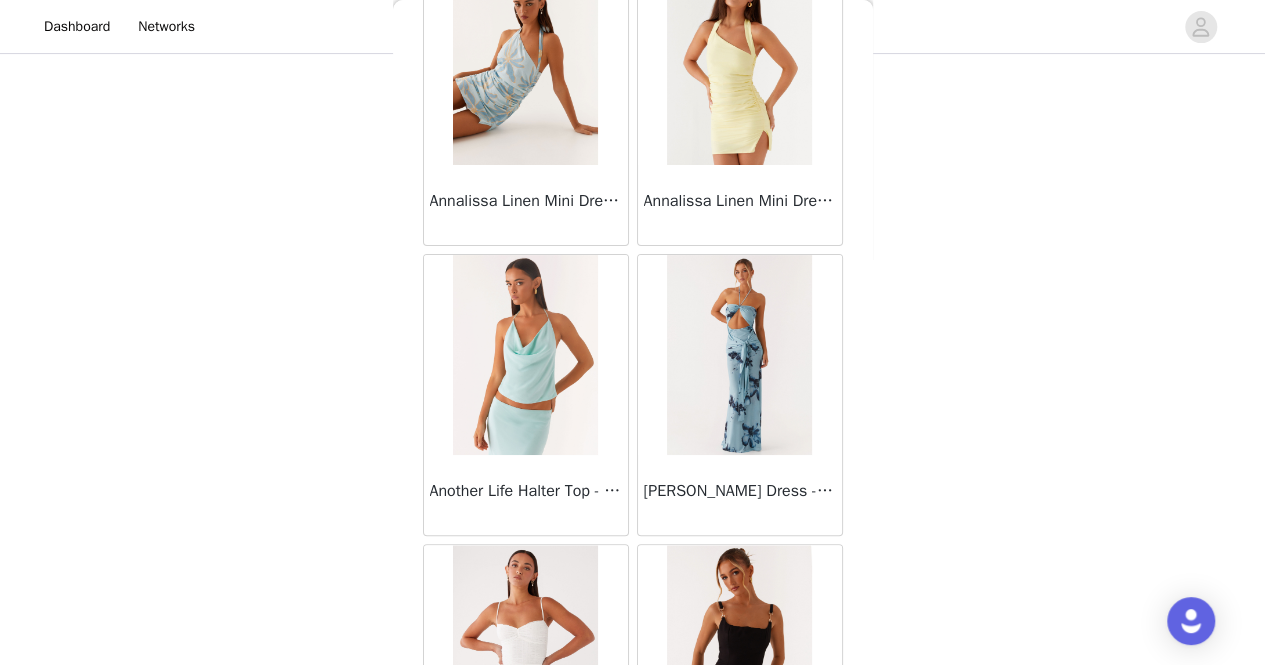 scroll, scrollTop: 94974, scrollLeft: 0, axis: vertical 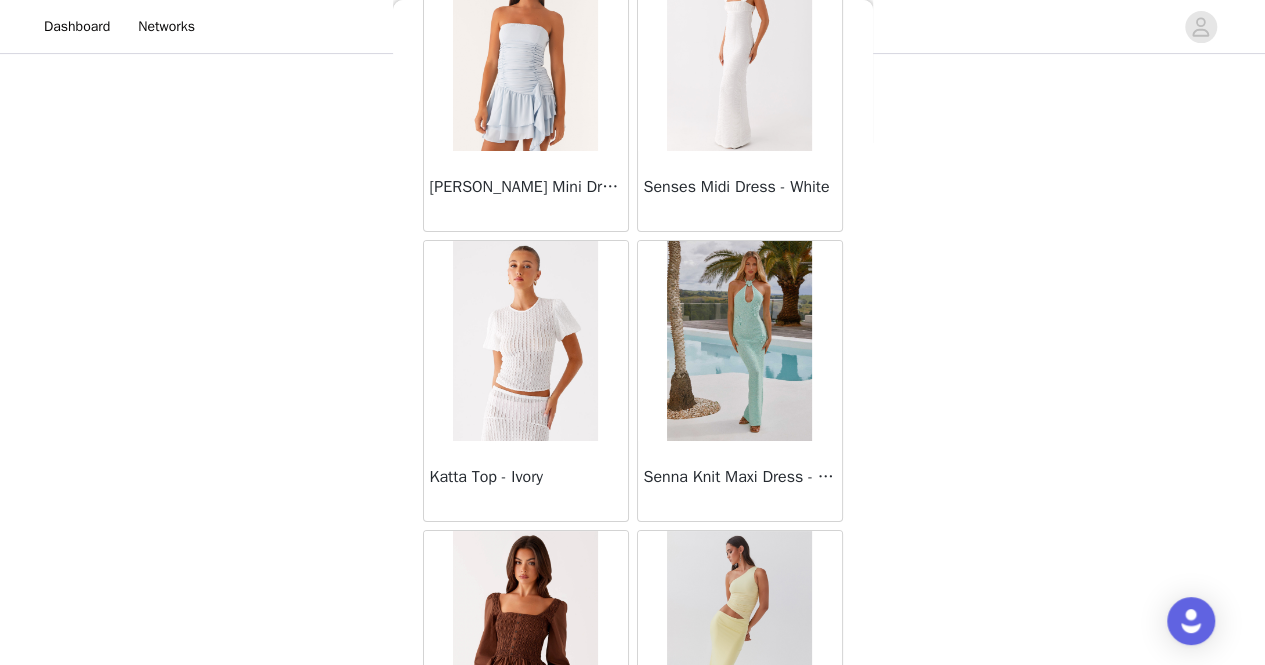 click at bounding box center [525, 631] 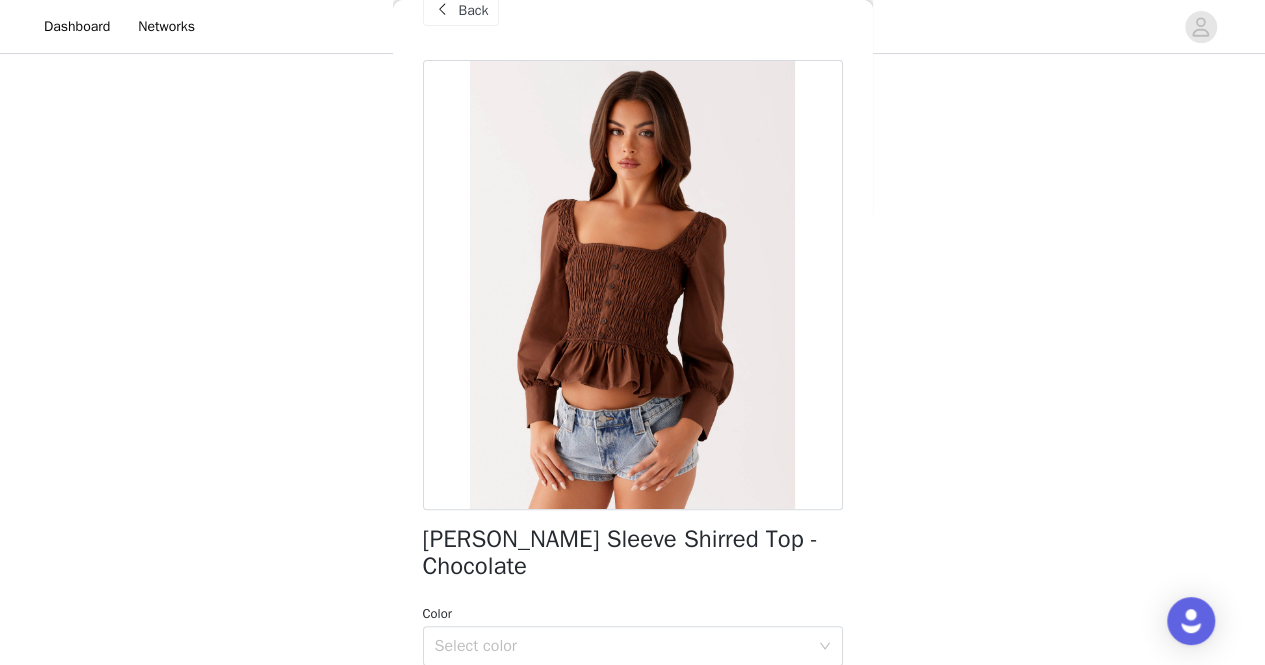 scroll, scrollTop: 80, scrollLeft: 0, axis: vertical 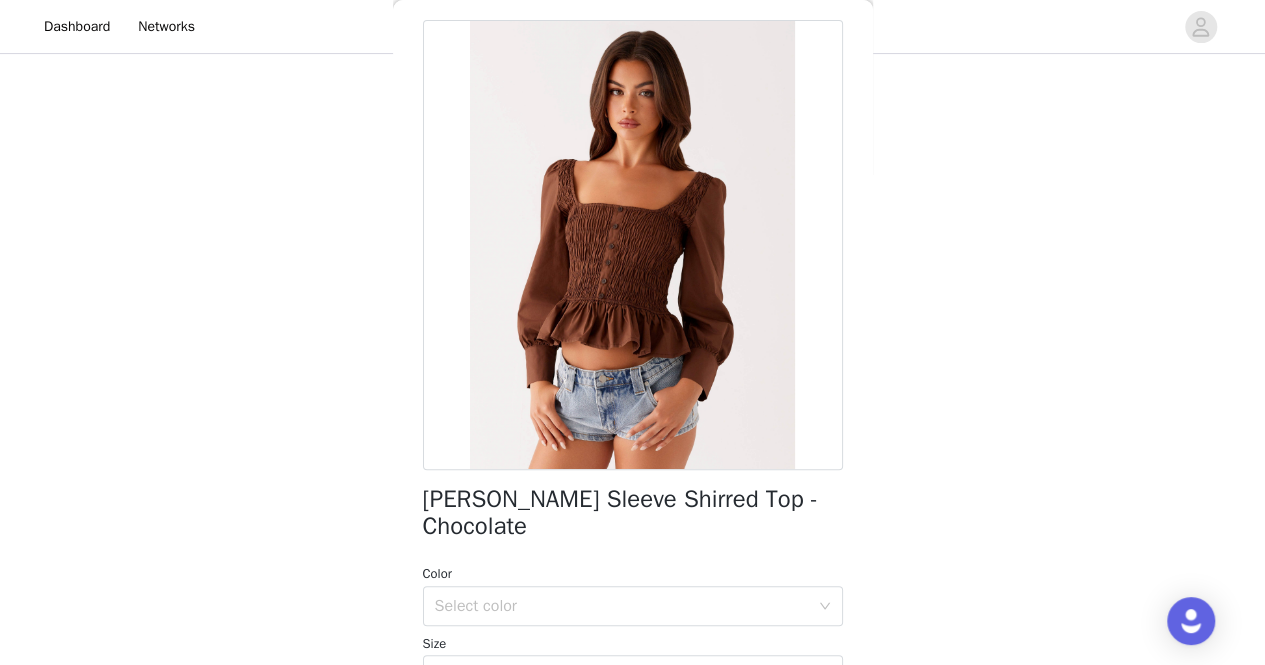 click at bounding box center [633, 245] 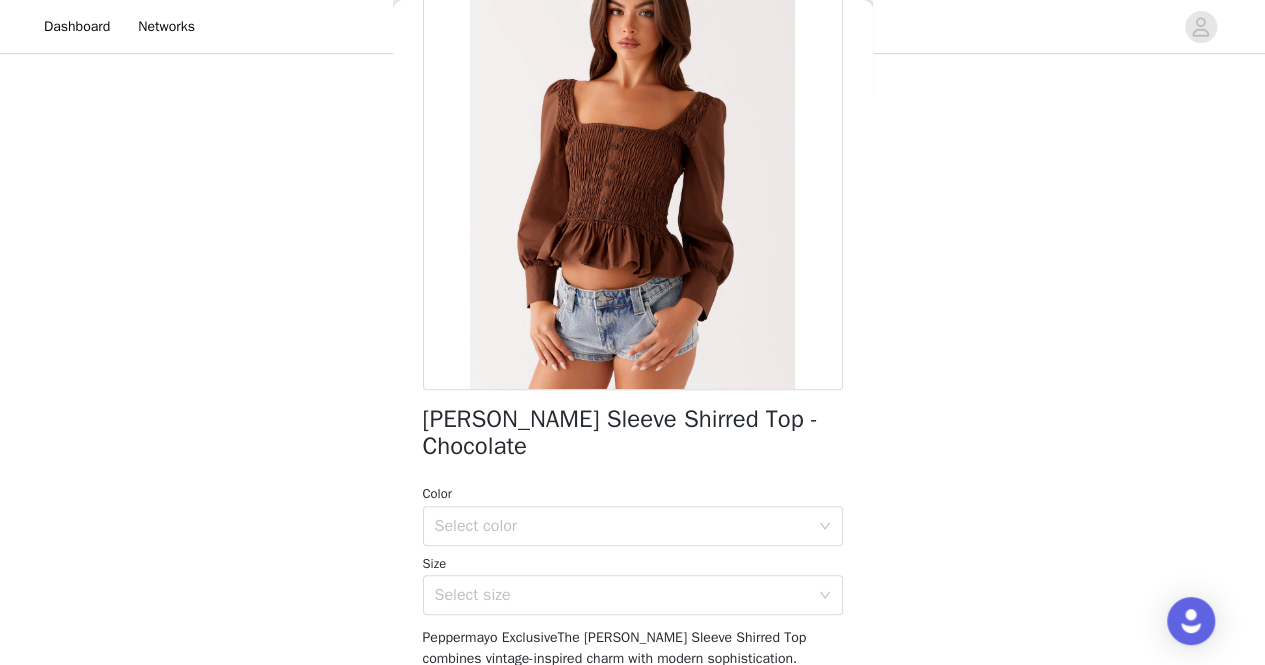 scroll, scrollTop: 200, scrollLeft: 0, axis: vertical 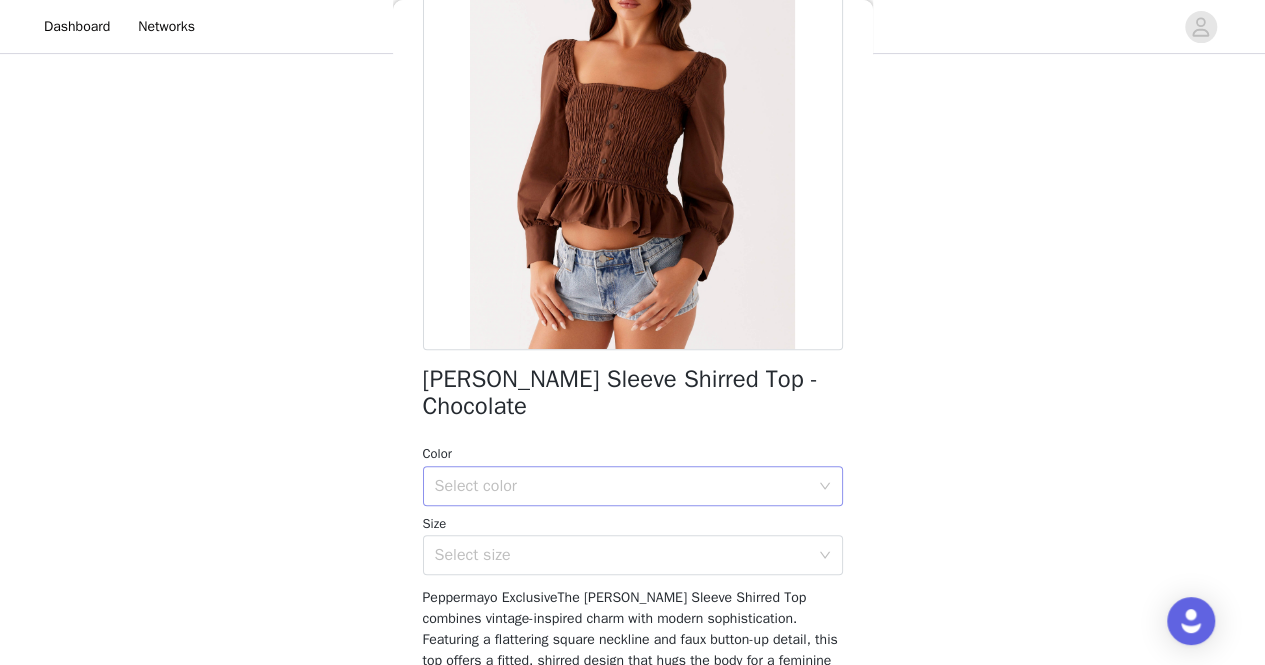 click on "Select color" at bounding box center (622, 486) 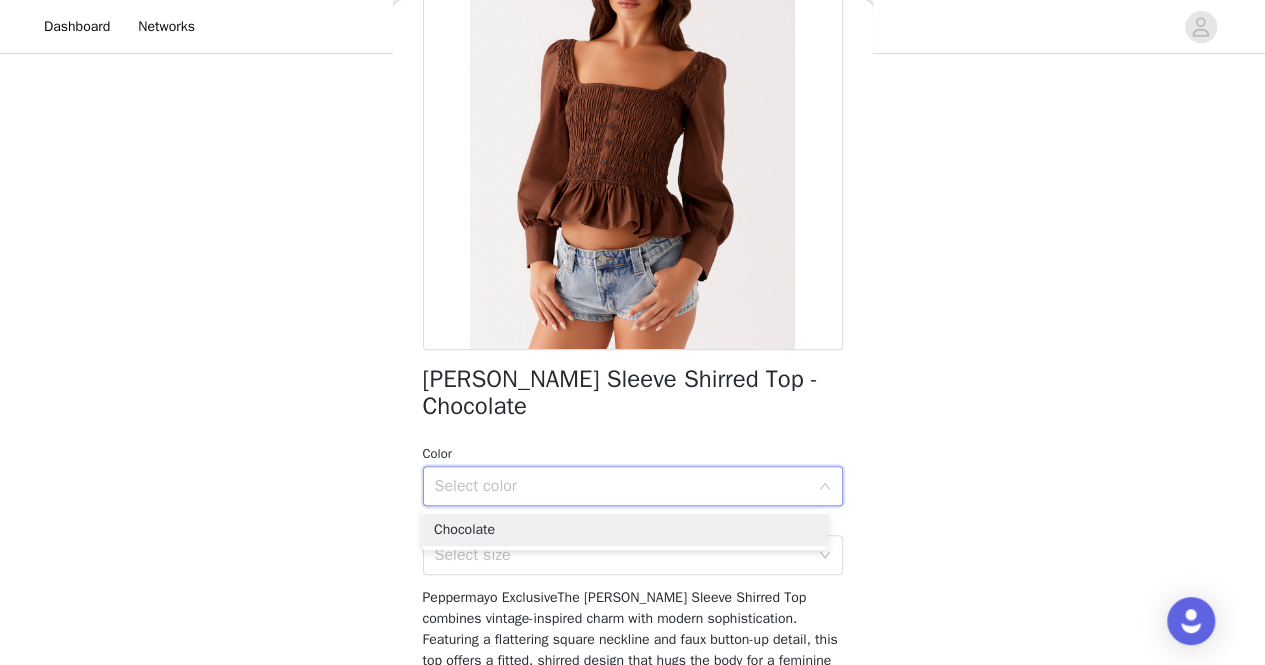 click on "Select color" at bounding box center (622, 486) 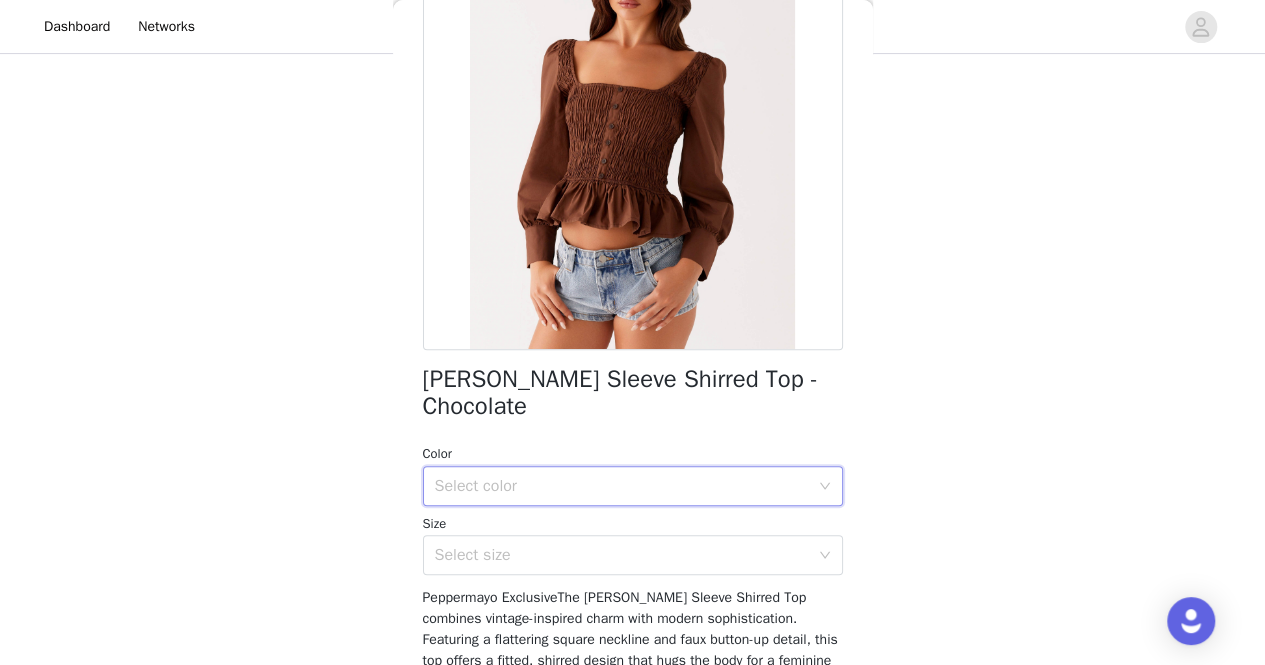 click on "Select color" at bounding box center (626, 486) 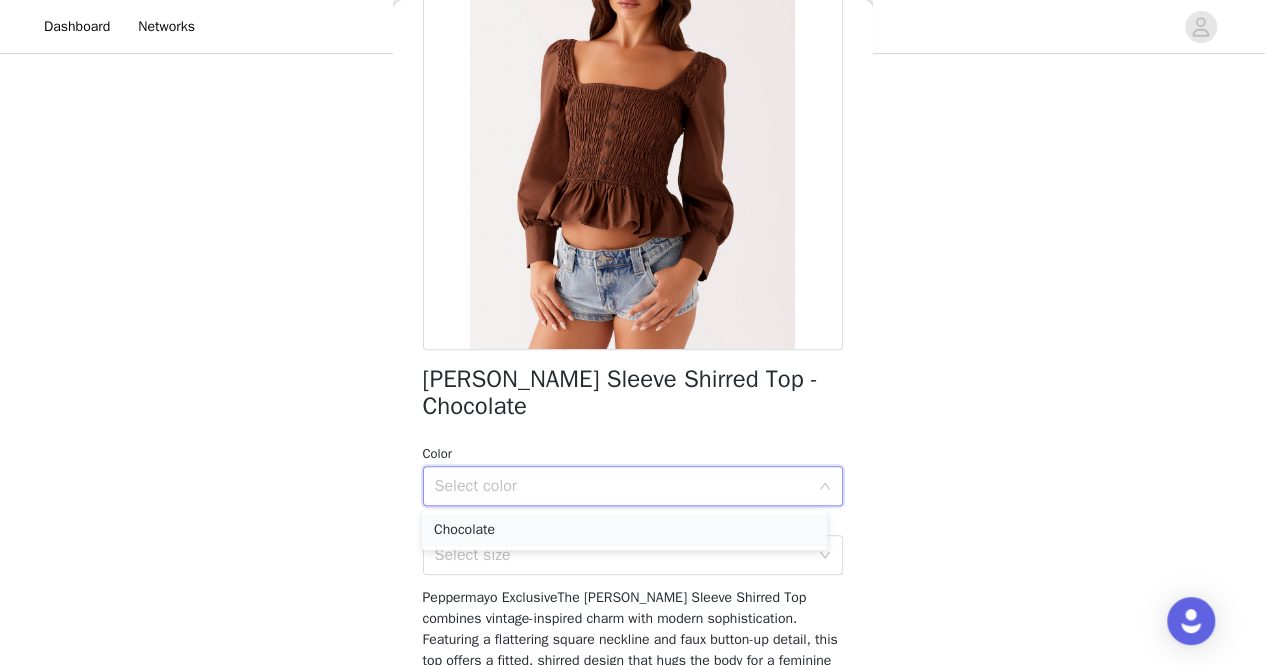 click on "Chocolate" at bounding box center (624, 530) 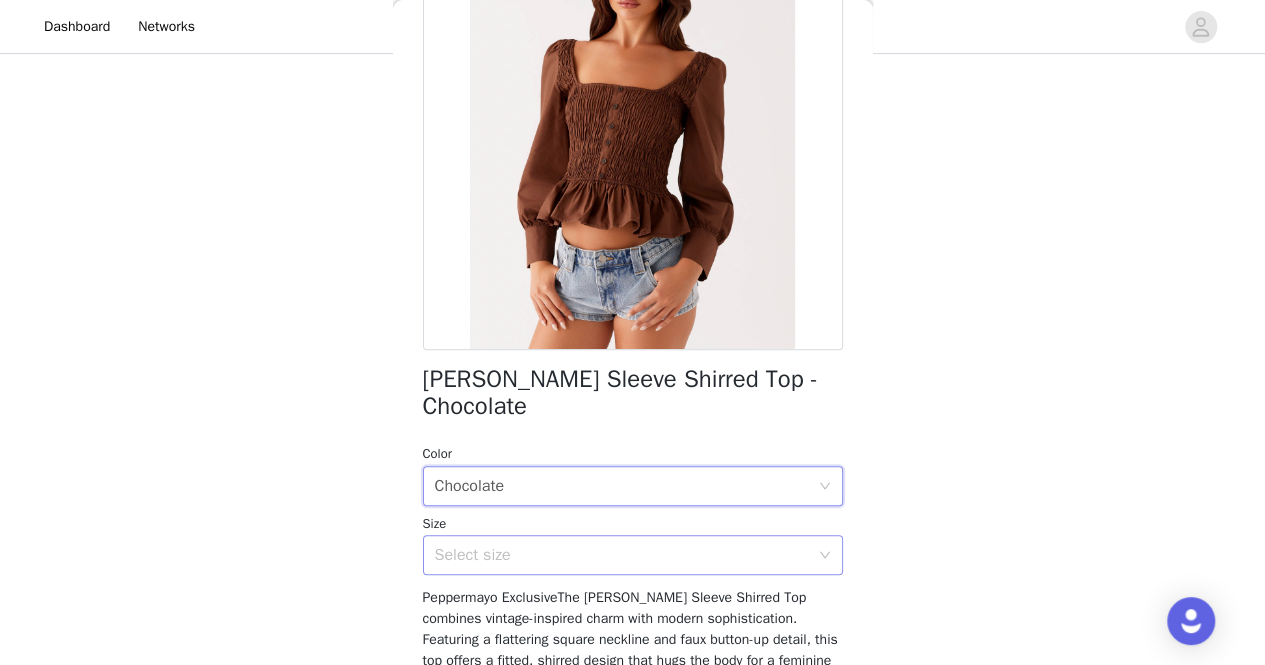 click on "Select size" at bounding box center [622, 555] 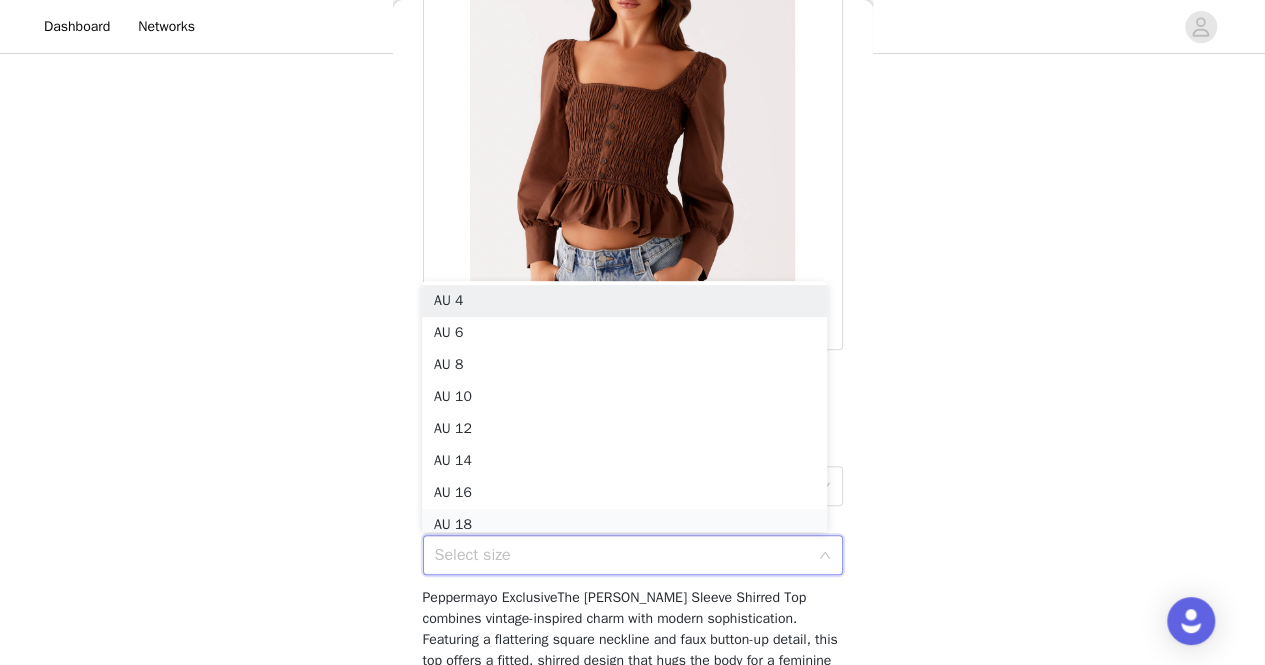 scroll, scrollTop: 10, scrollLeft: 0, axis: vertical 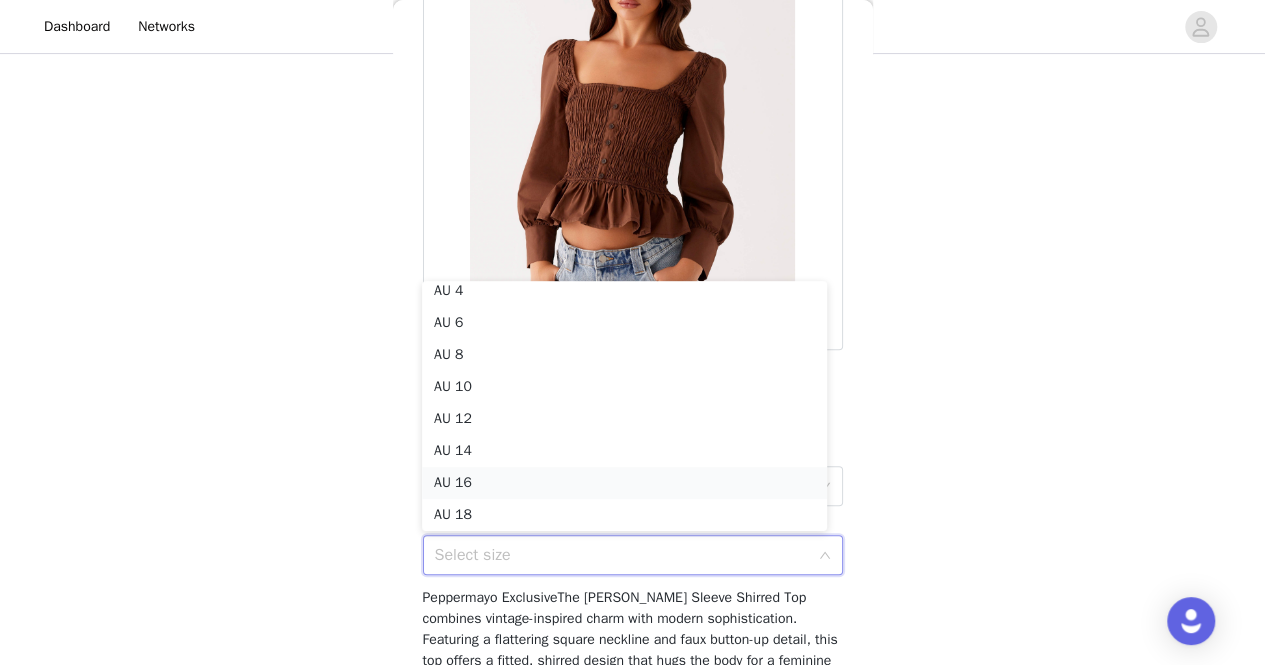click on "AU 16" at bounding box center [624, 483] 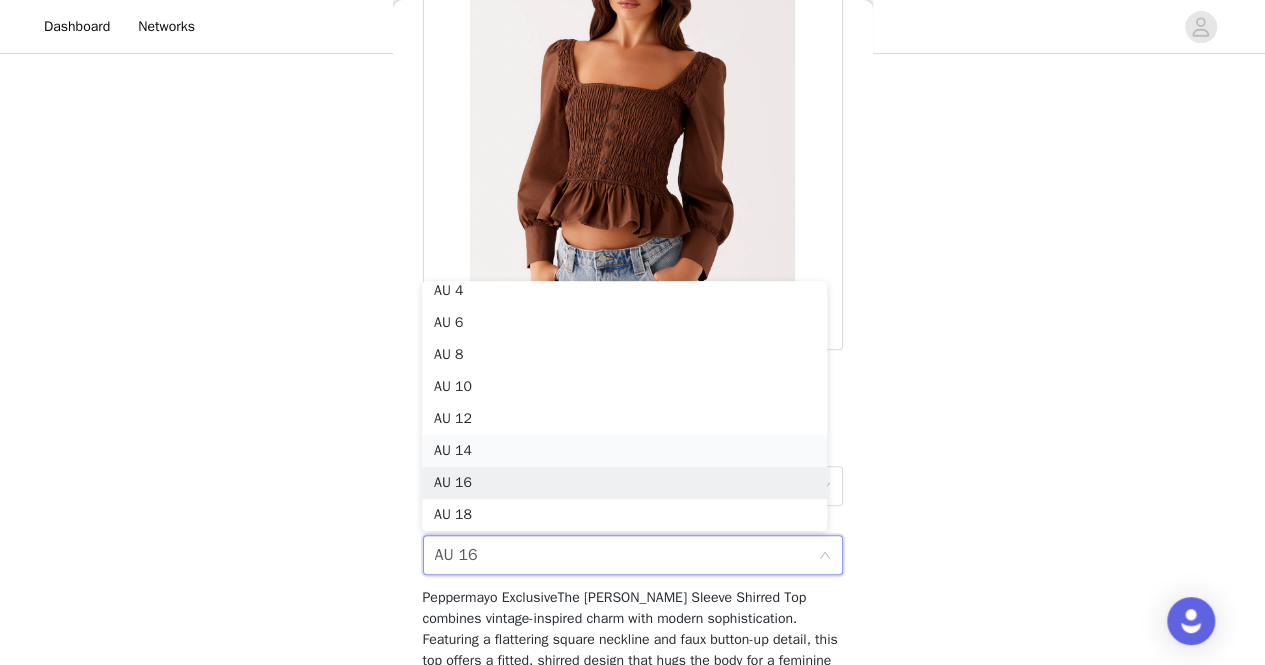 click on "AU 14" at bounding box center (624, 451) 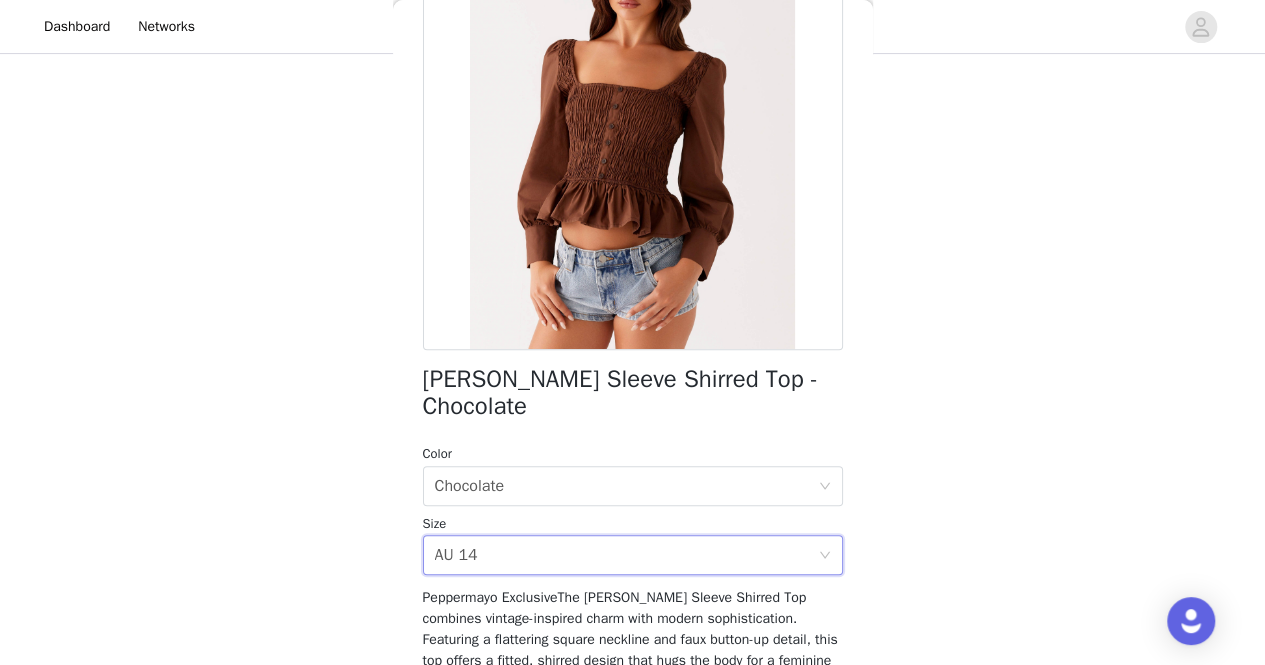 scroll, scrollTop: 247, scrollLeft: 0, axis: vertical 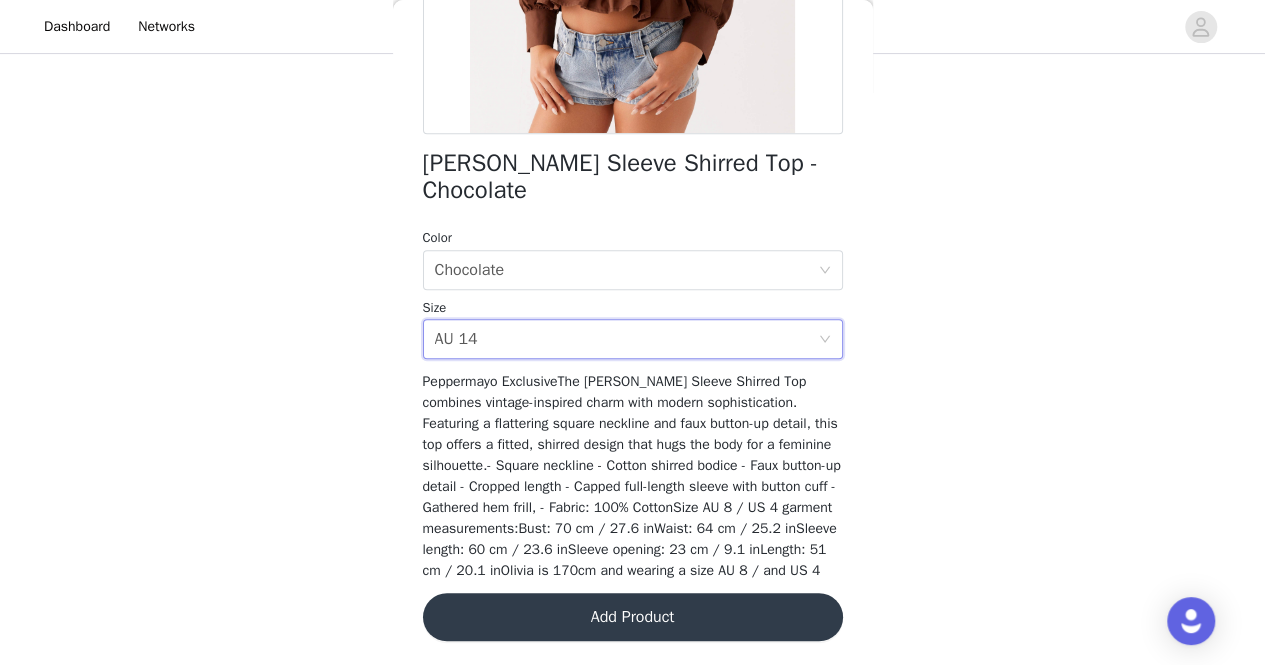 click on "Add Product" at bounding box center (633, 617) 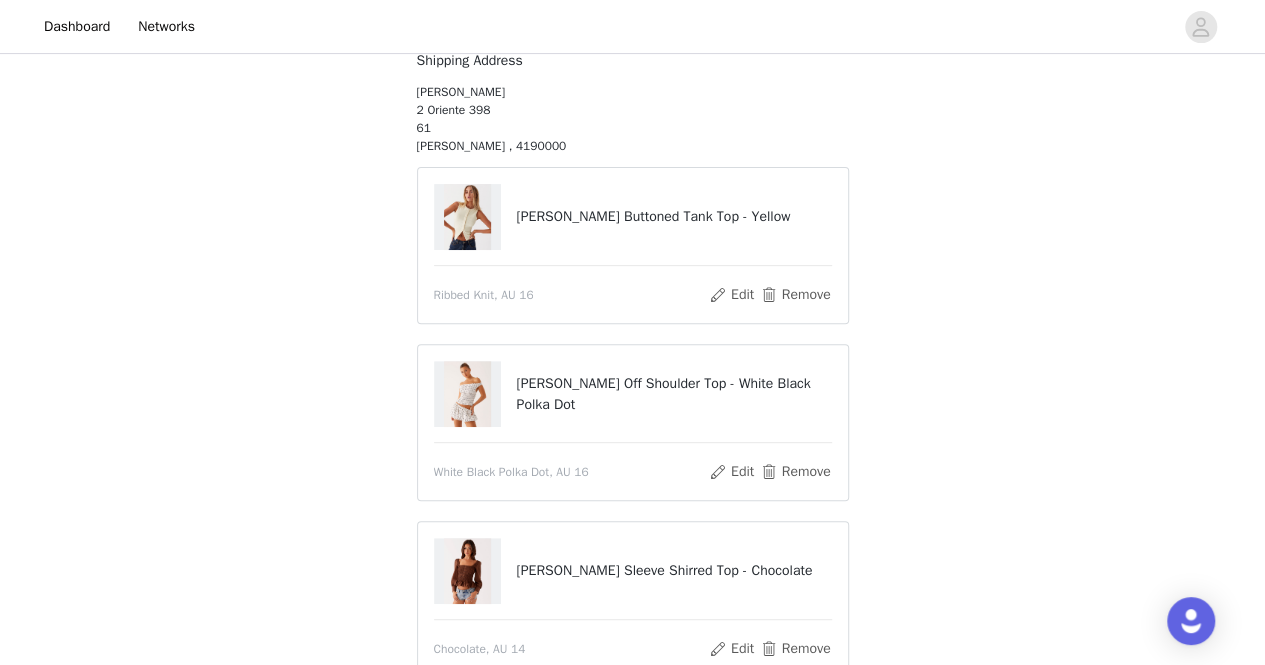 scroll, scrollTop: 337, scrollLeft: 0, axis: vertical 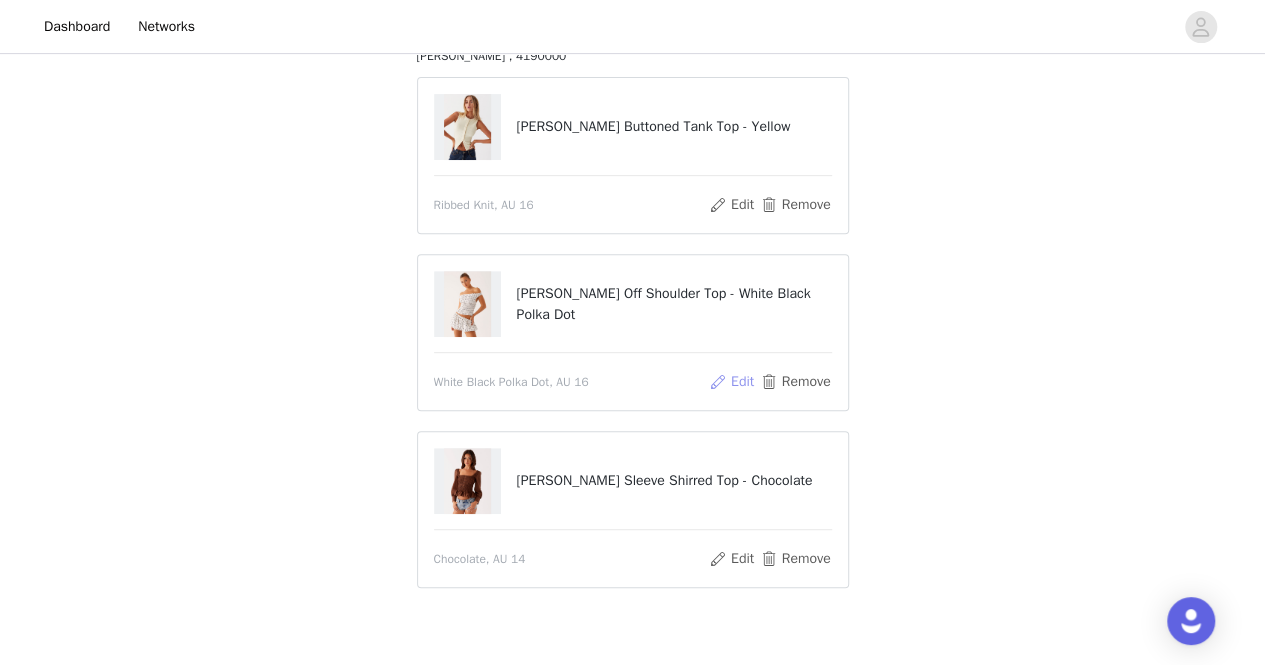 click on "Edit" at bounding box center (731, 382) 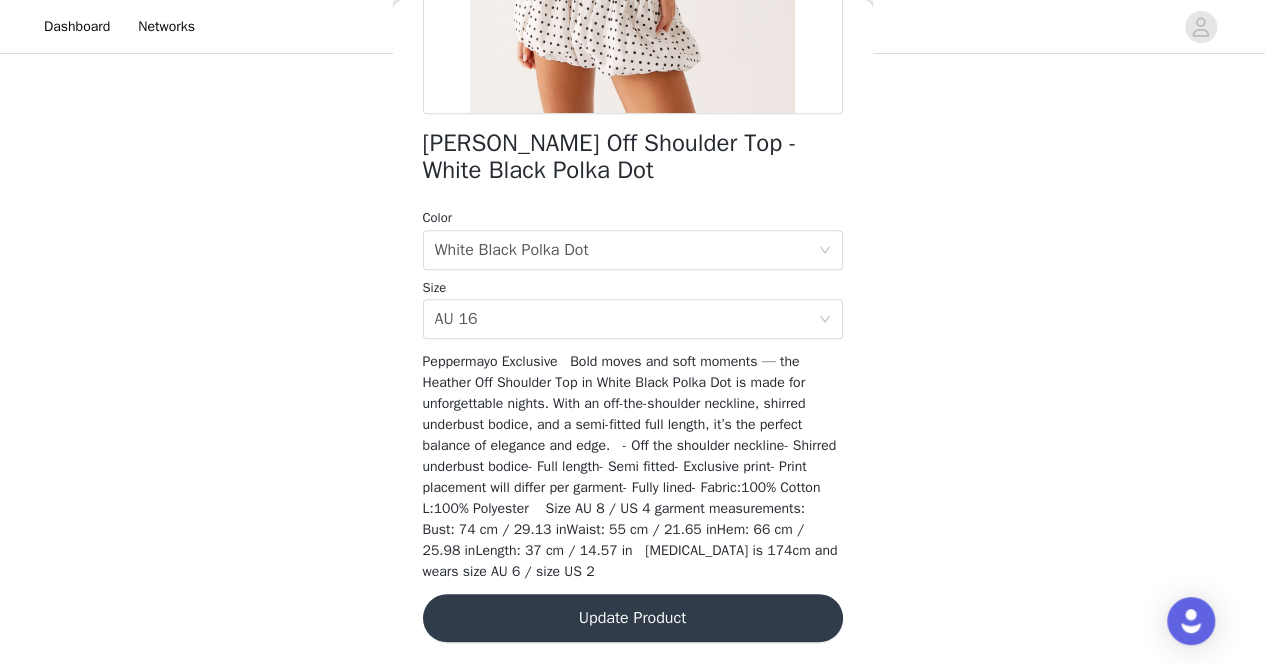 scroll, scrollTop: 0, scrollLeft: 0, axis: both 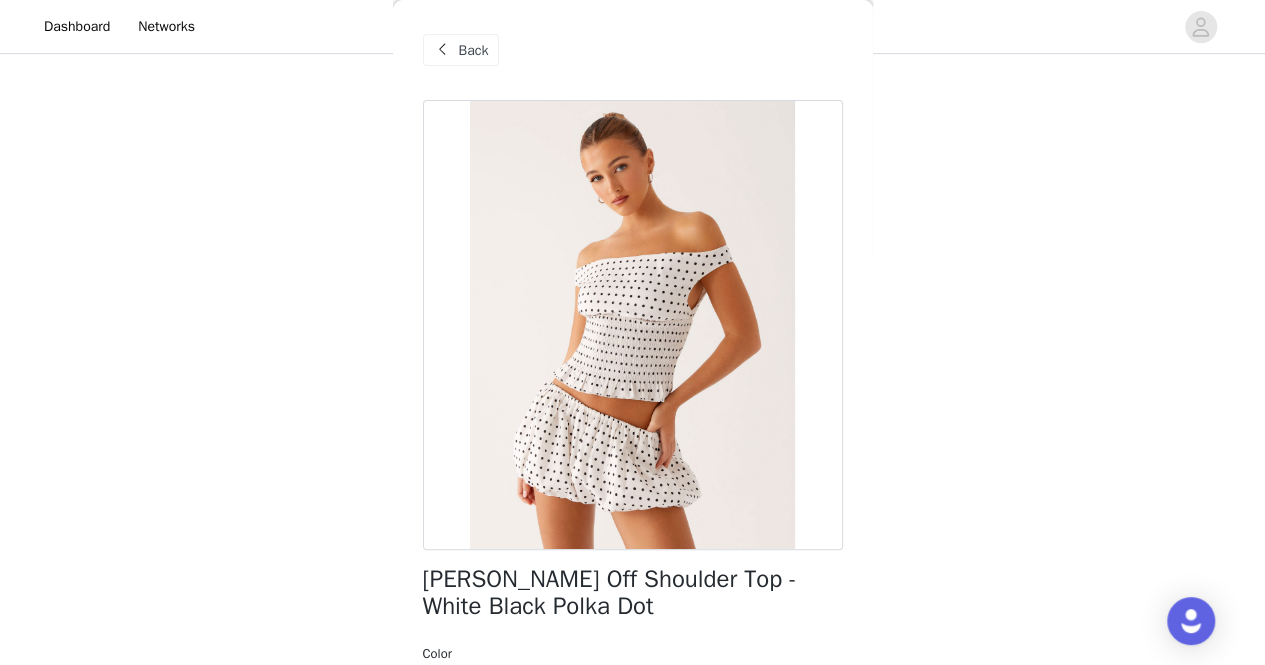 click at bounding box center (443, 50) 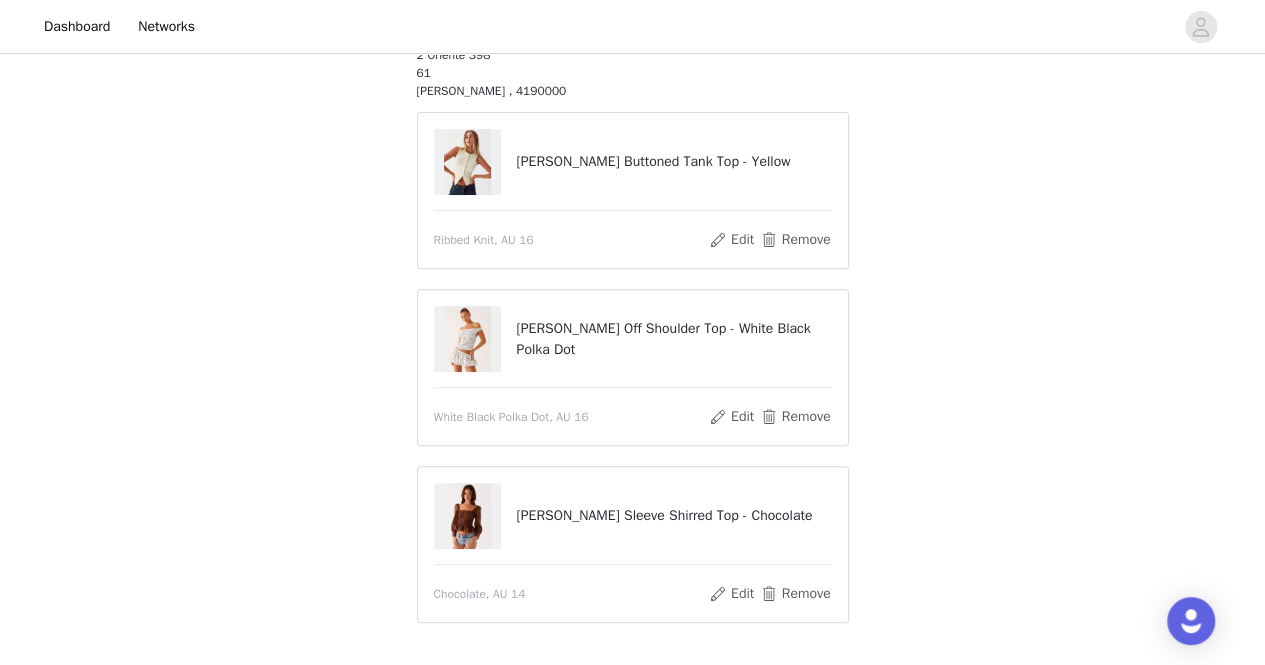 scroll, scrollTop: 336, scrollLeft: 0, axis: vertical 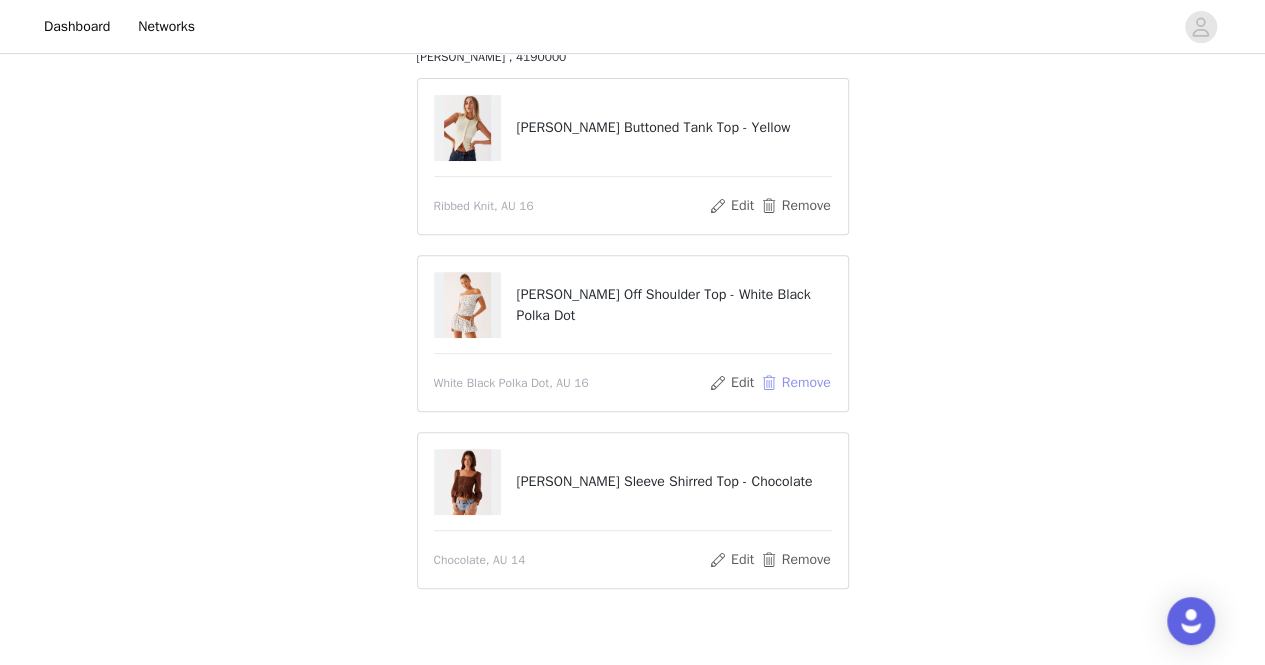 click on "Remove" at bounding box center (795, 383) 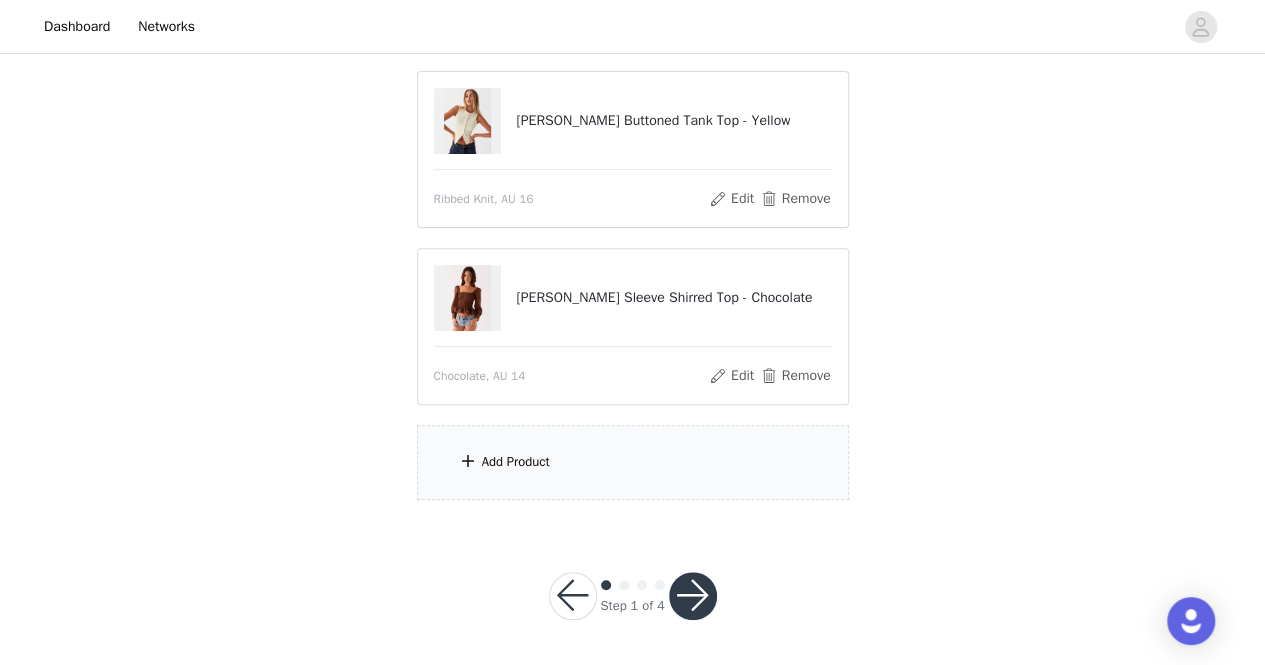 click on "Add Product" at bounding box center [633, 462] 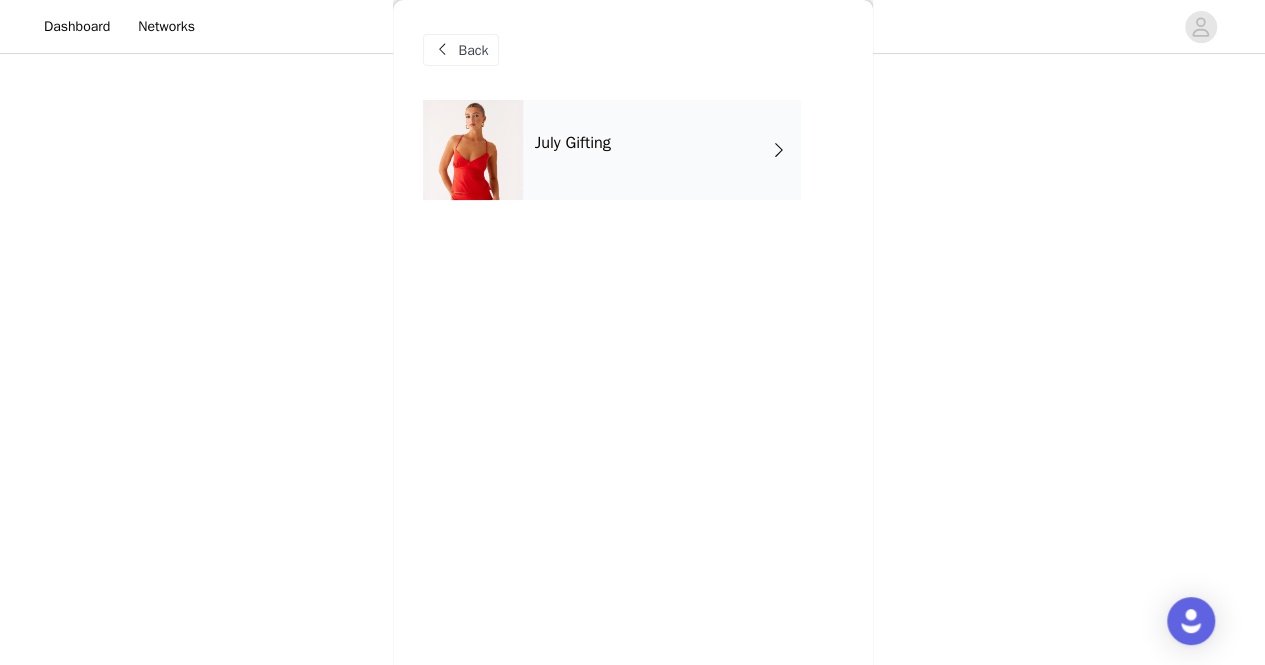 click on "July Gifting" at bounding box center [662, 150] 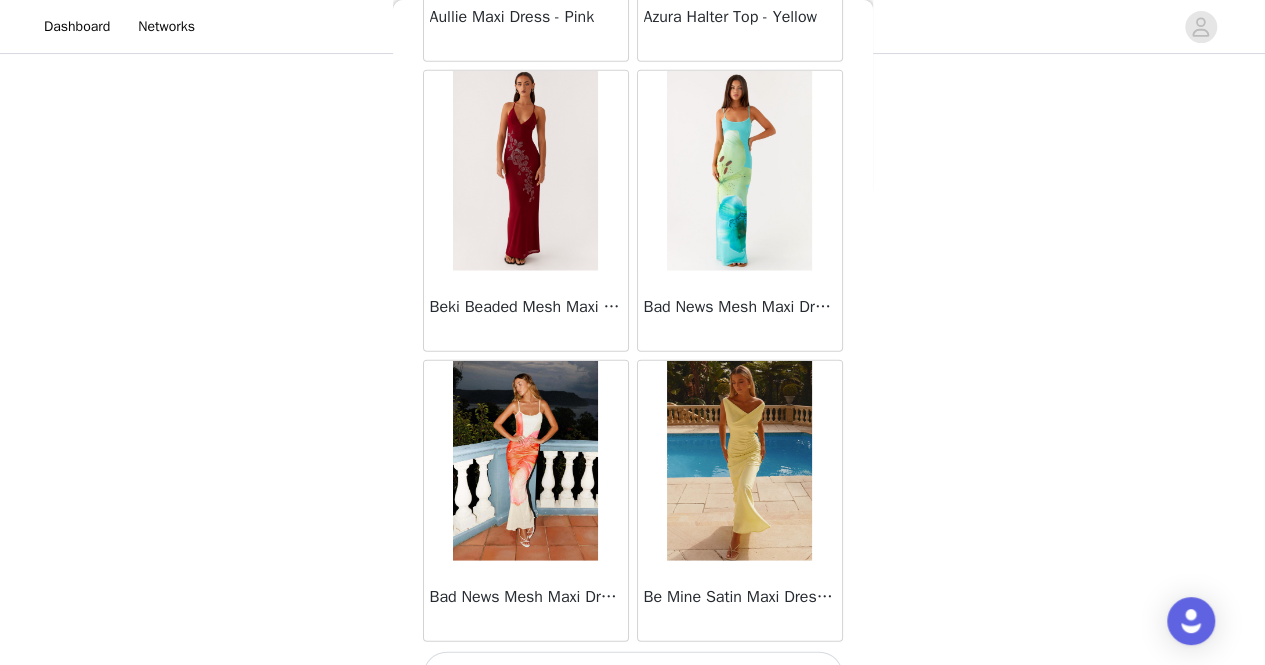 scroll, scrollTop: 2388, scrollLeft: 0, axis: vertical 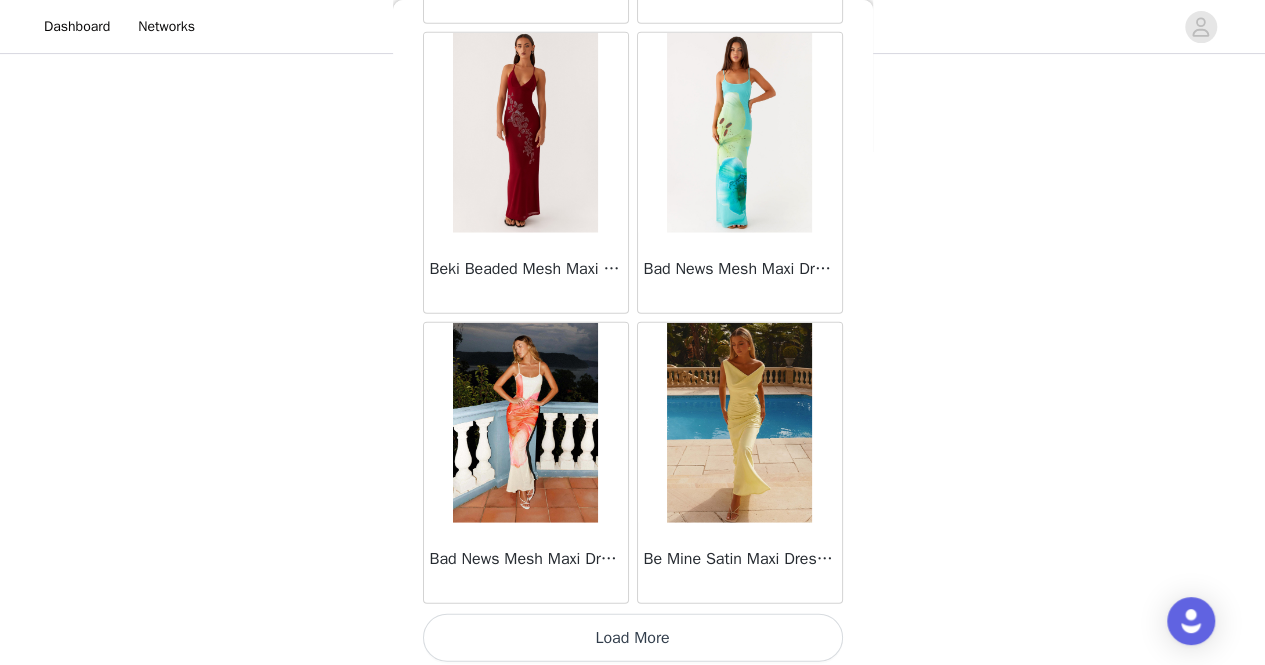click on "Load More" at bounding box center [633, 638] 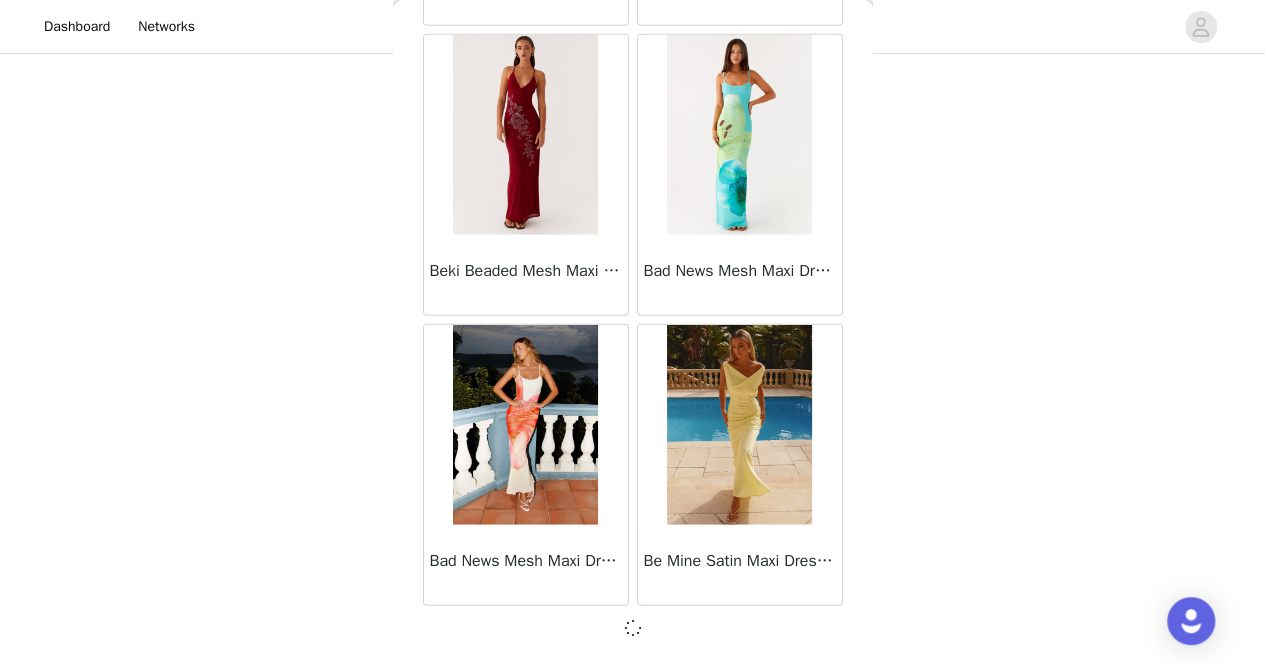 scroll, scrollTop: 2379, scrollLeft: 0, axis: vertical 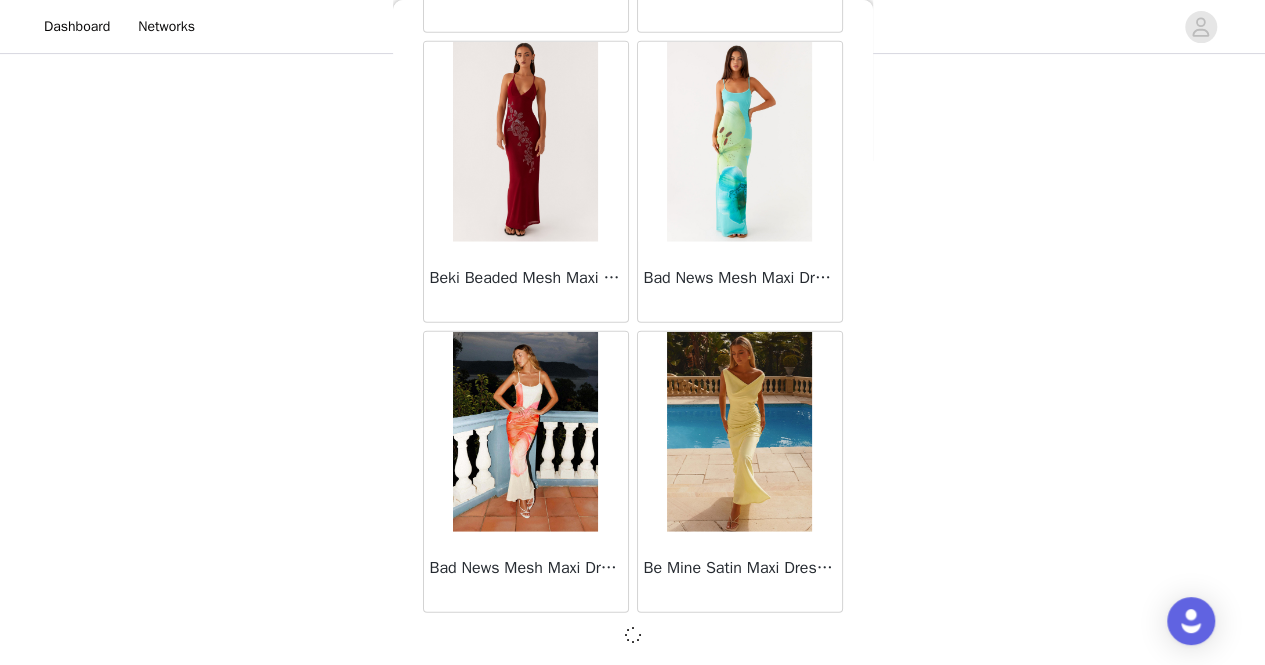 click at bounding box center (633, 635) 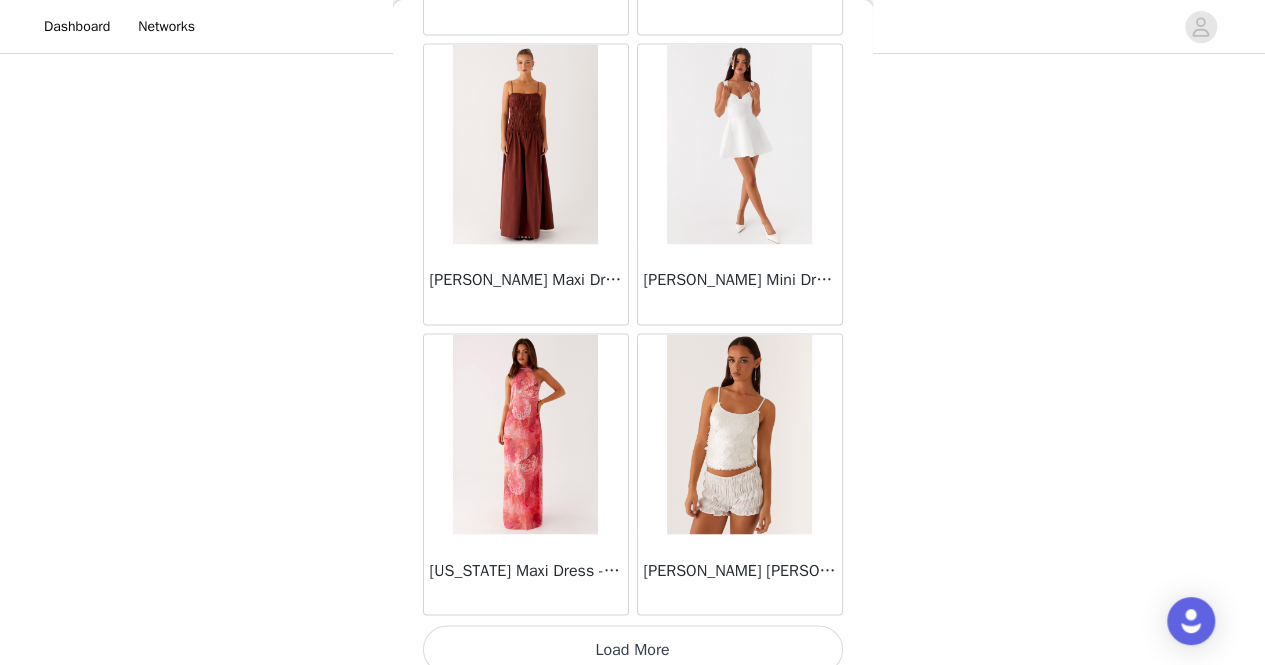 scroll, scrollTop: 5281, scrollLeft: 0, axis: vertical 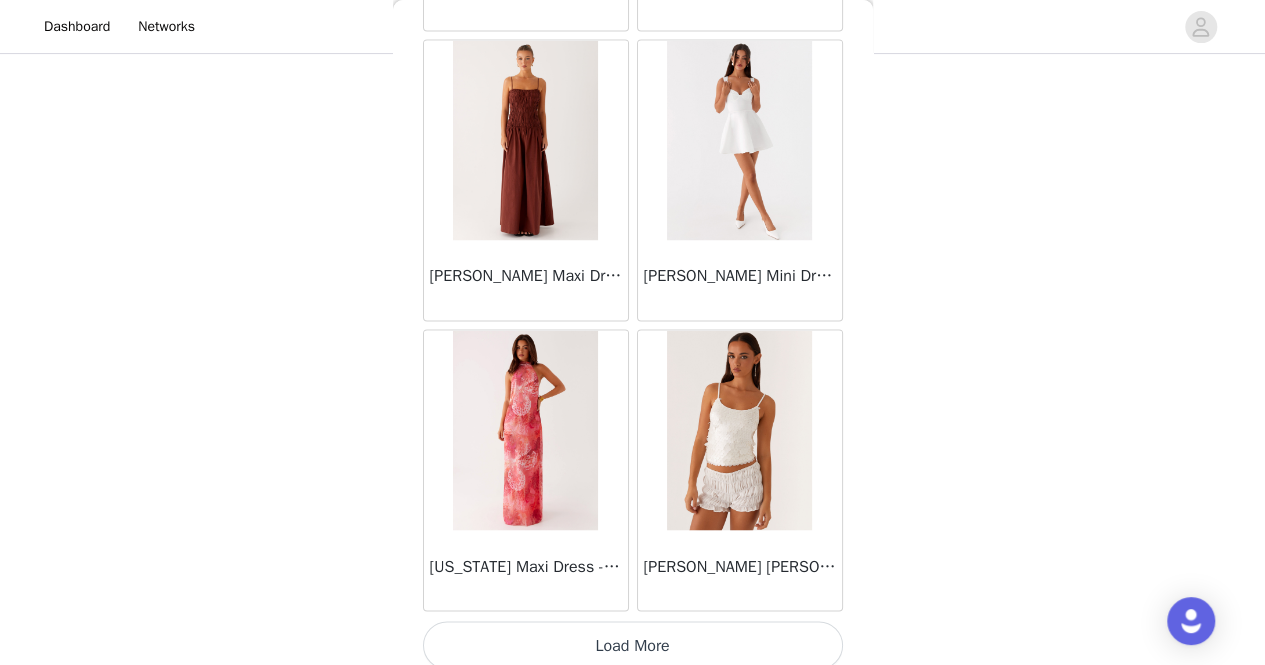 click on "Load More" at bounding box center [633, 645] 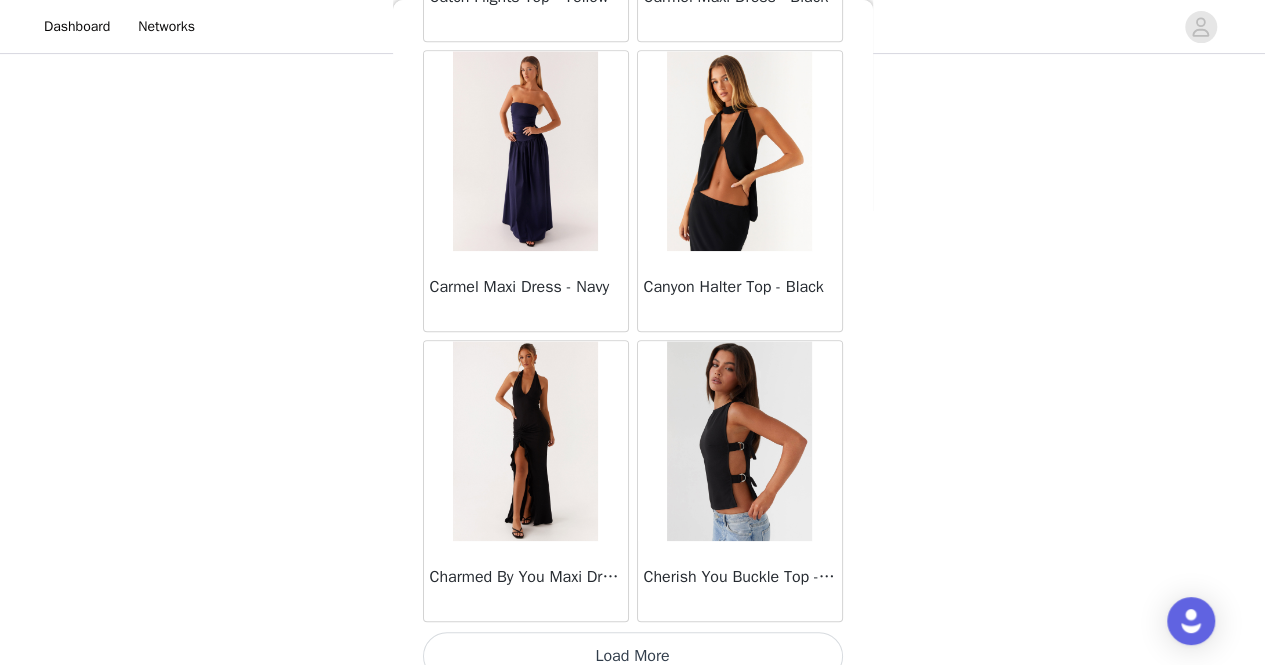scroll, scrollTop: 8174, scrollLeft: 0, axis: vertical 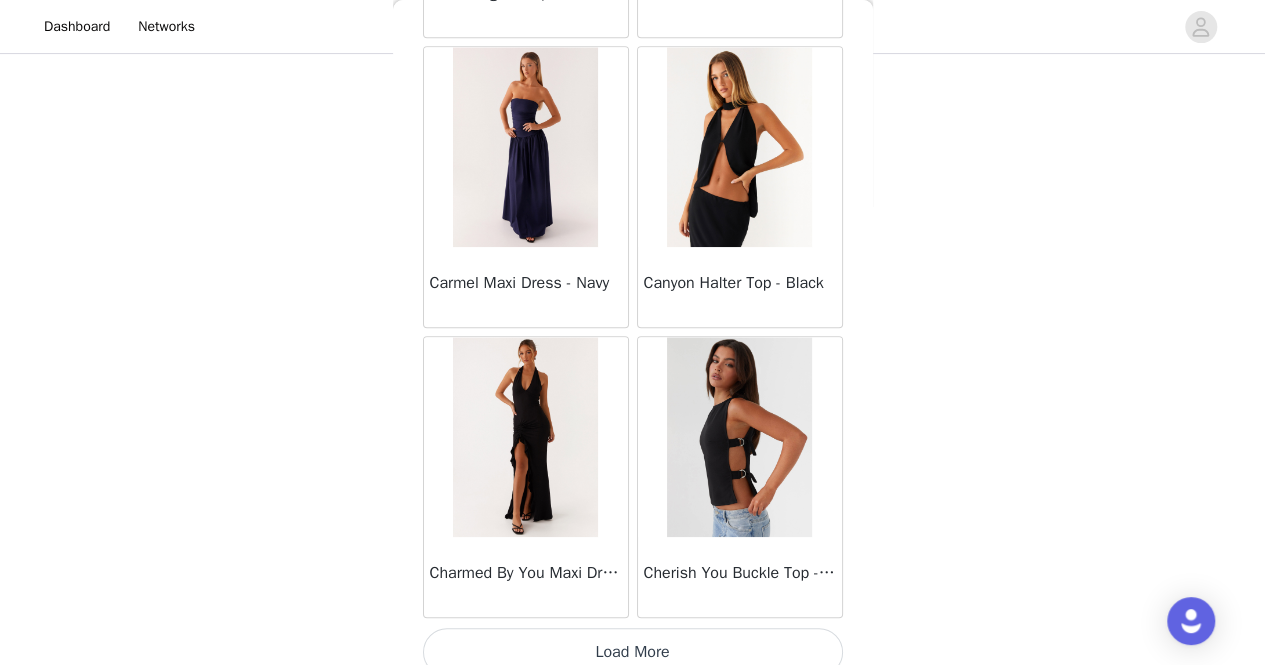click on "Load More" at bounding box center (633, 652) 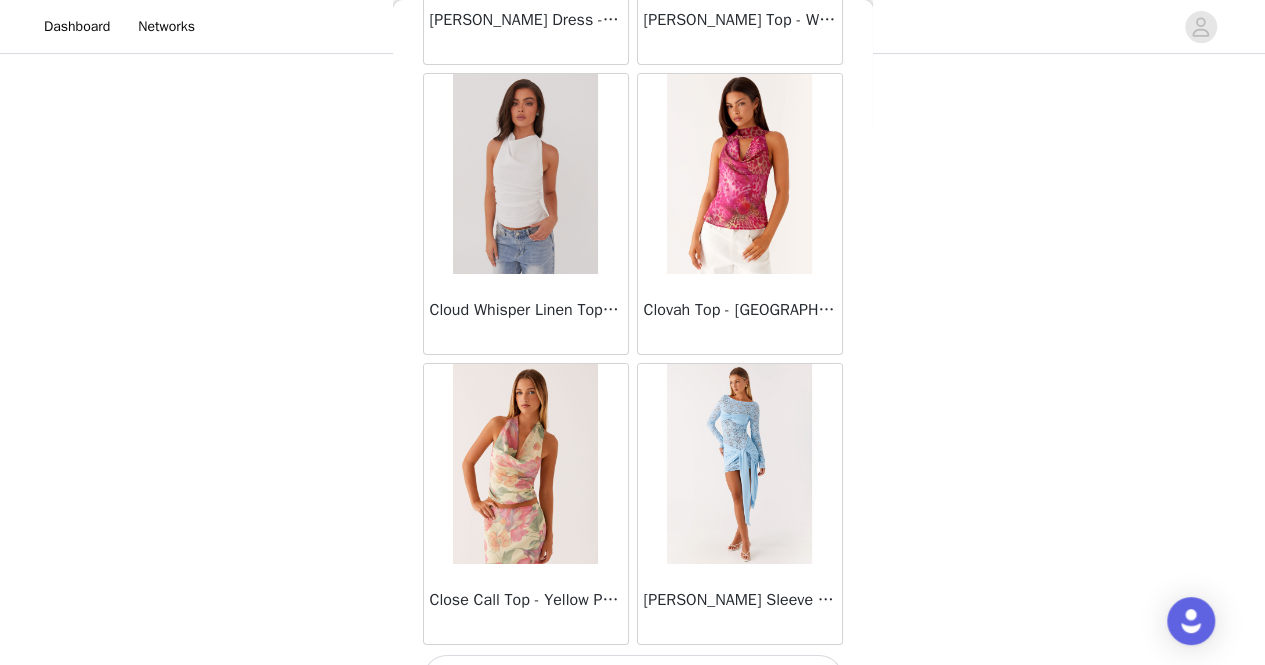 scroll, scrollTop: 11068, scrollLeft: 0, axis: vertical 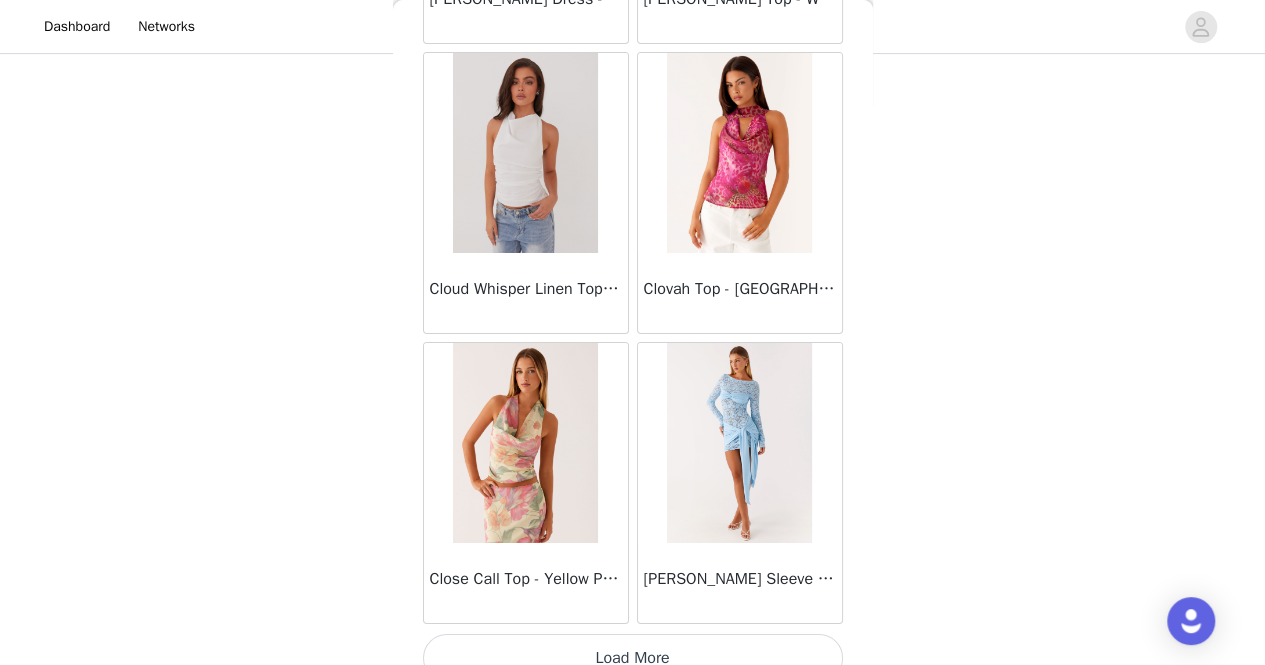 click on "Load More" at bounding box center [633, 658] 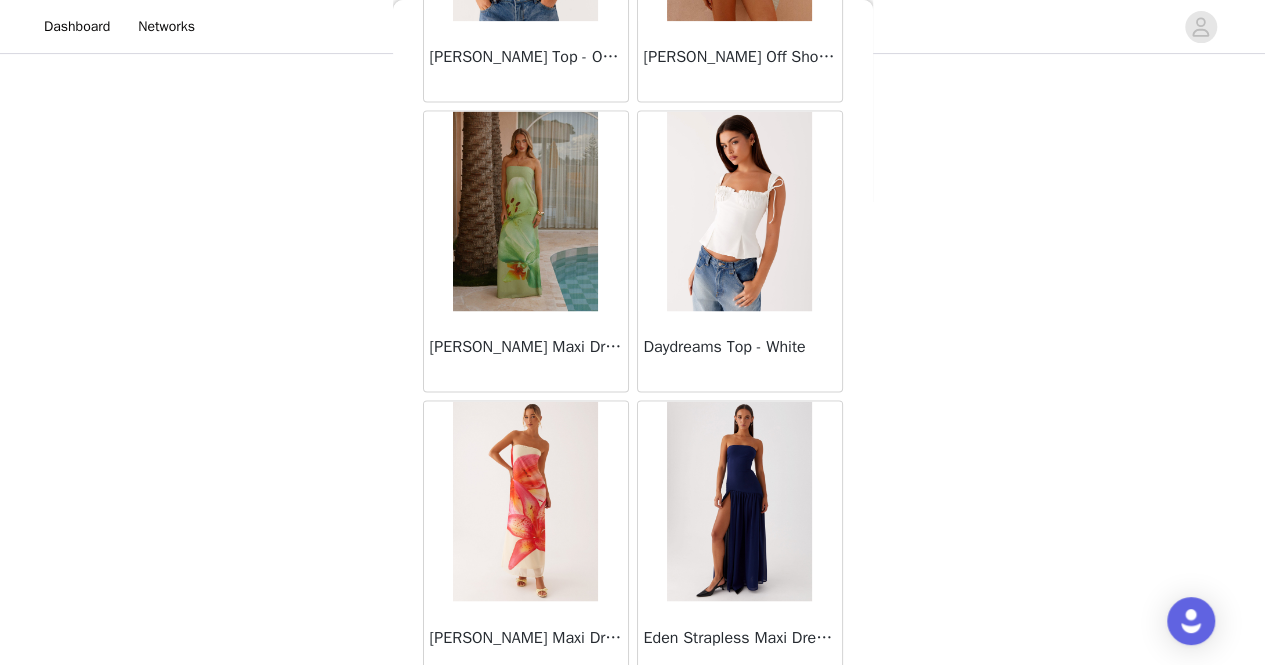 scroll, scrollTop: 12788, scrollLeft: 0, axis: vertical 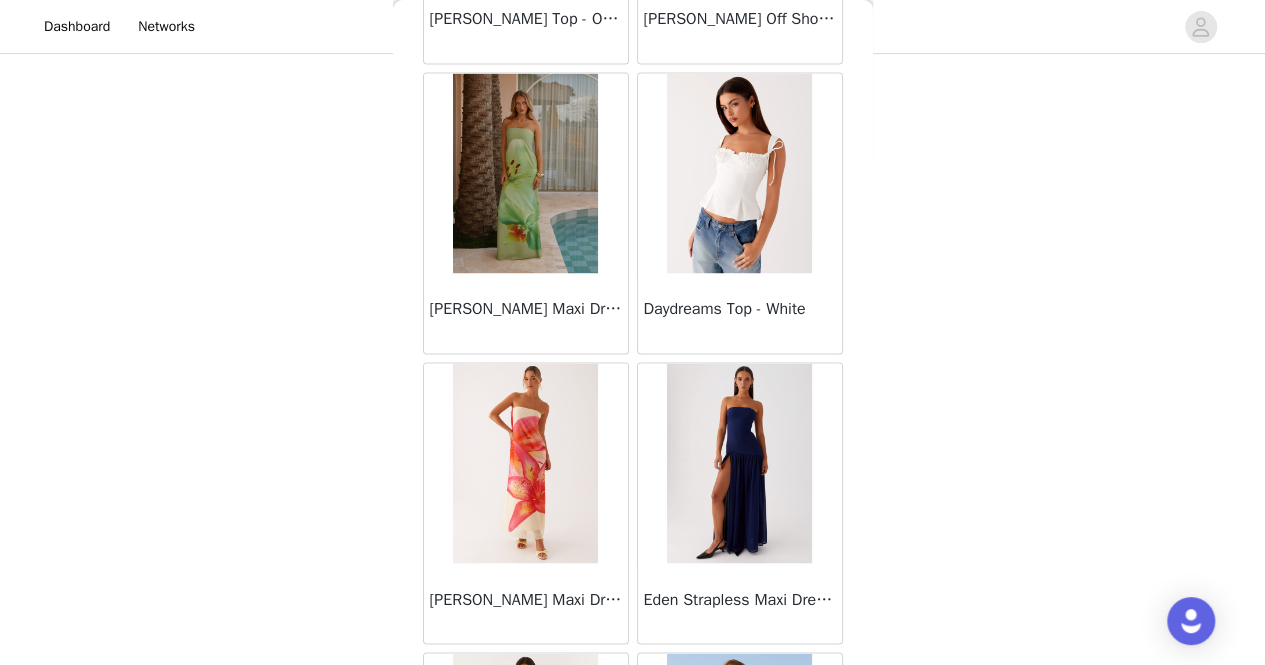 click at bounding box center [739, 173] 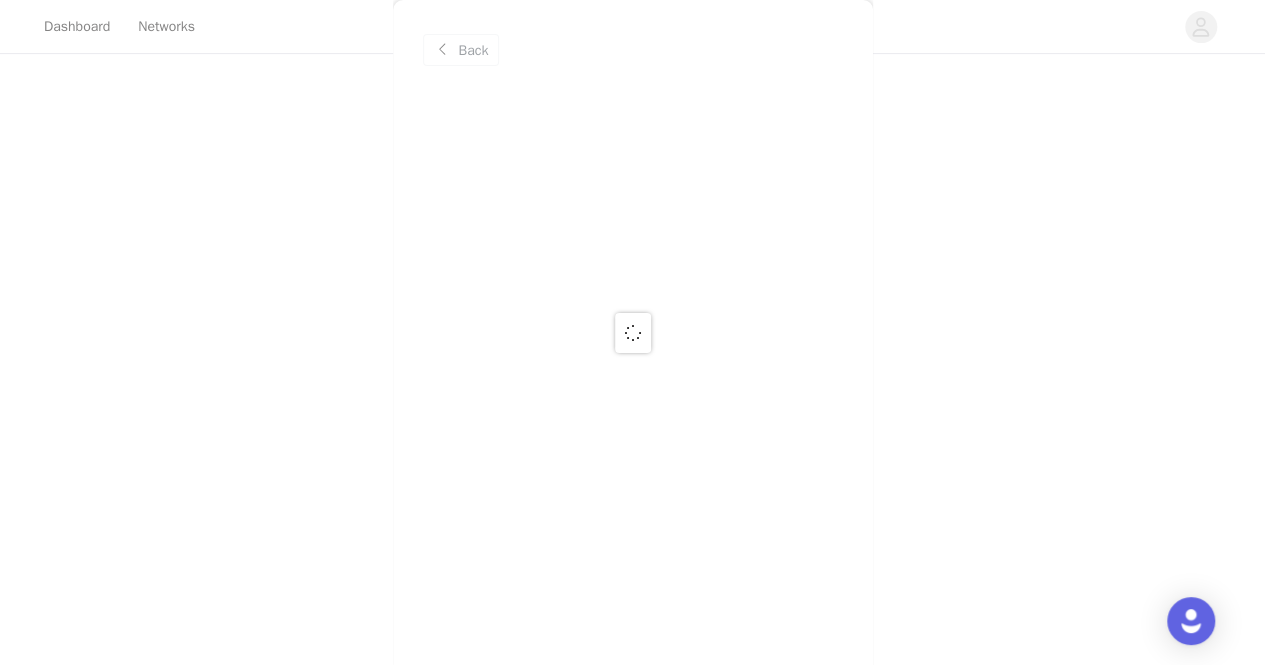 scroll, scrollTop: 0, scrollLeft: 0, axis: both 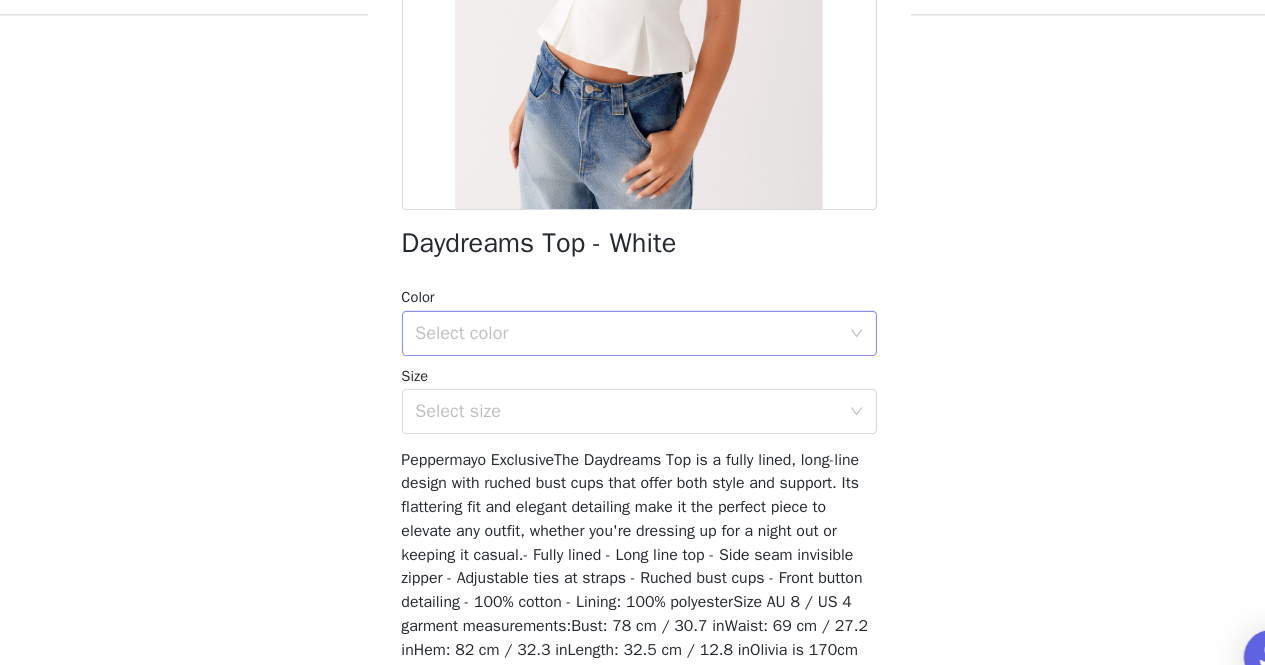 click on "Select color" at bounding box center (622, 335) 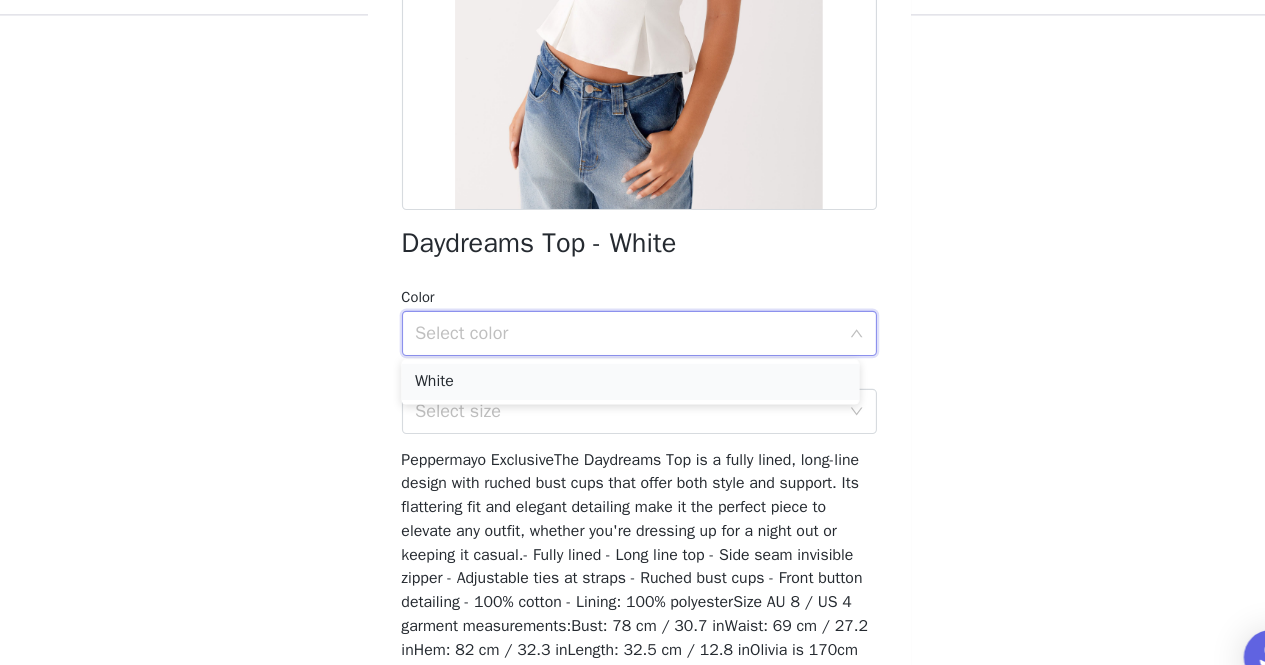 click on "White" at bounding box center [624, 378] 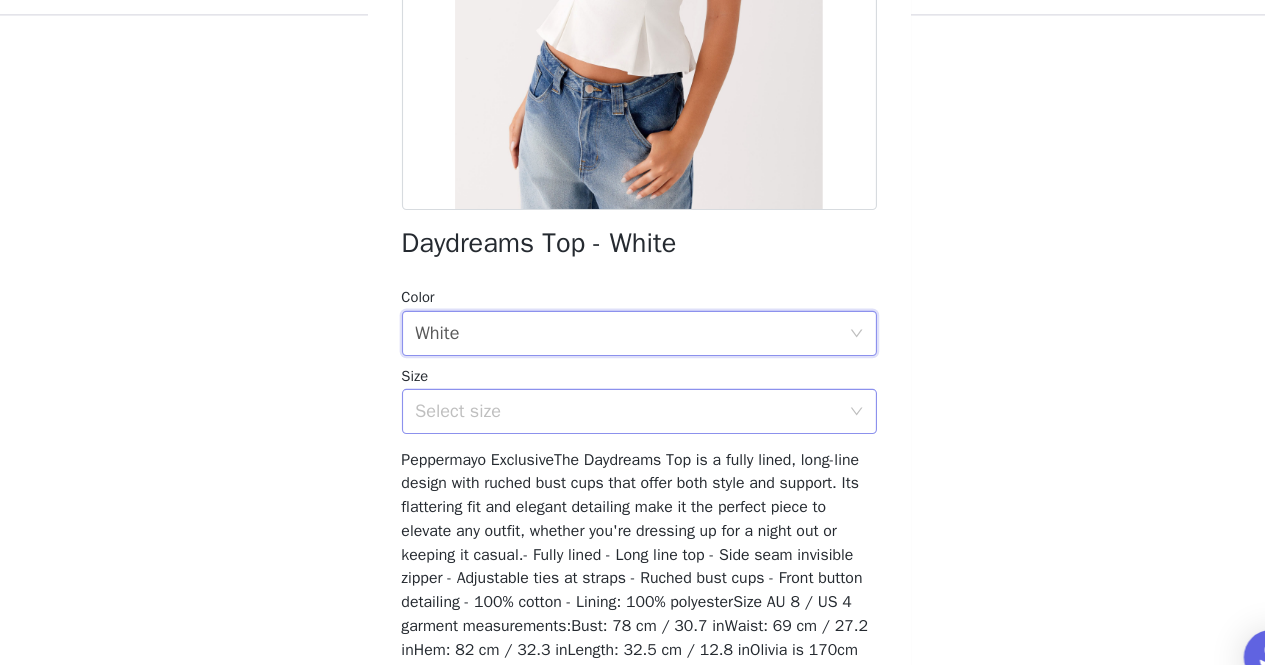 click on "Select size" at bounding box center [622, 404] 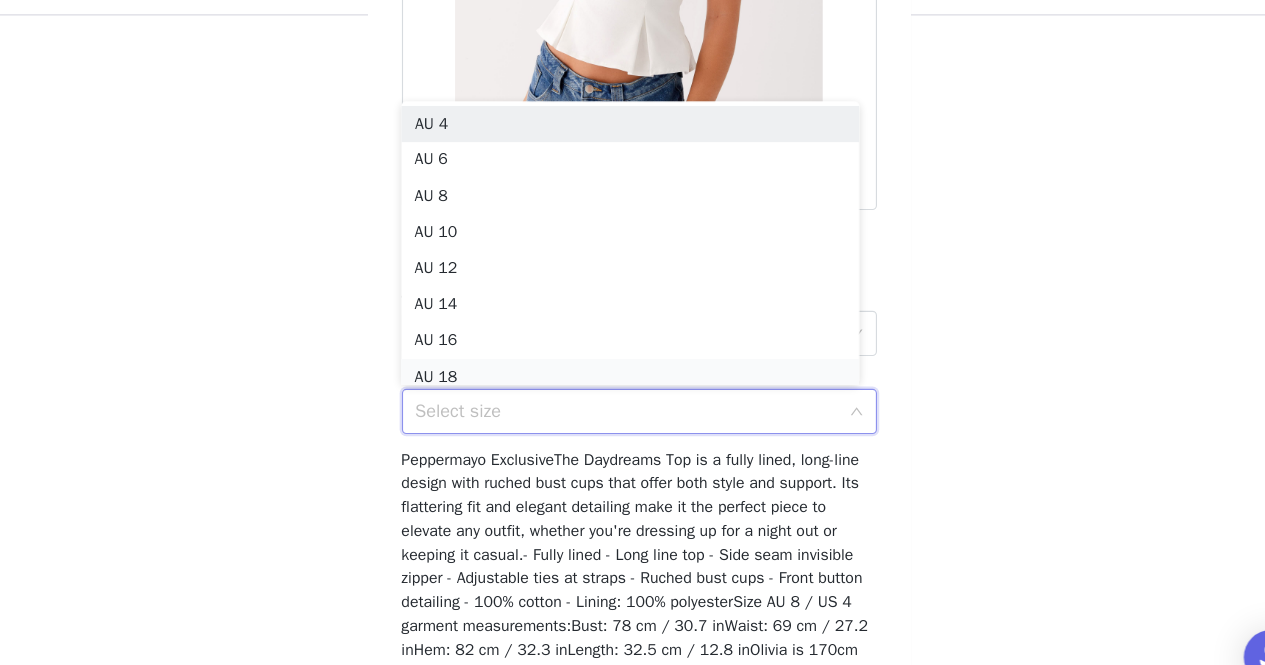 scroll, scrollTop: 10, scrollLeft: 0, axis: vertical 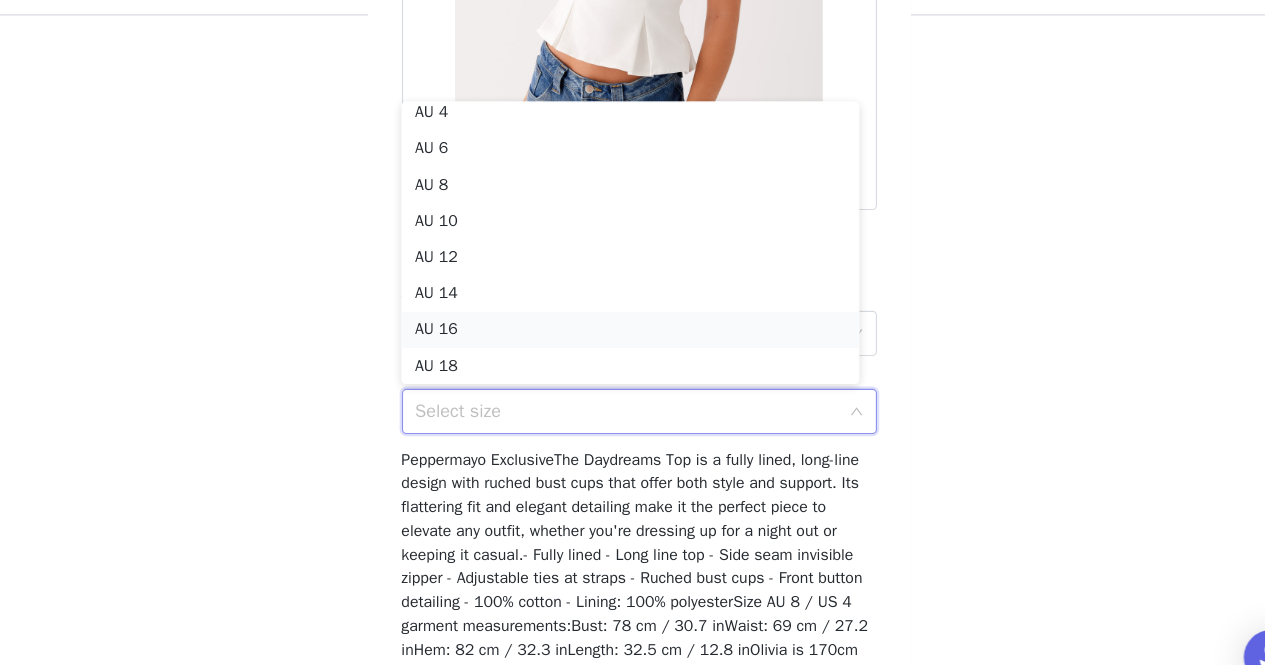 click on "AU 16" at bounding box center (624, 332) 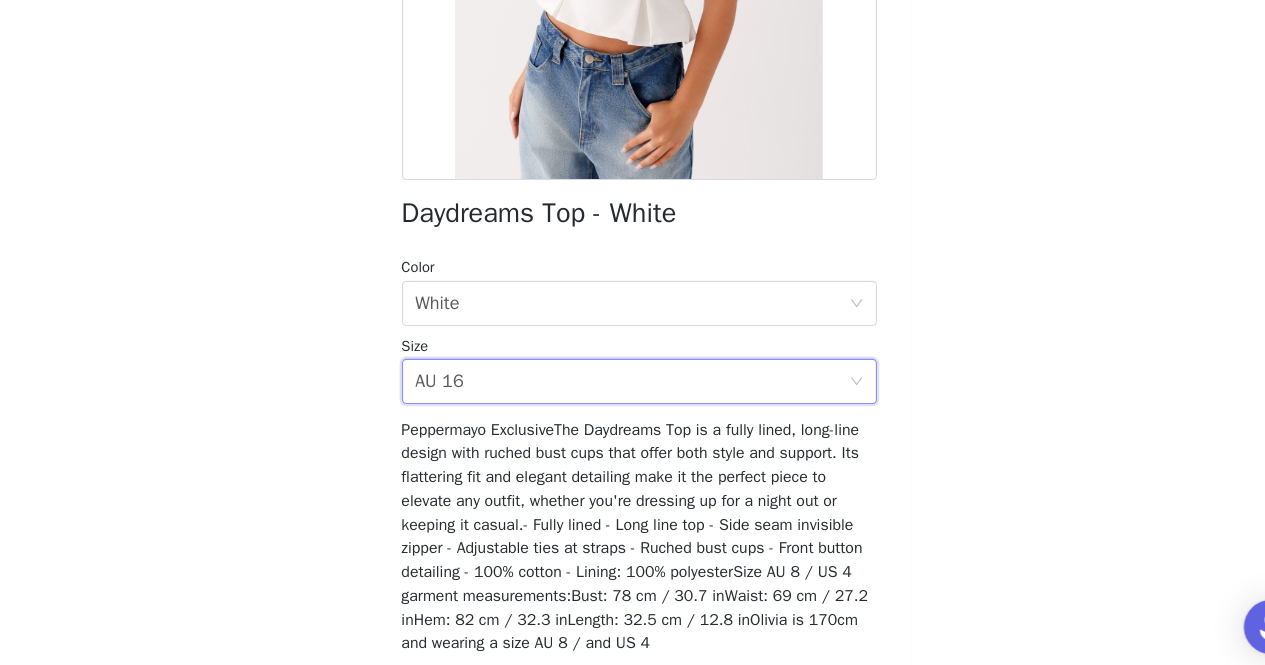scroll, scrollTop: 247, scrollLeft: 0, axis: vertical 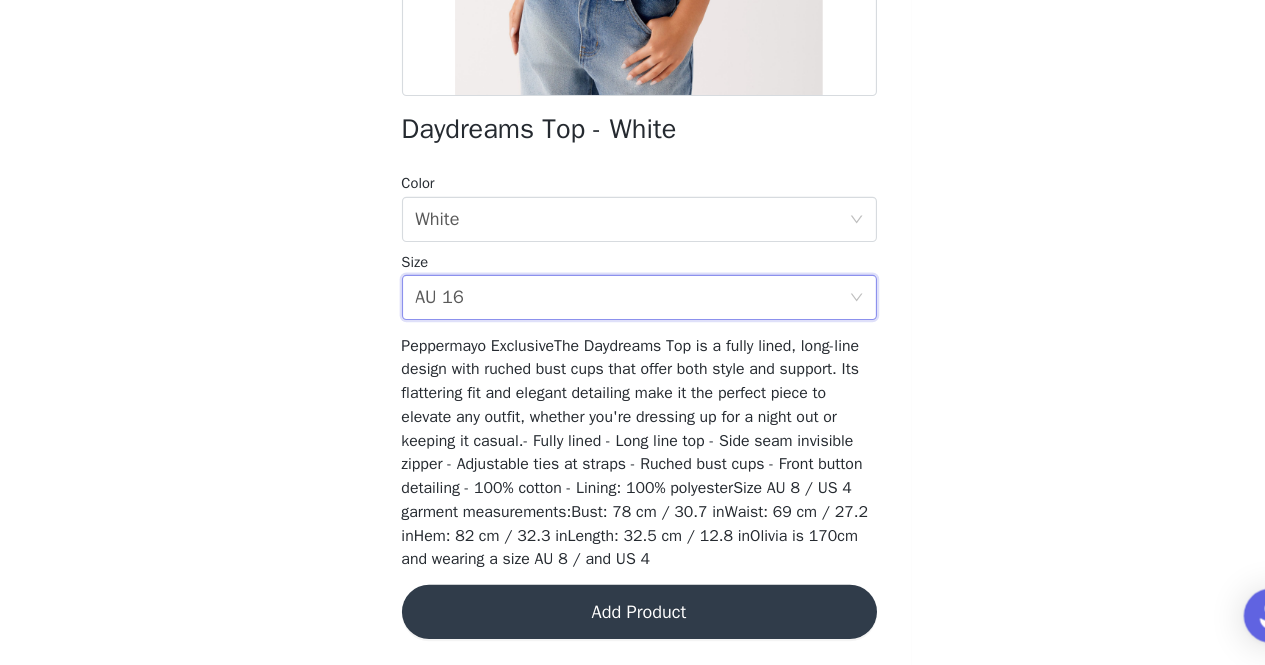 click on "Add Product" at bounding box center (633, 618) 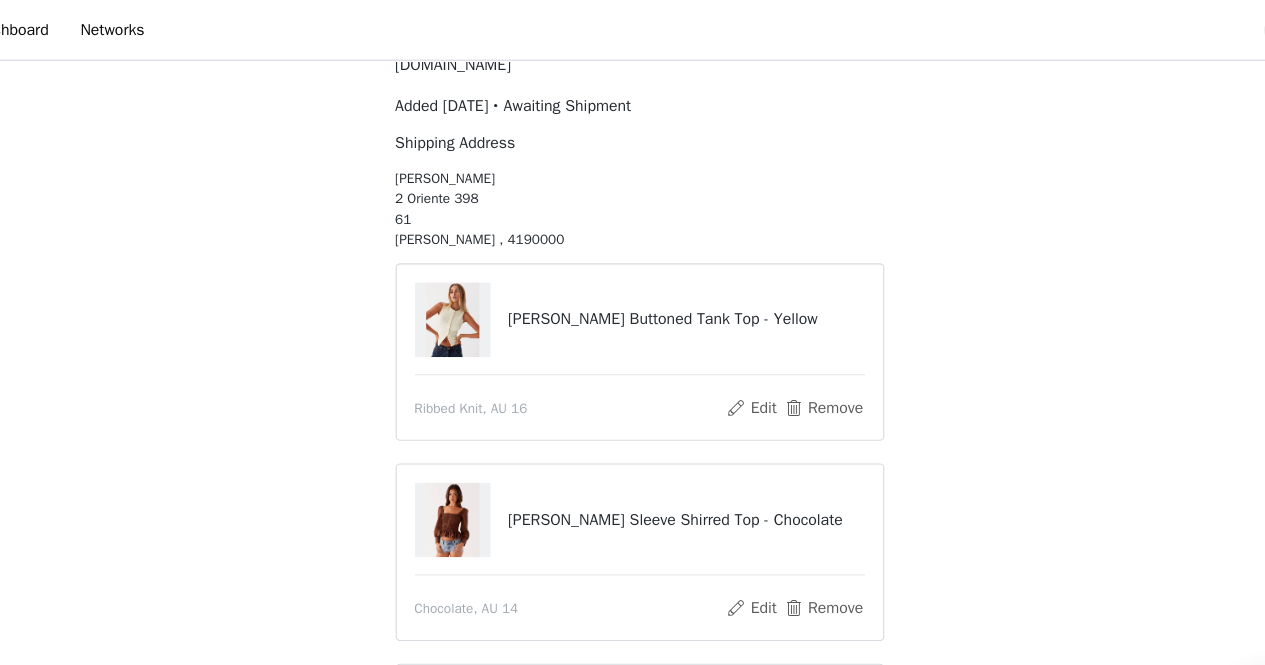 scroll, scrollTop: 181, scrollLeft: 0, axis: vertical 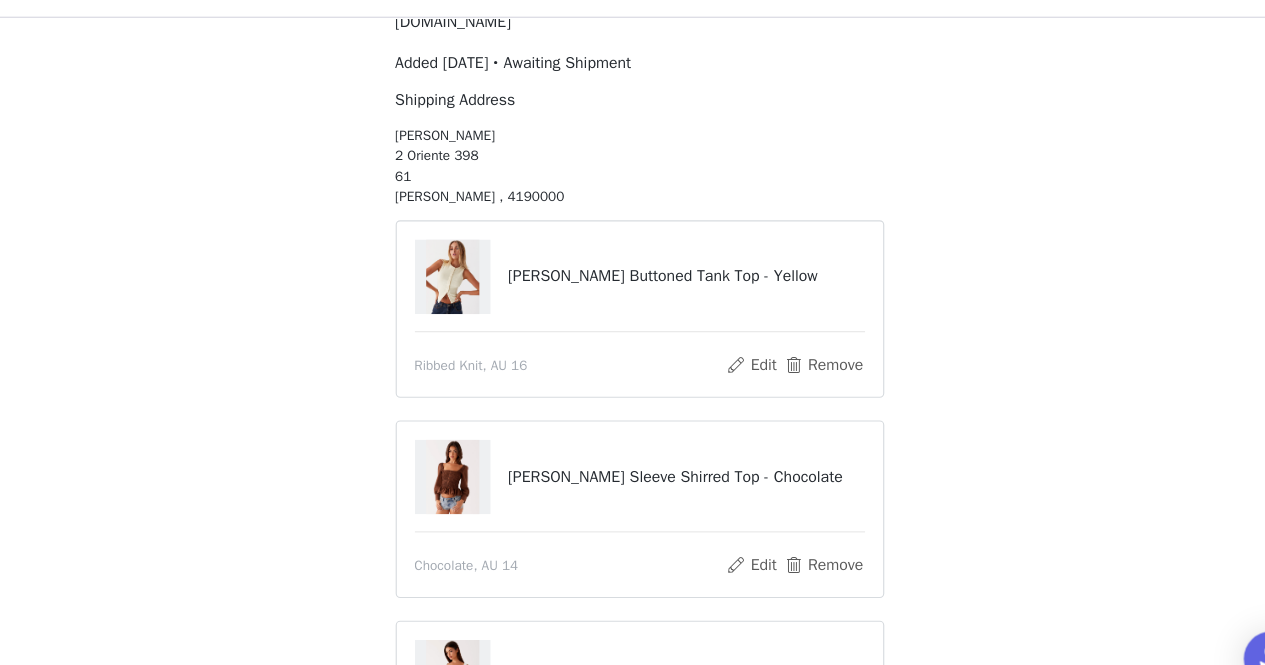drag, startPoint x: 1168, startPoint y: 430, endPoint x: 1152, endPoint y: 456, distance: 30.528675 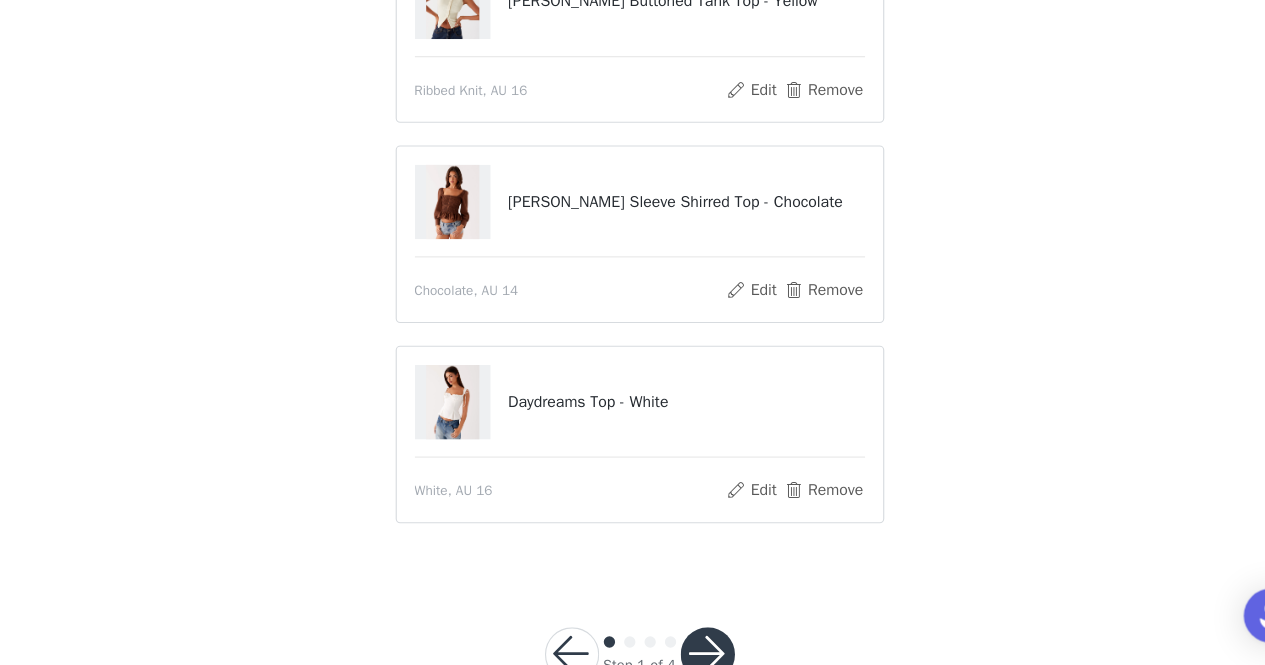 scroll, scrollTop: 444, scrollLeft: 0, axis: vertical 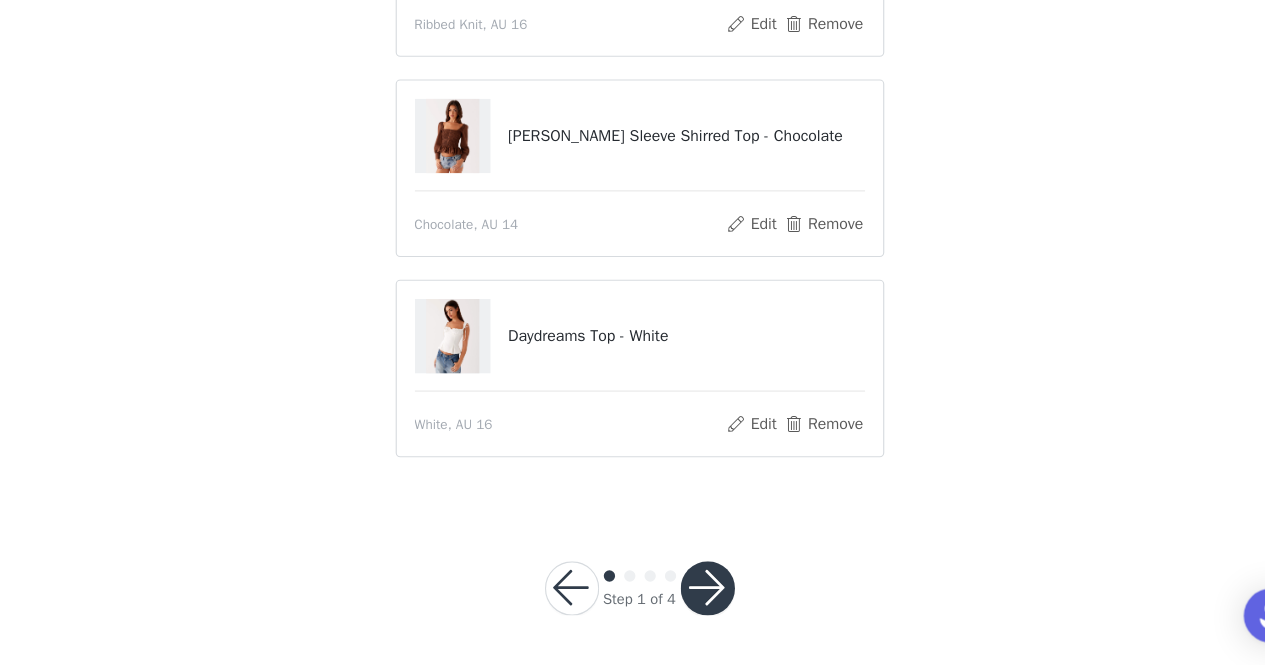 click at bounding box center [693, 597] 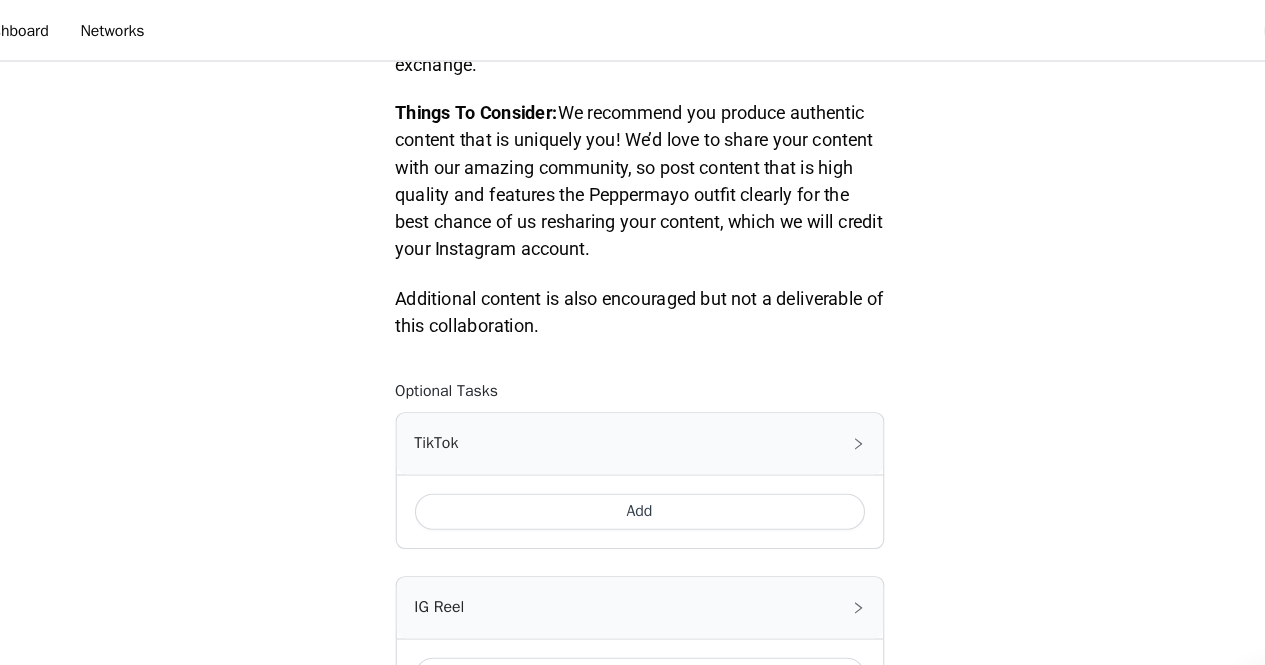 scroll, scrollTop: 1178, scrollLeft: 0, axis: vertical 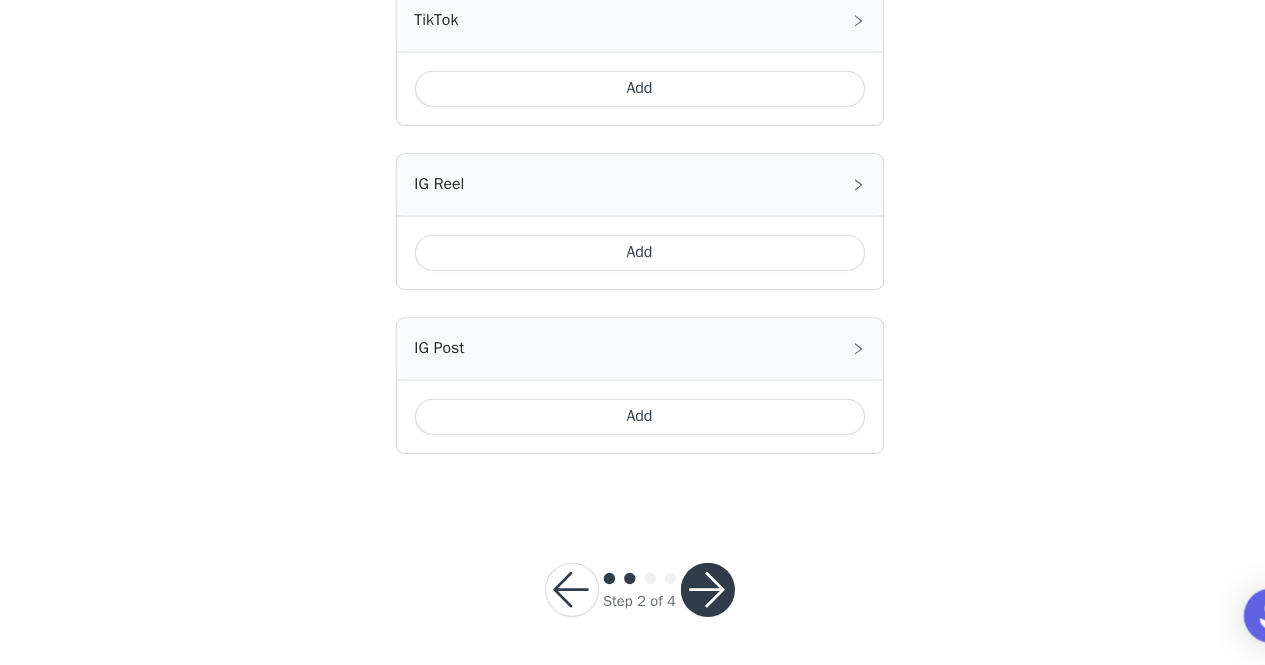 click at bounding box center (693, 598) 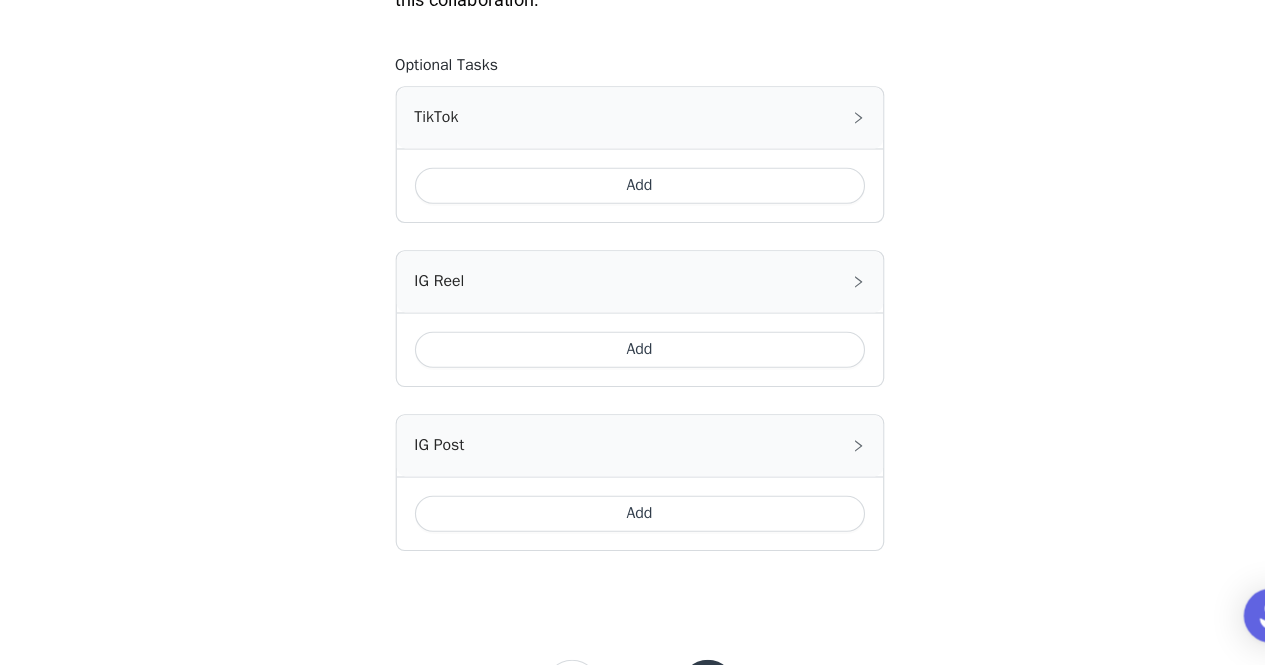 scroll, scrollTop: 1110, scrollLeft: 0, axis: vertical 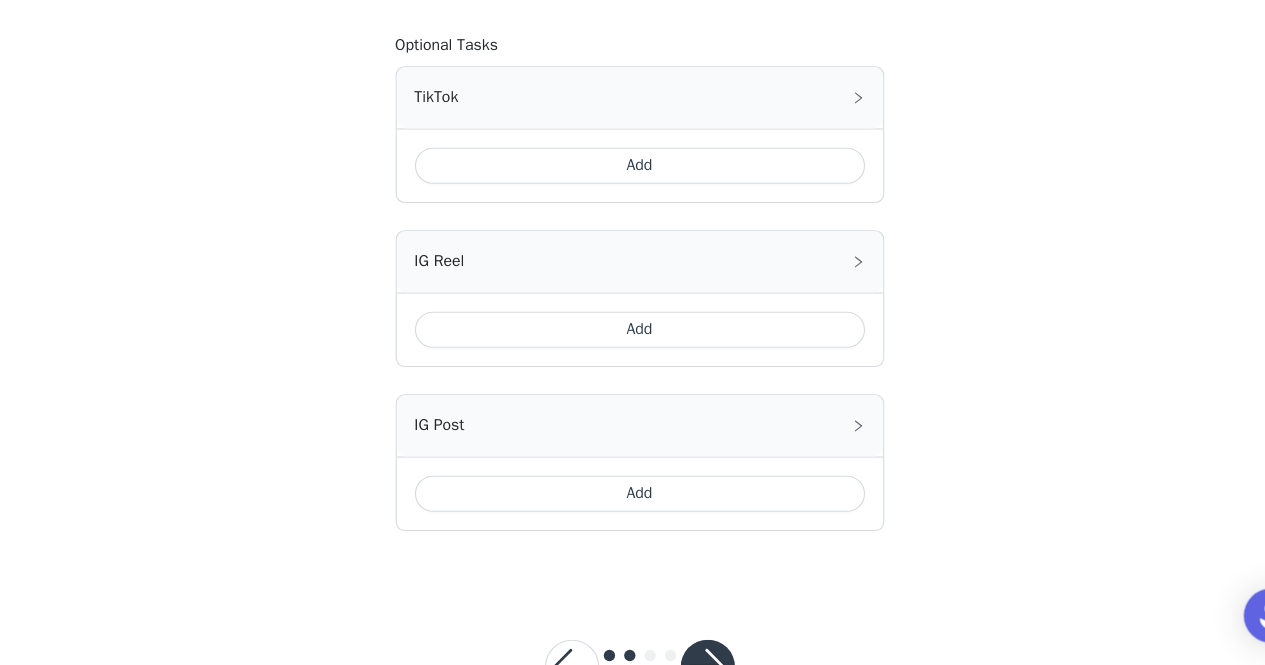 click 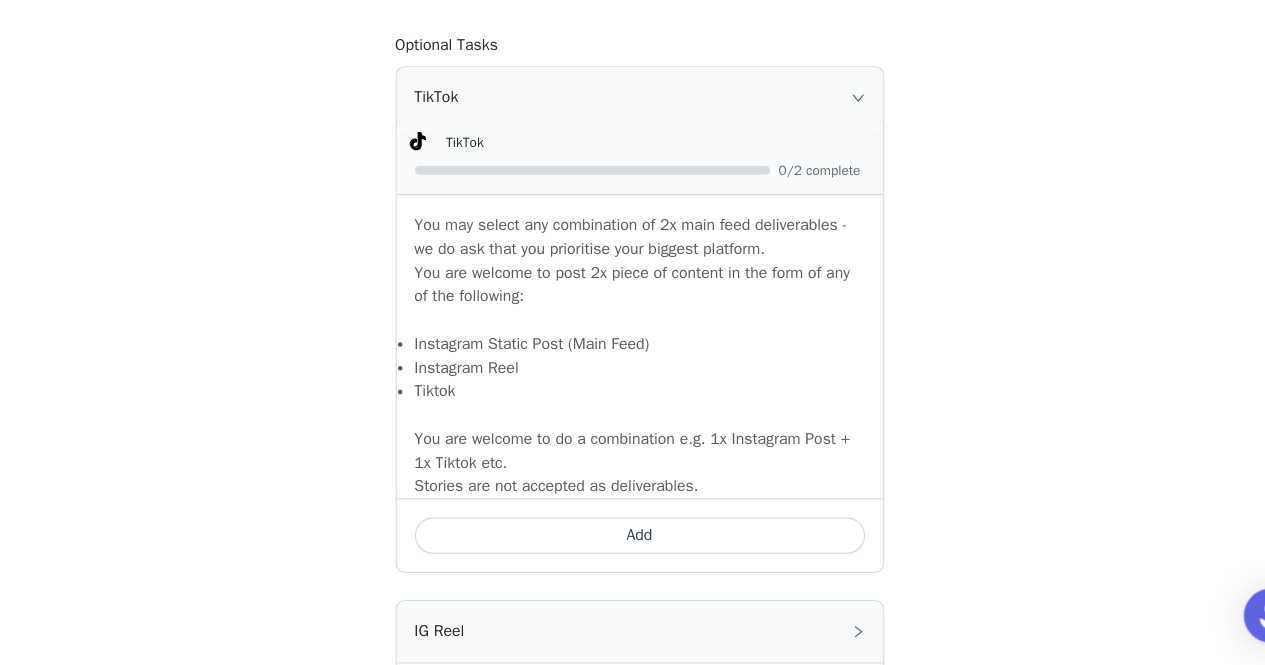 click on "Add" at bounding box center (633, 550) 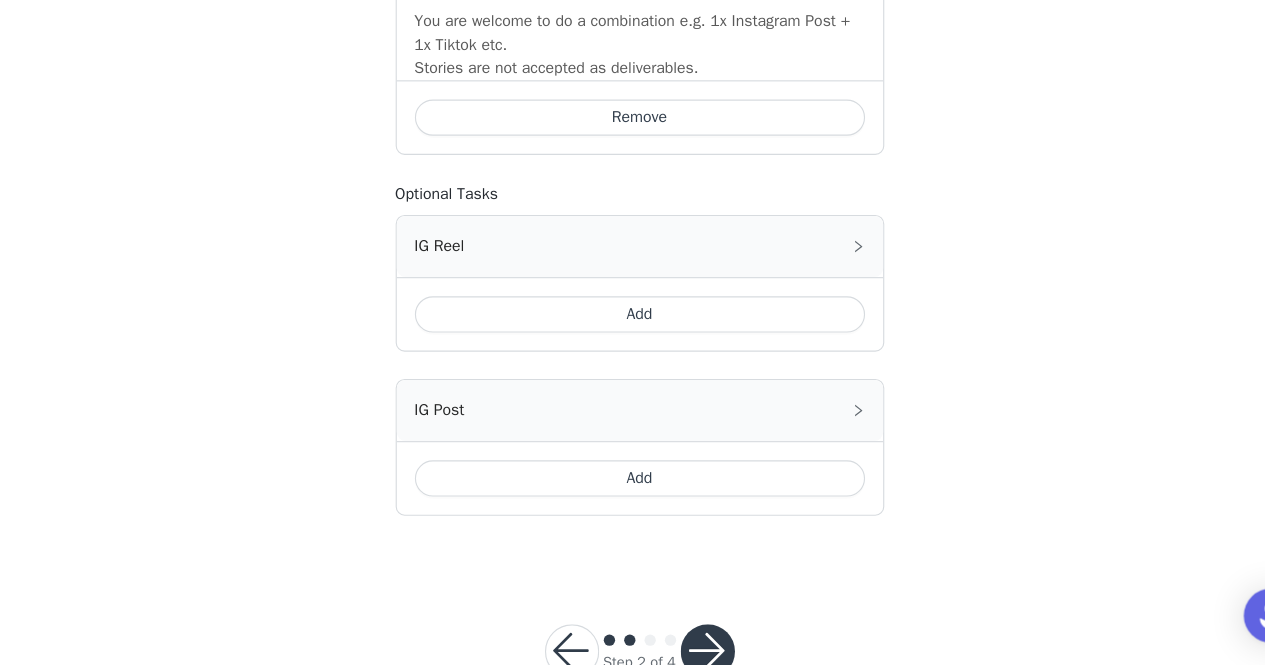 scroll, scrollTop: 1534, scrollLeft: 0, axis: vertical 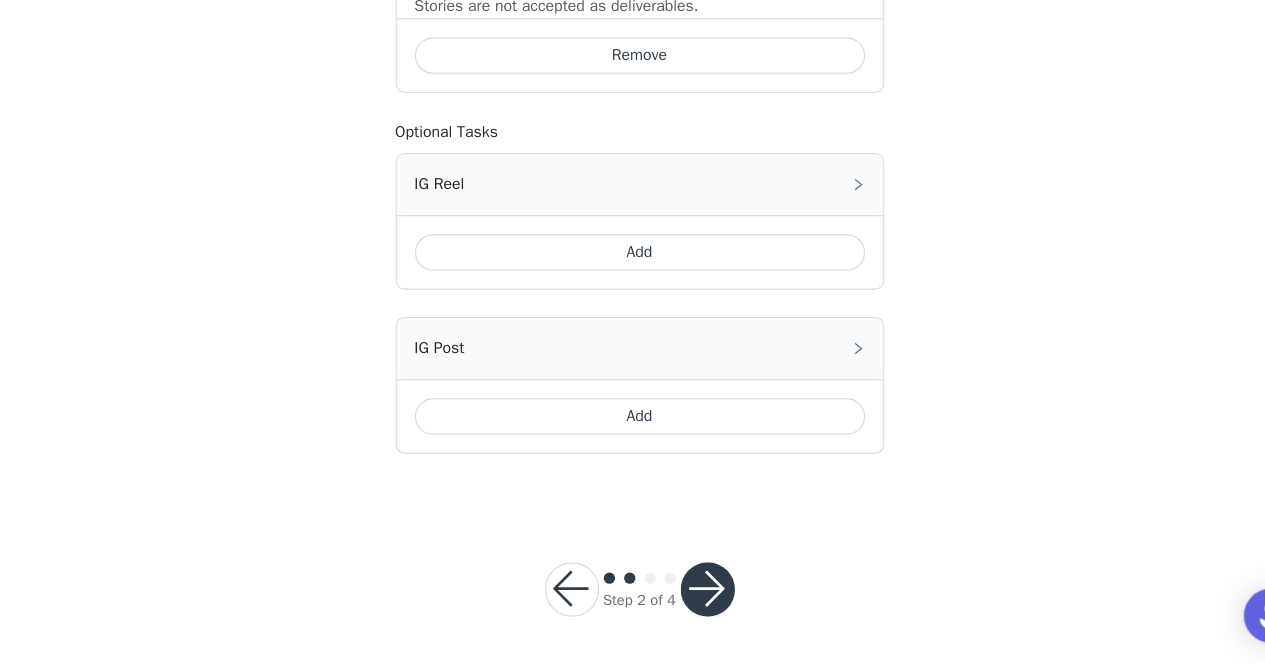 click at bounding box center [693, 598] 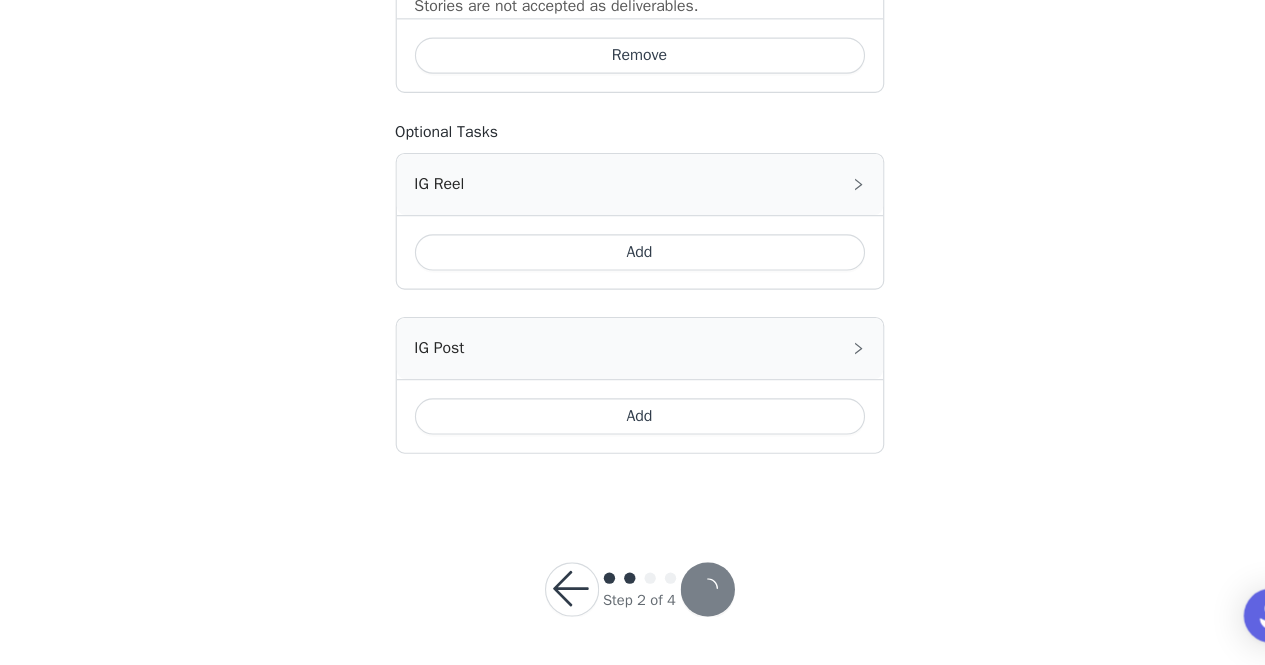 scroll, scrollTop: 0, scrollLeft: 0, axis: both 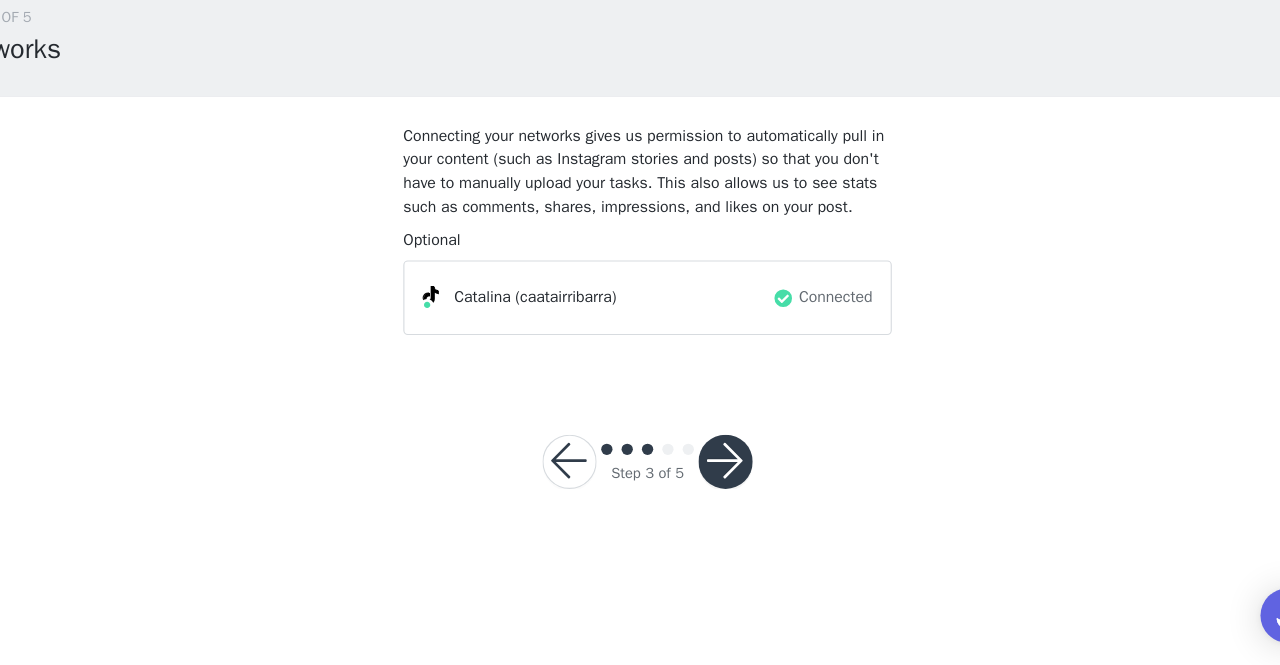 click at bounding box center (709, 485) 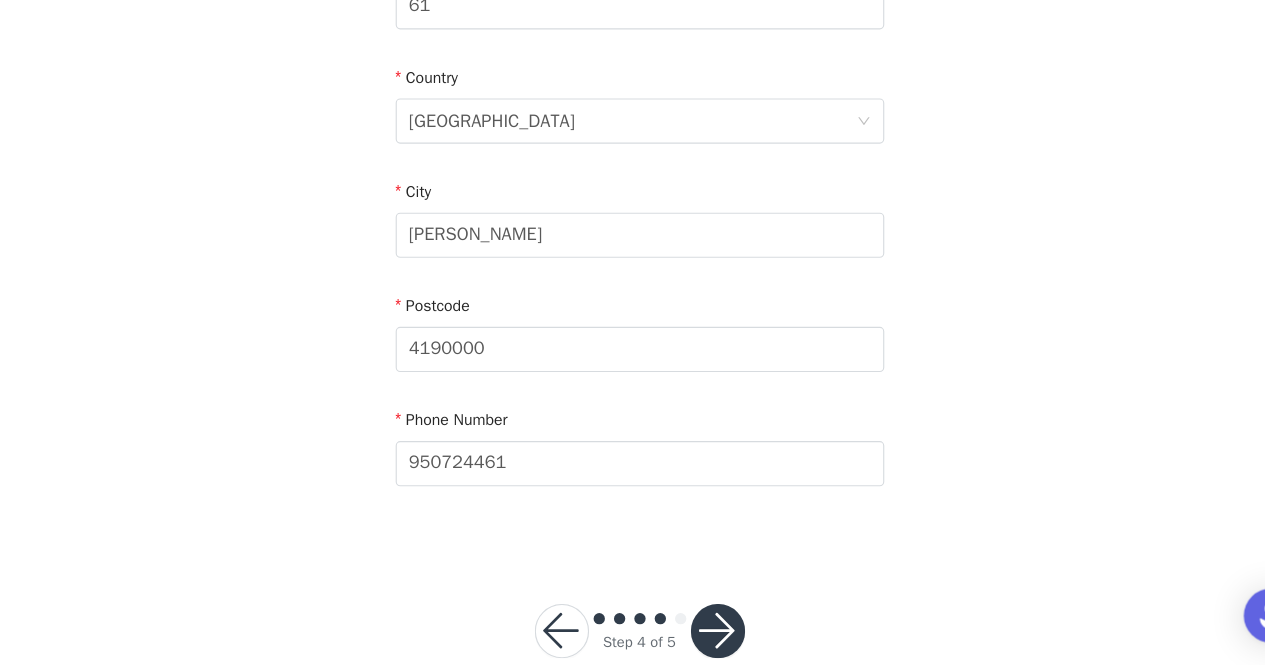 scroll, scrollTop: 596, scrollLeft: 0, axis: vertical 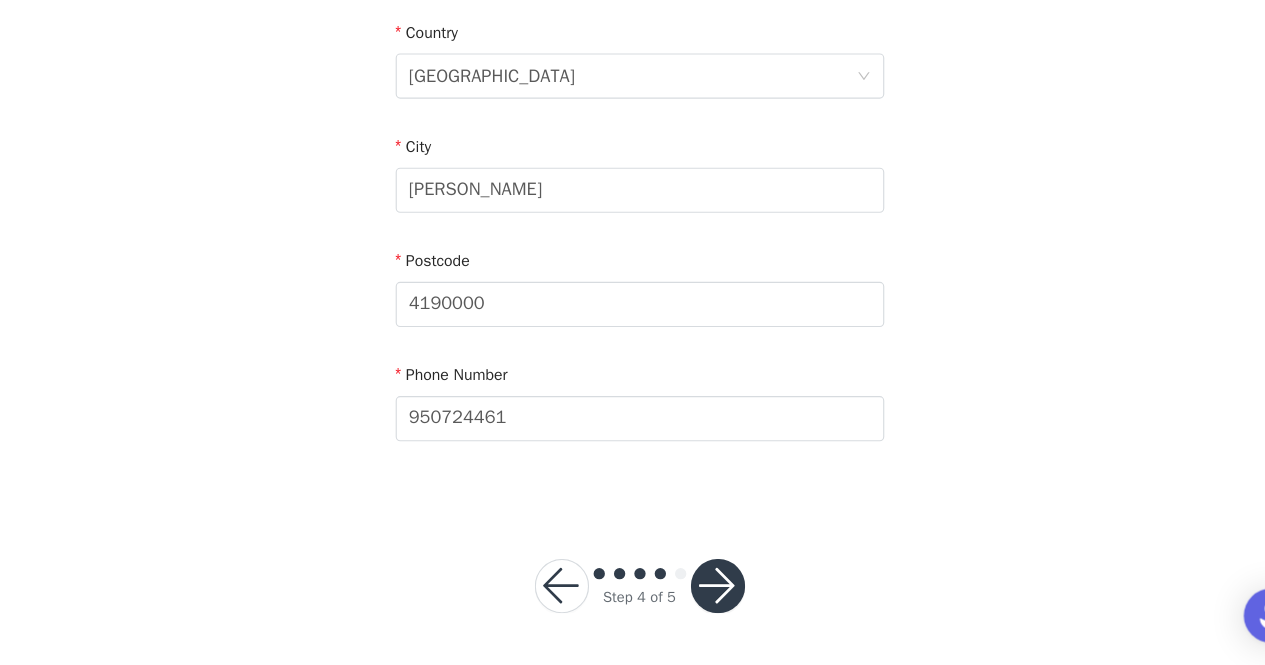 click at bounding box center [702, 595] 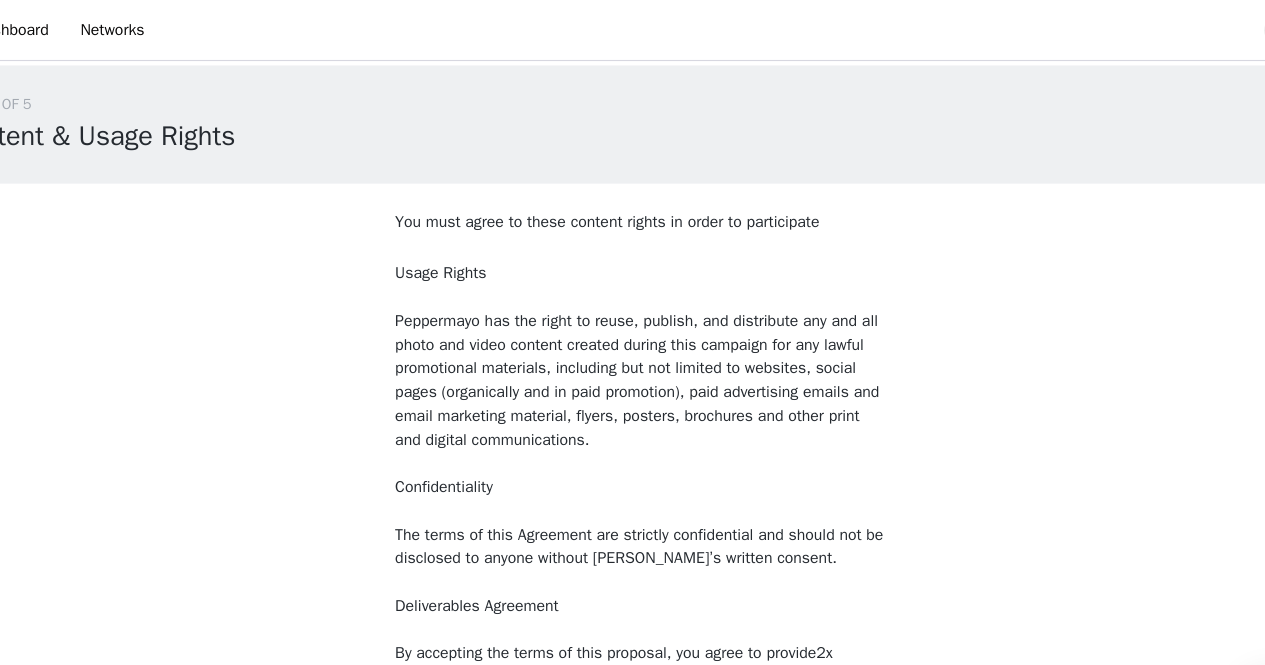 scroll, scrollTop: 258, scrollLeft: 0, axis: vertical 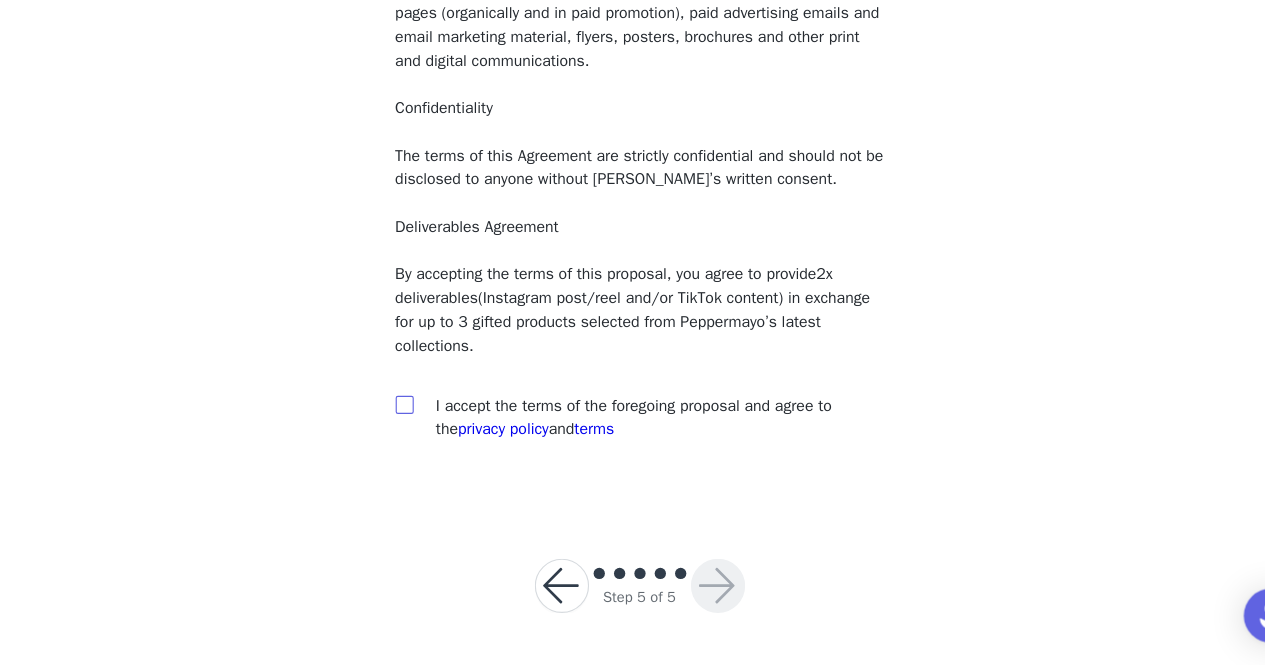 drag, startPoint x: 423, startPoint y: 435, endPoint x: 508, endPoint y: 487, distance: 99.64437 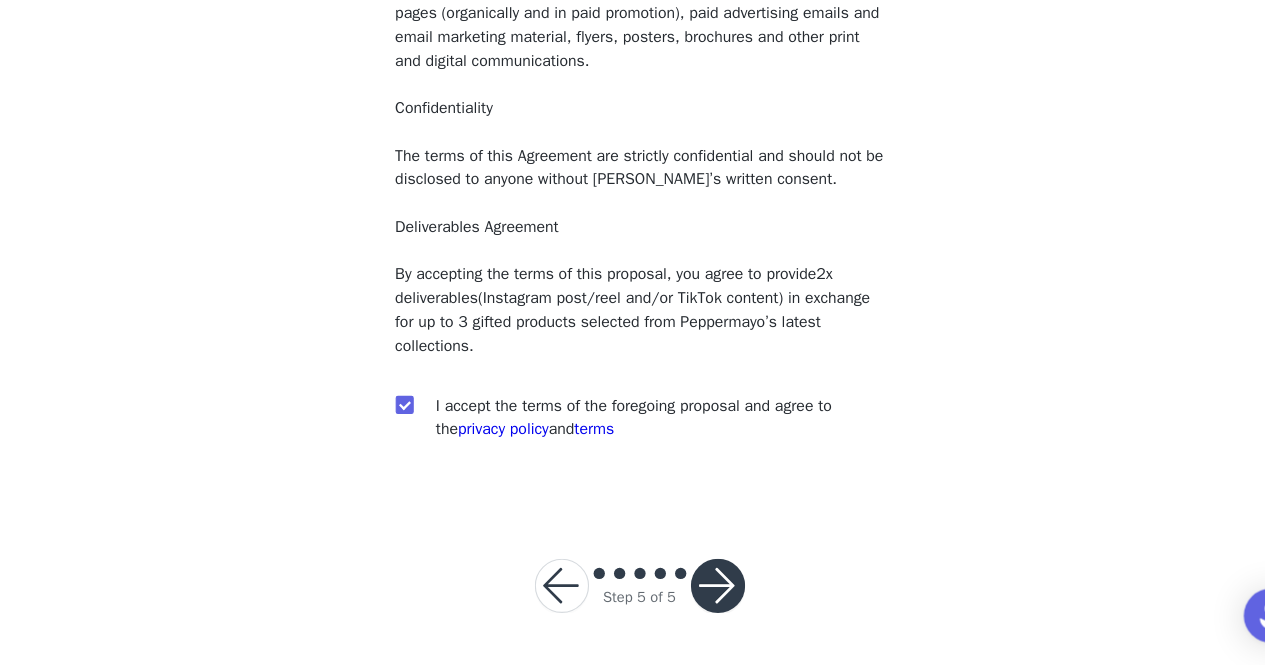 click at bounding box center [702, 595] 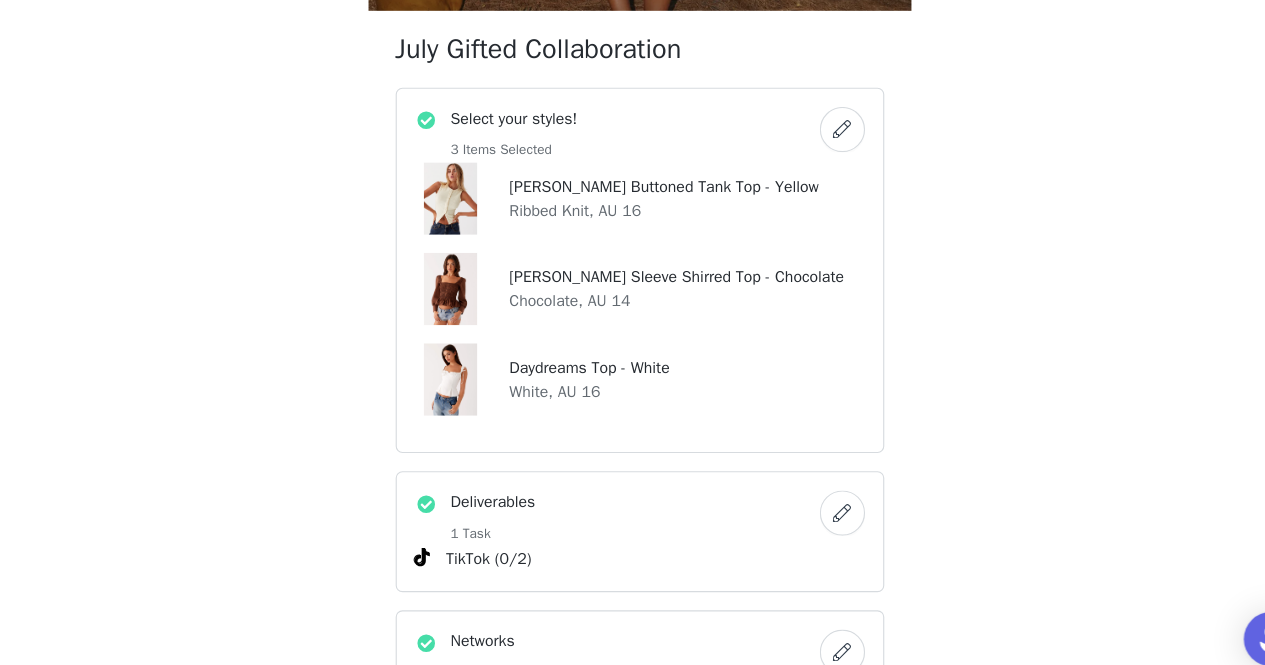 scroll, scrollTop: 520, scrollLeft: 0, axis: vertical 